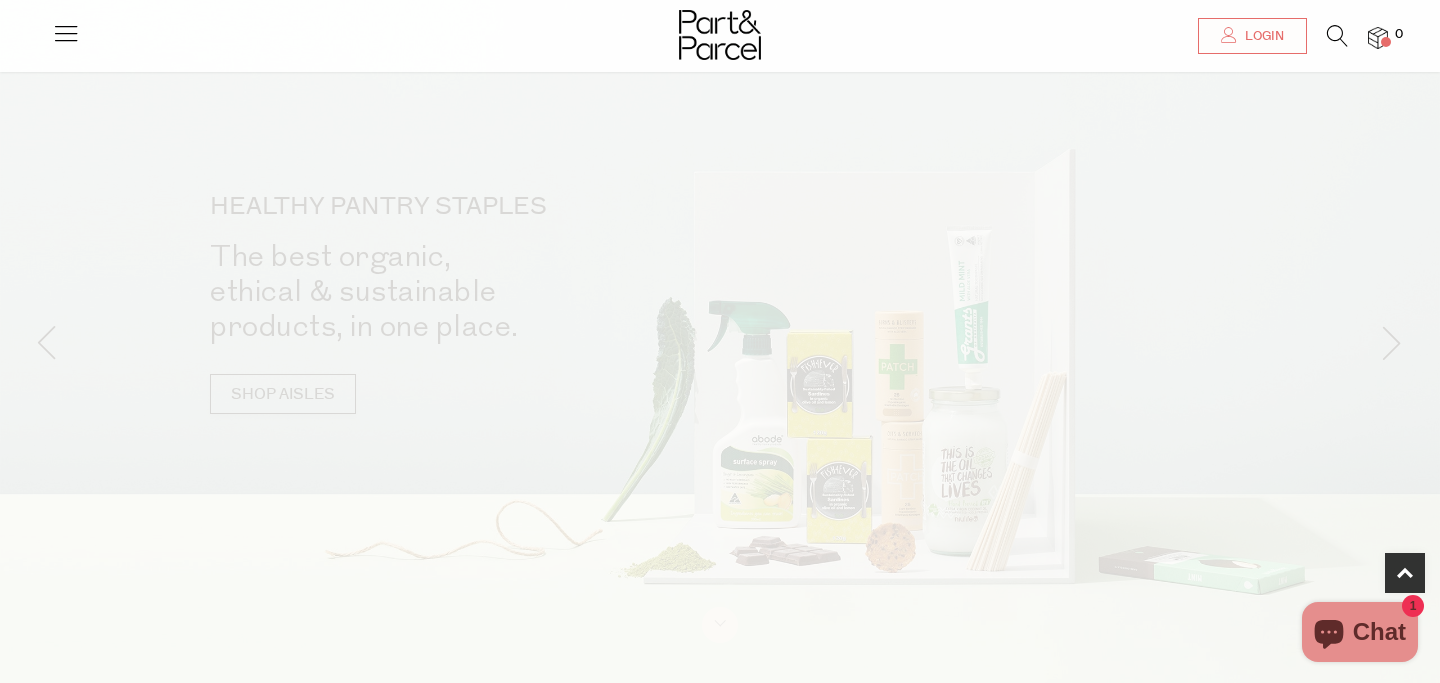 scroll, scrollTop: 584, scrollLeft: 0, axis: vertical 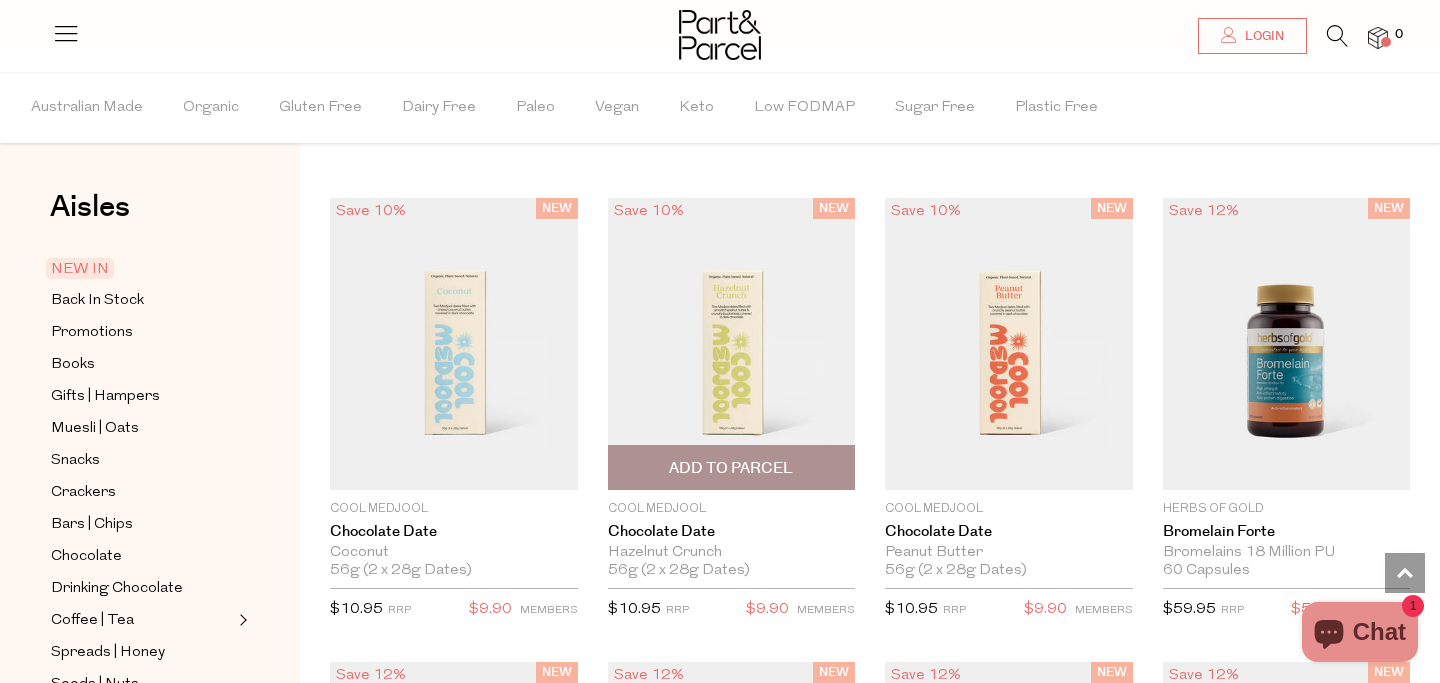 click at bounding box center (732, 344) 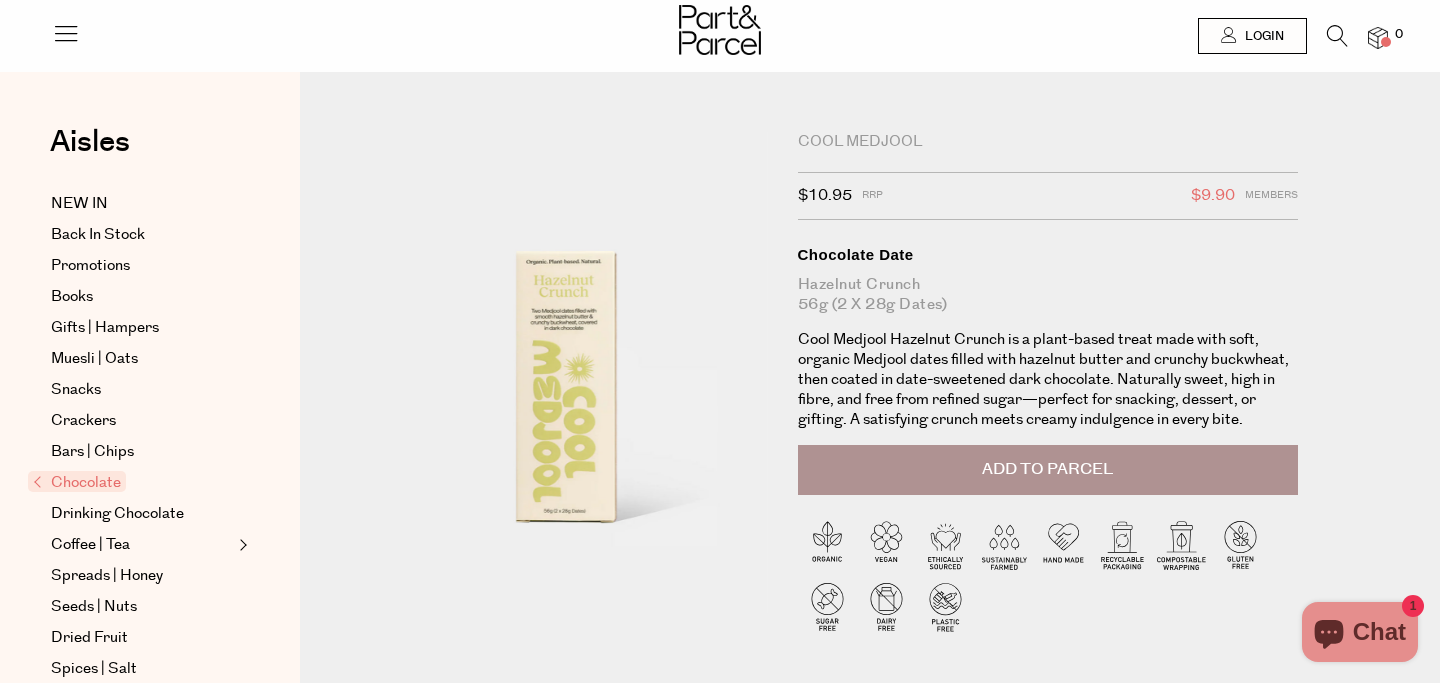 scroll, scrollTop: 0, scrollLeft: 0, axis: both 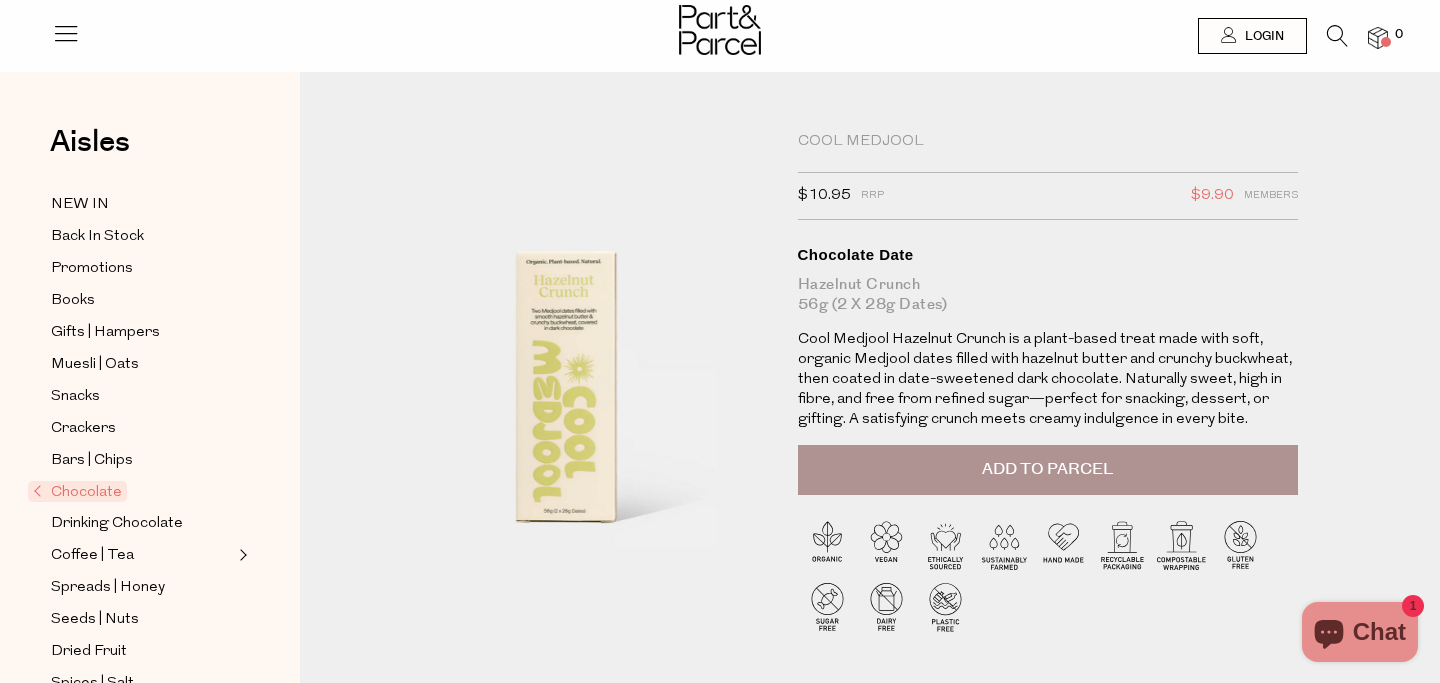 click on "Add to Parcel" at bounding box center [1047, 469] 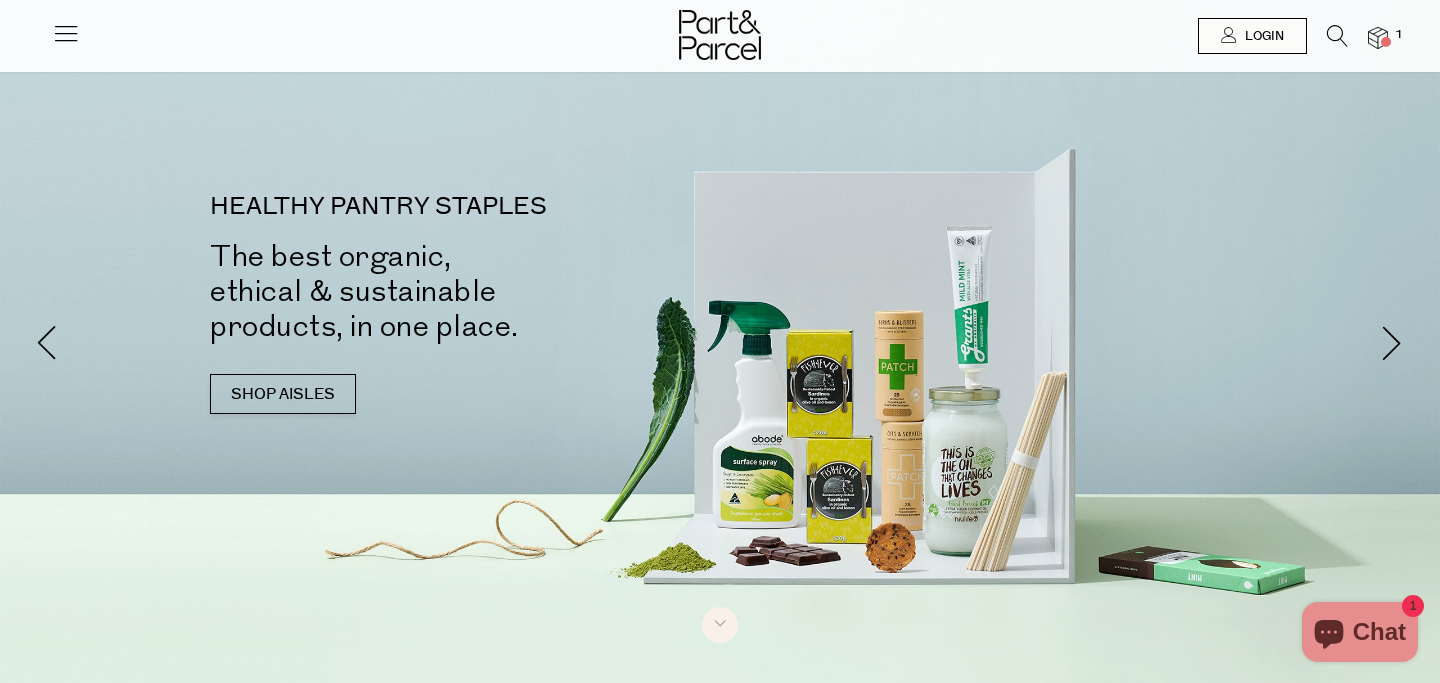 scroll, scrollTop: 1498, scrollLeft: 0, axis: vertical 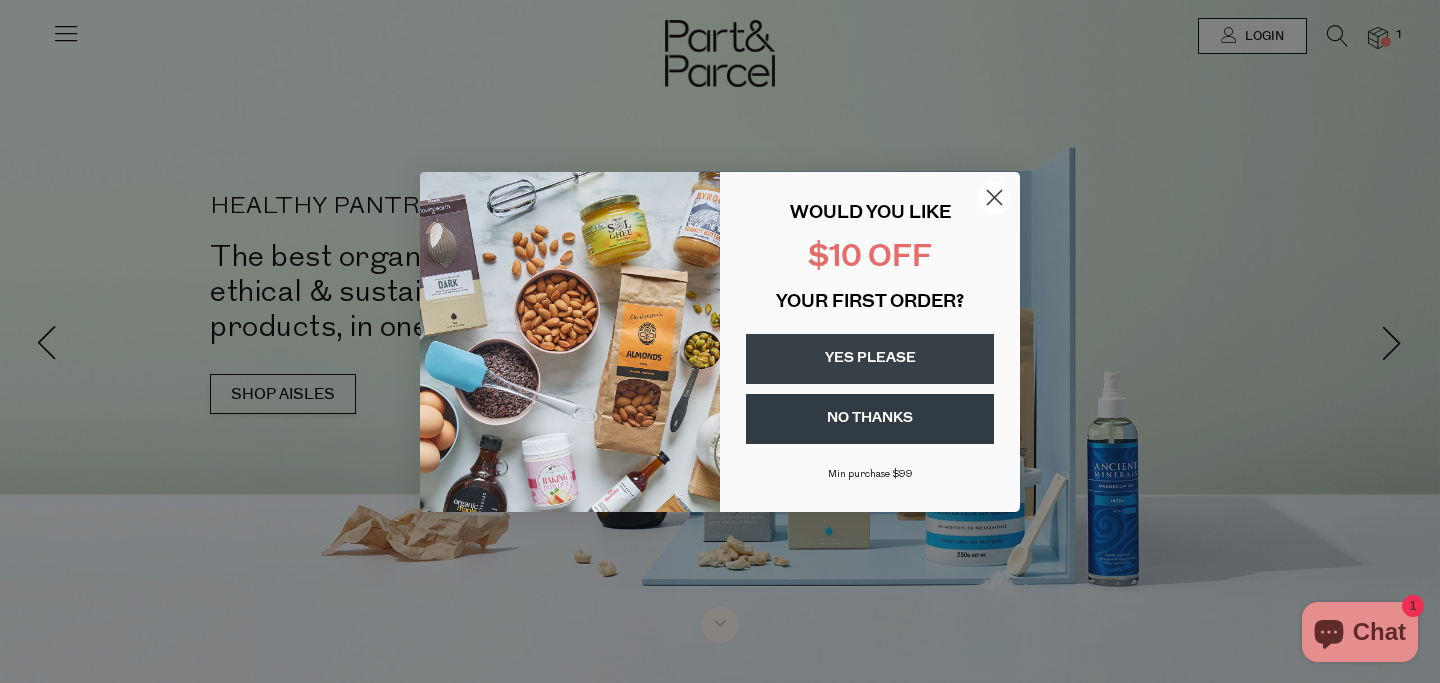 click 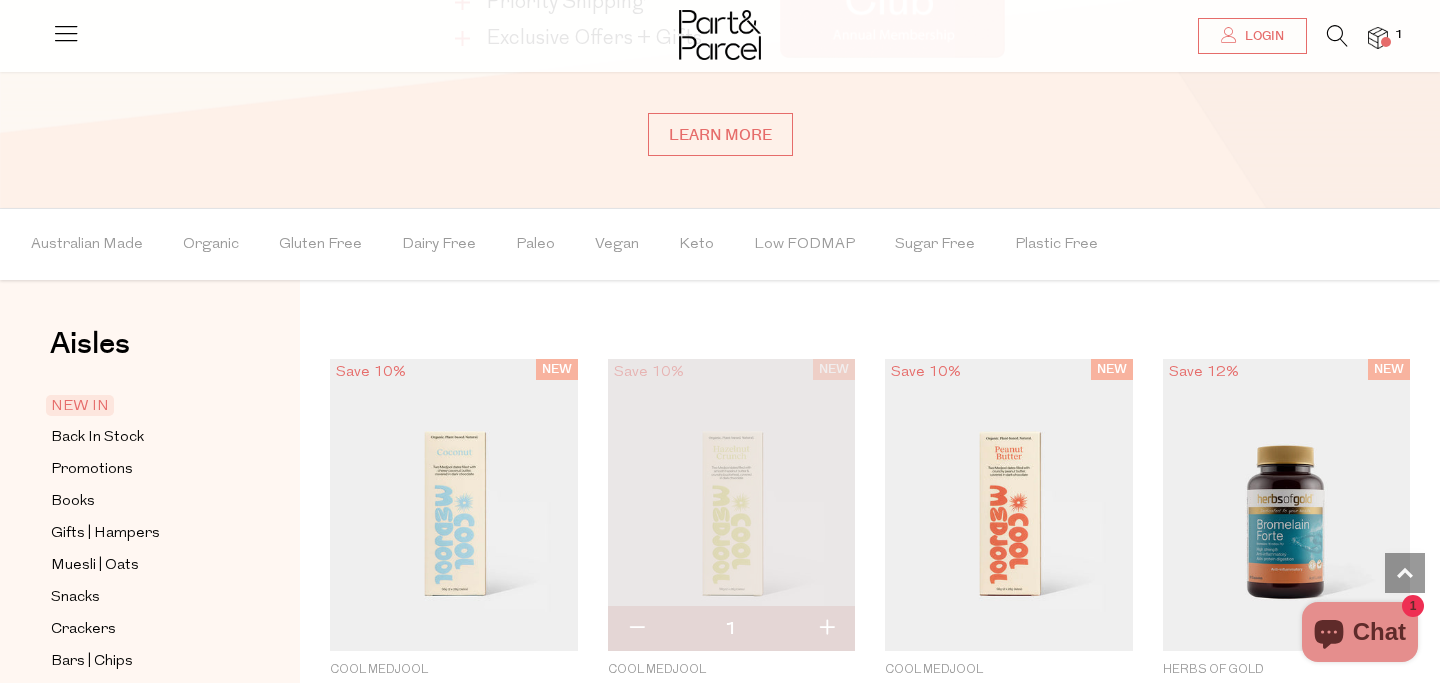 scroll, scrollTop: 1339, scrollLeft: 0, axis: vertical 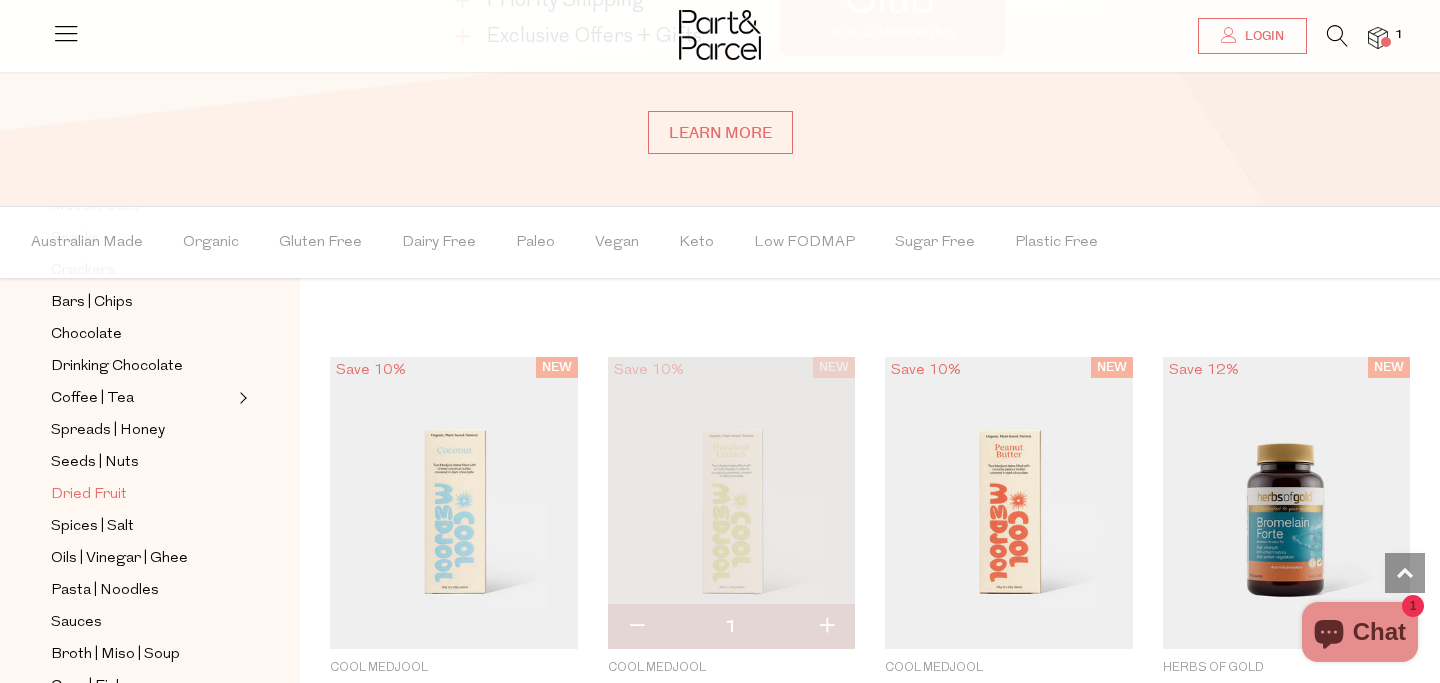 click on "Dried Fruit" at bounding box center (89, 495) 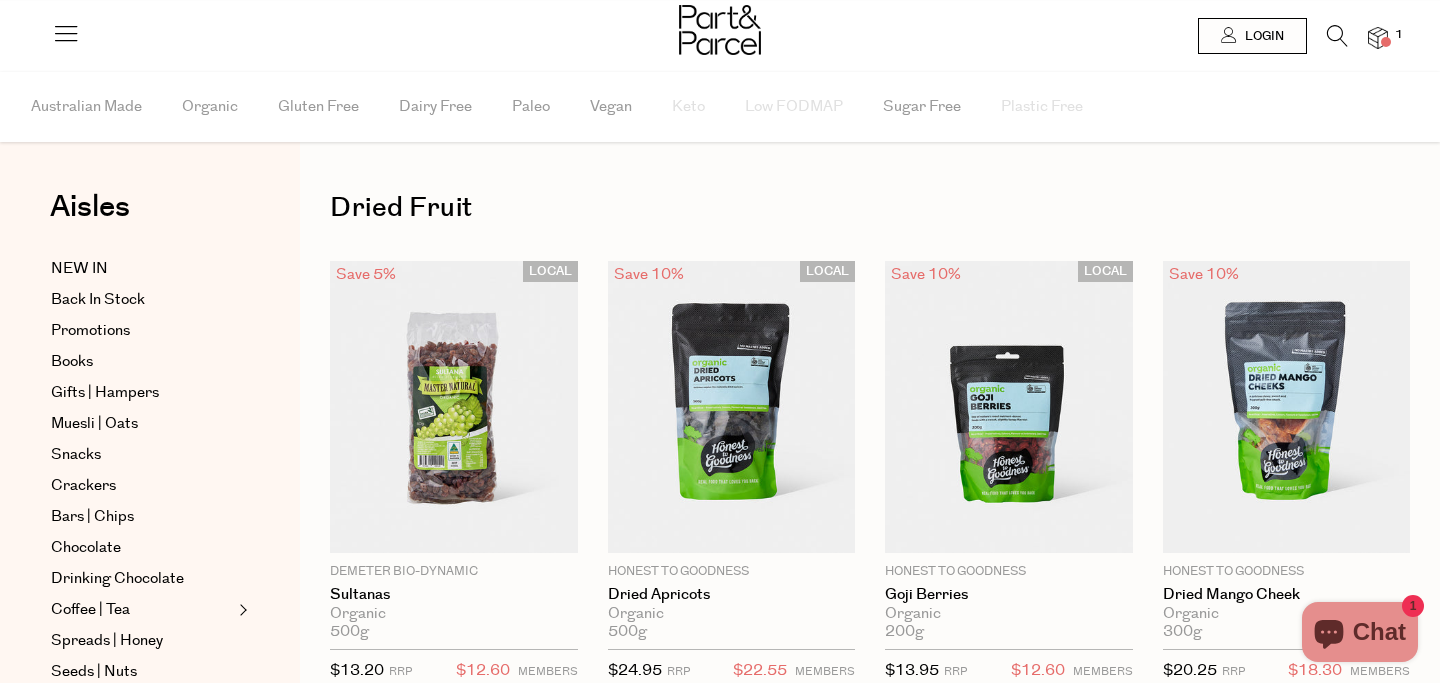 scroll, scrollTop: 0, scrollLeft: 0, axis: both 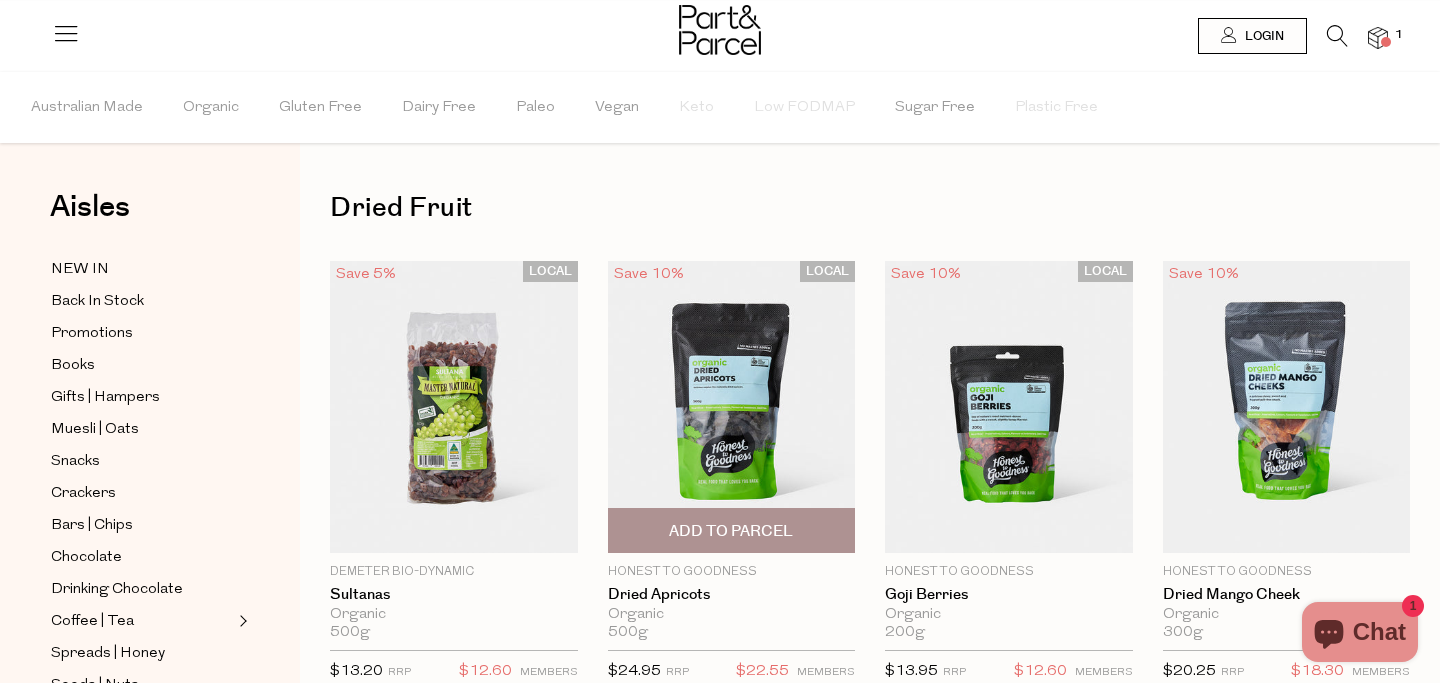 click at bounding box center [732, 407] 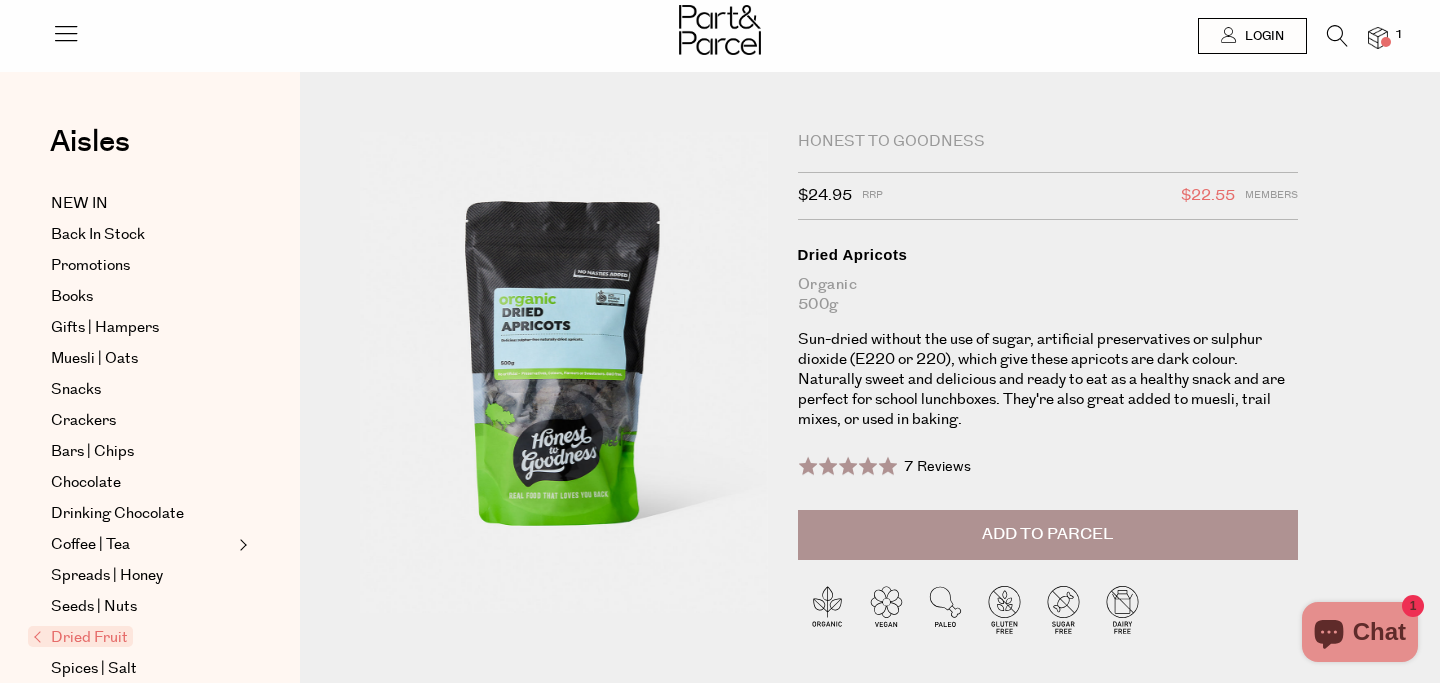 scroll, scrollTop: 0, scrollLeft: 0, axis: both 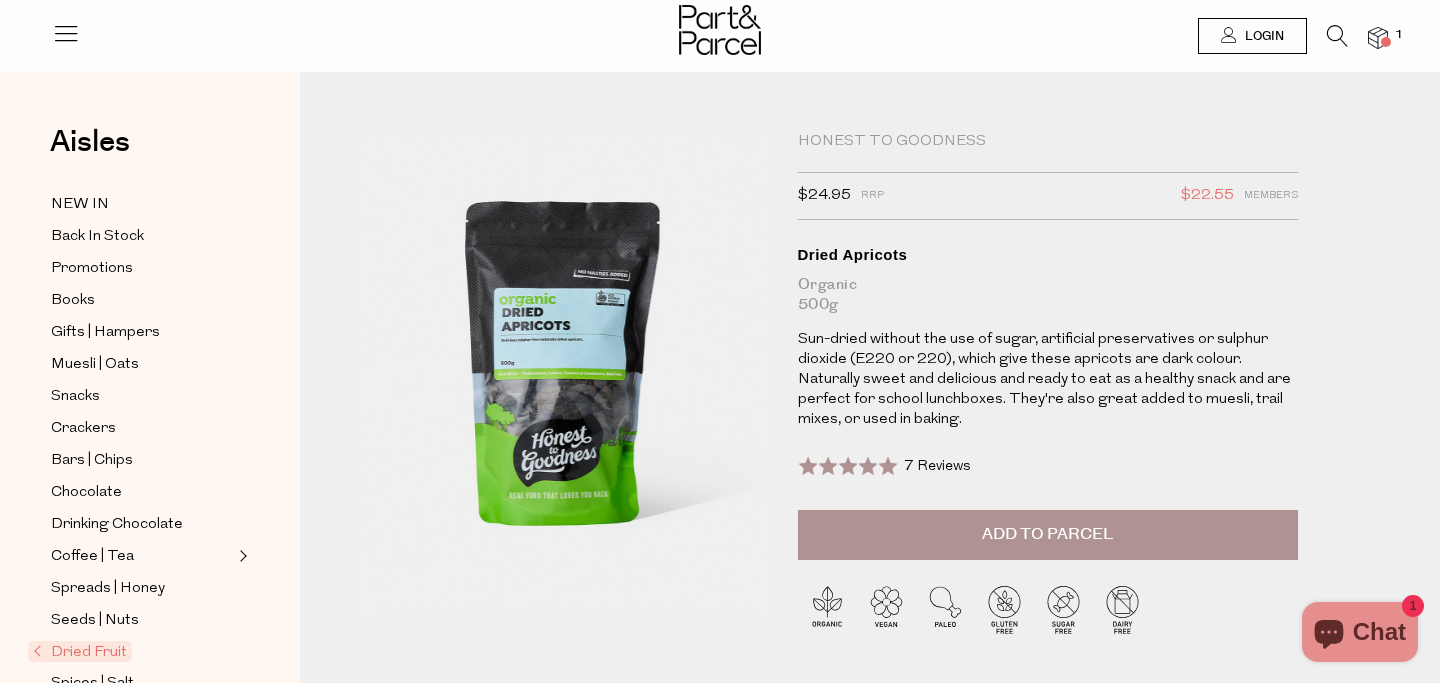 click on "Add to Parcel" at bounding box center (1047, 534) 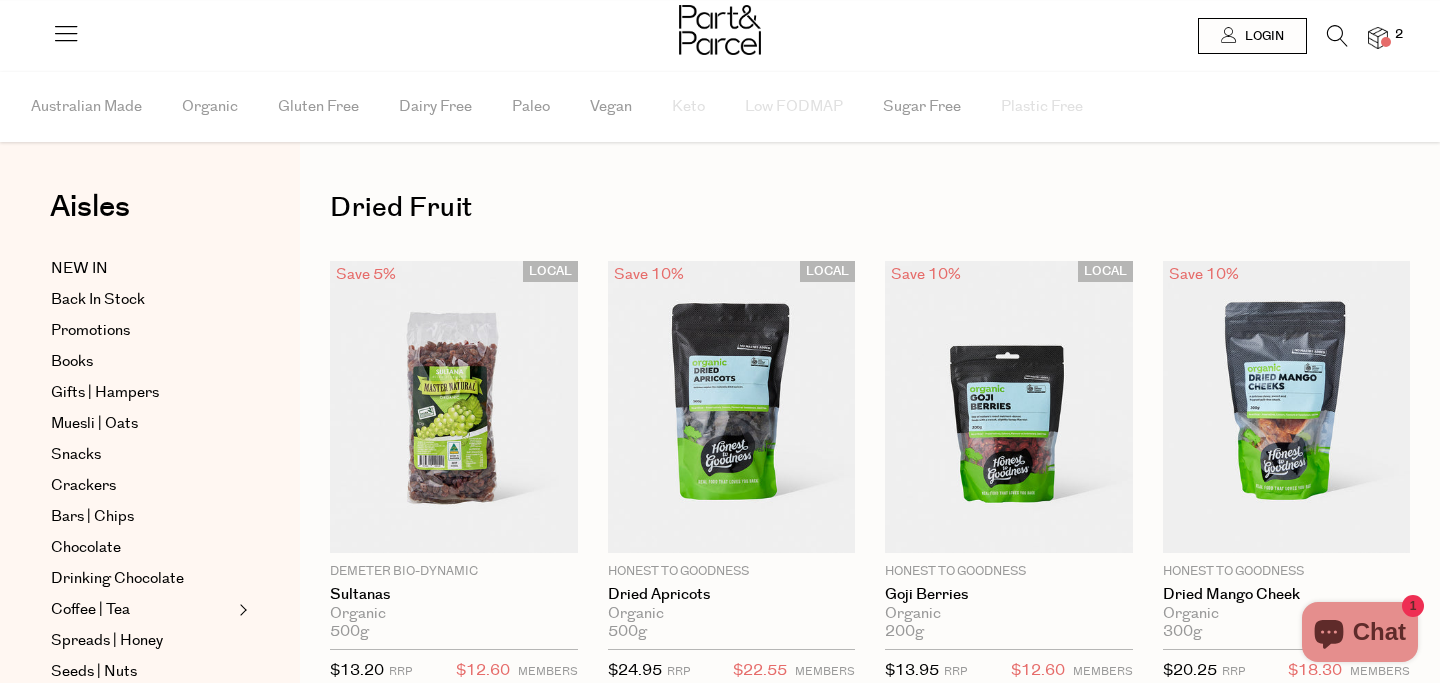 scroll, scrollTop: 0, scrollLeft: 0, axis: both 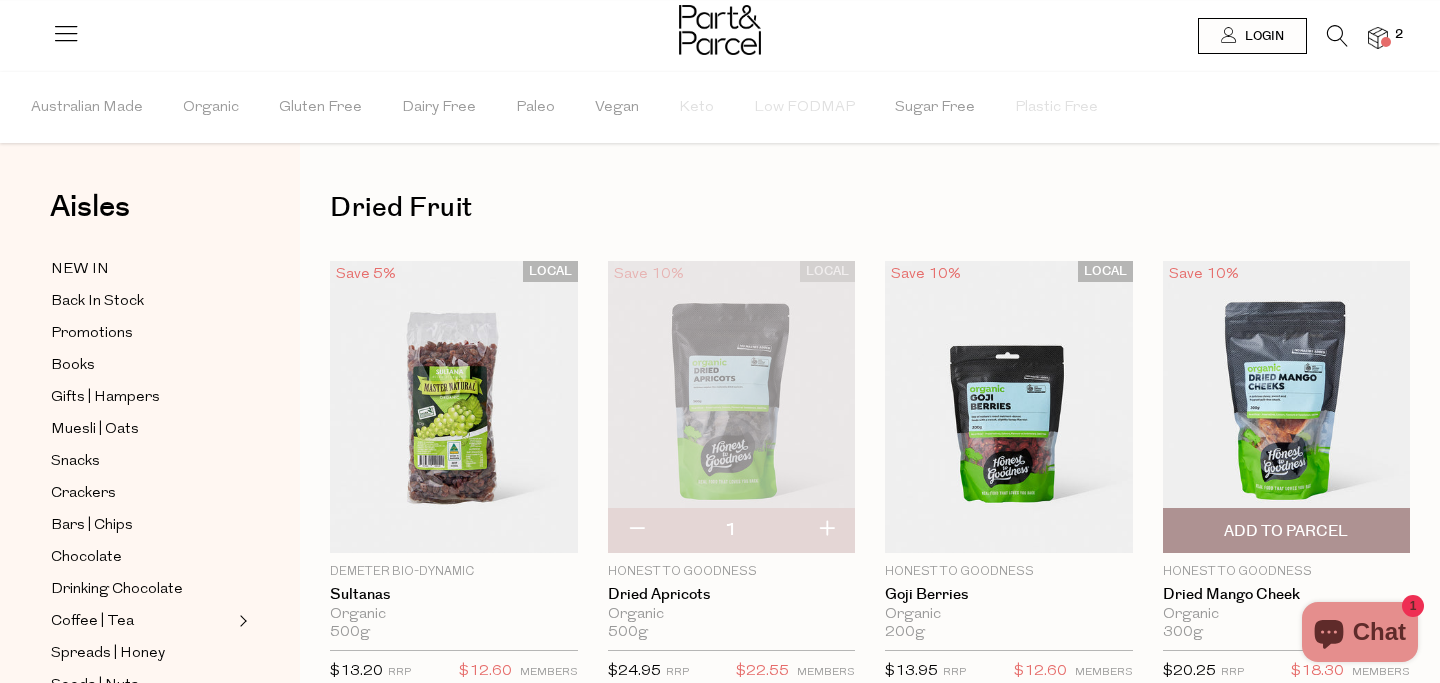 click at bounding box center [1287, 407] 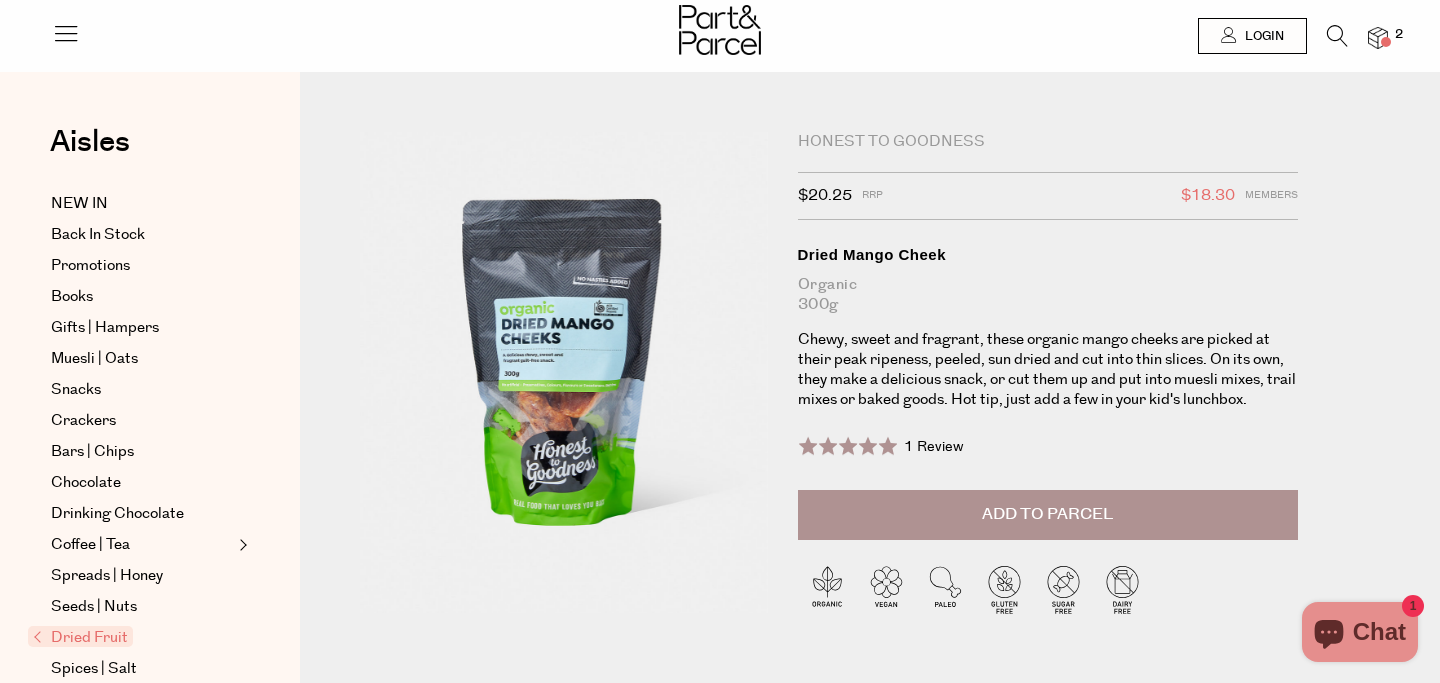 scroll, scrollTop: 0, scrollLeft: 0, axis: both 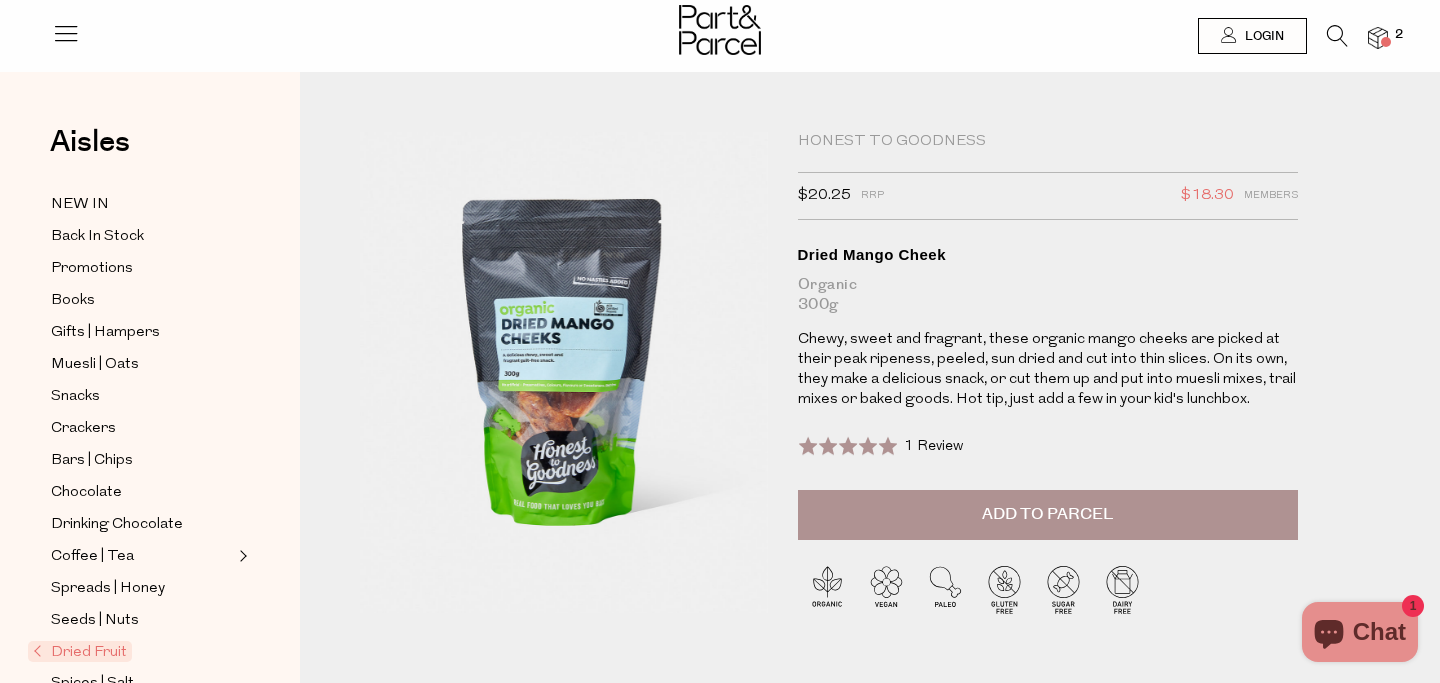 click on "Add to Parcel" at bounding box center [1048, 515] 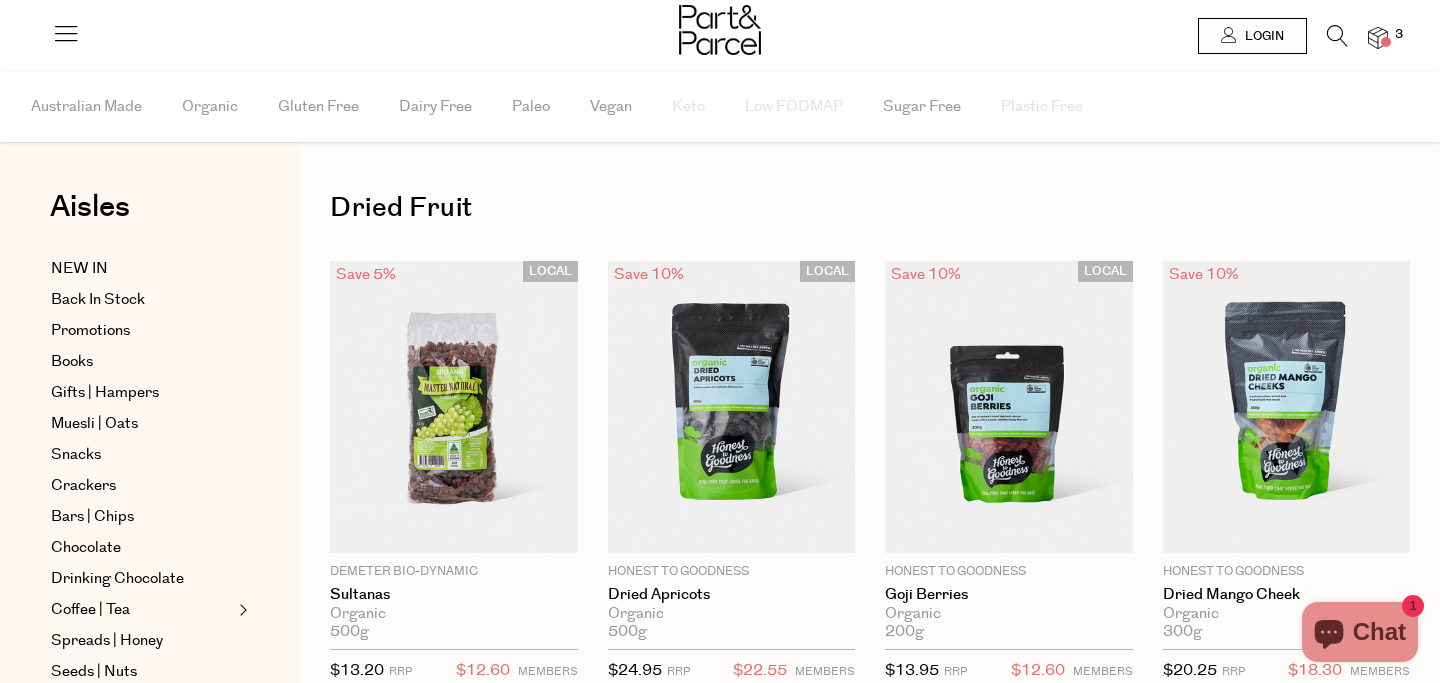 scroll, scrollTop: 0, scrollLeft: 0, axis: both 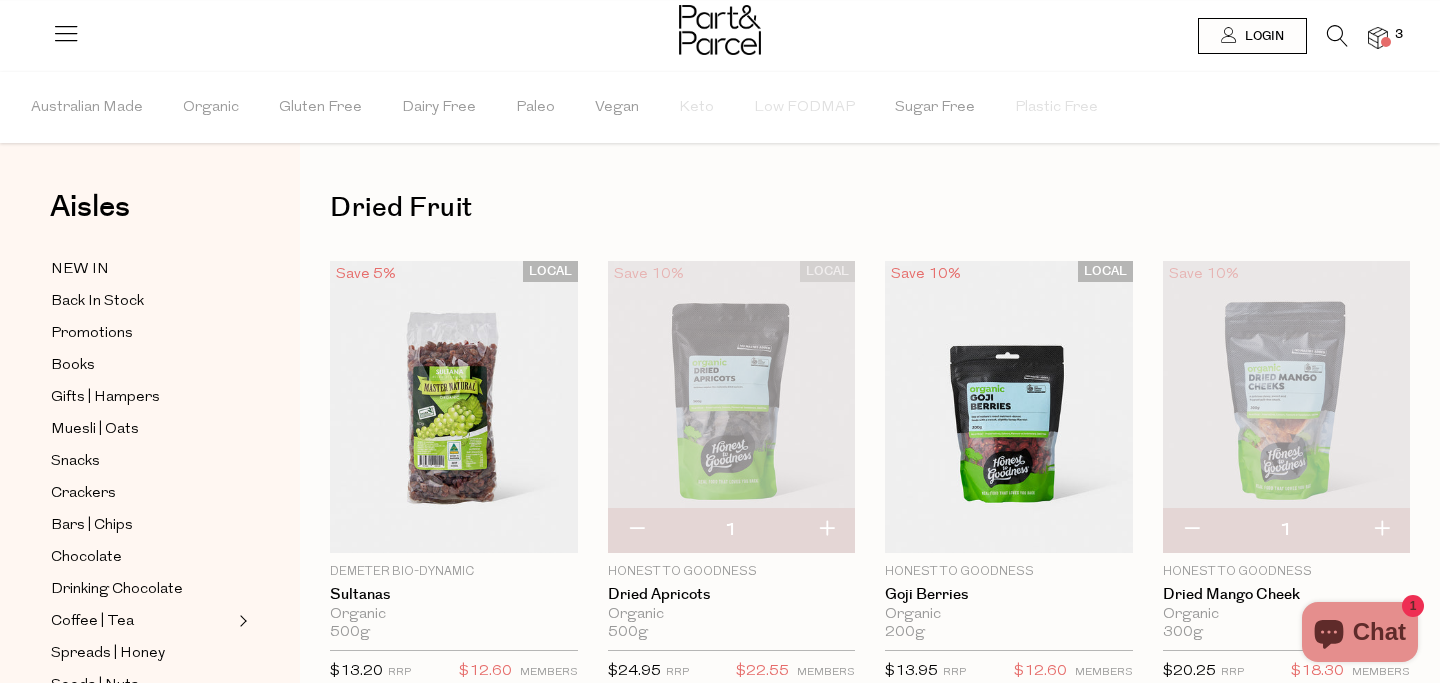 click at bounding box center (1378, 38) 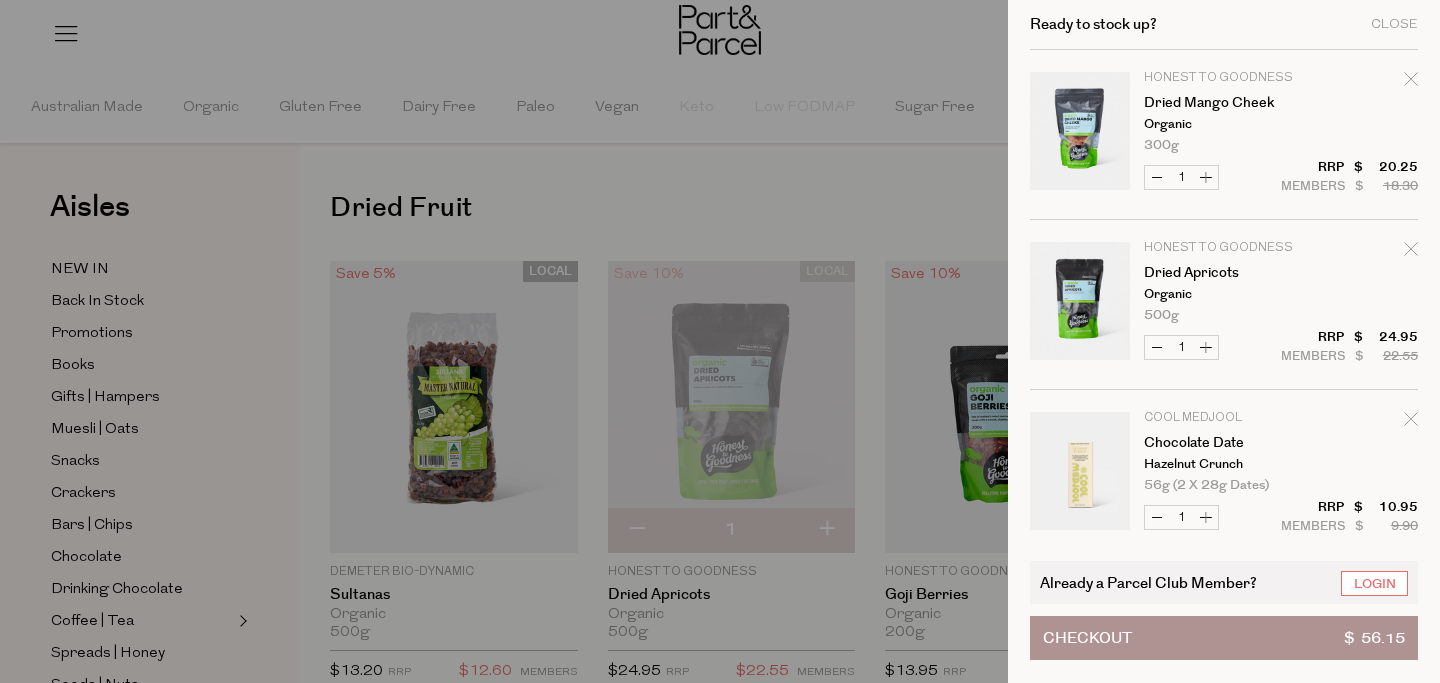click 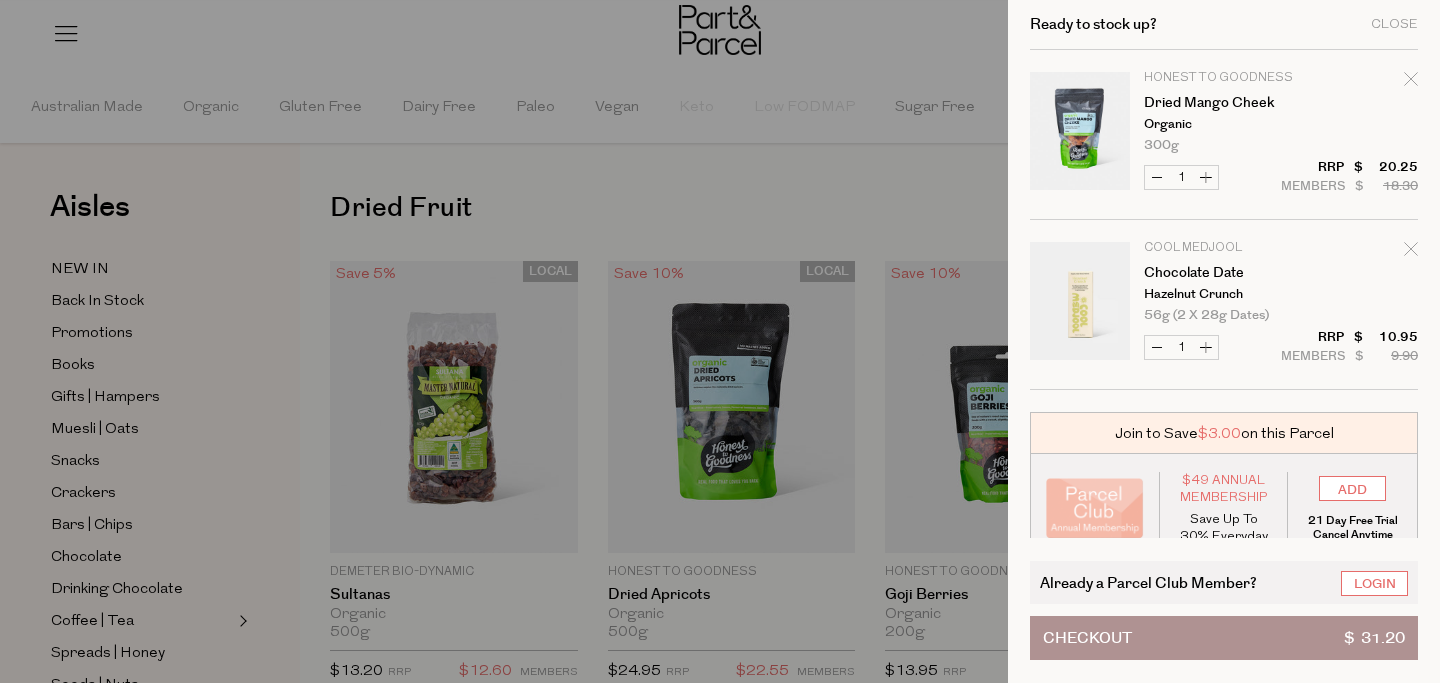 click on "Ready to stock up?
Close" at bounding box center [1224, 25] 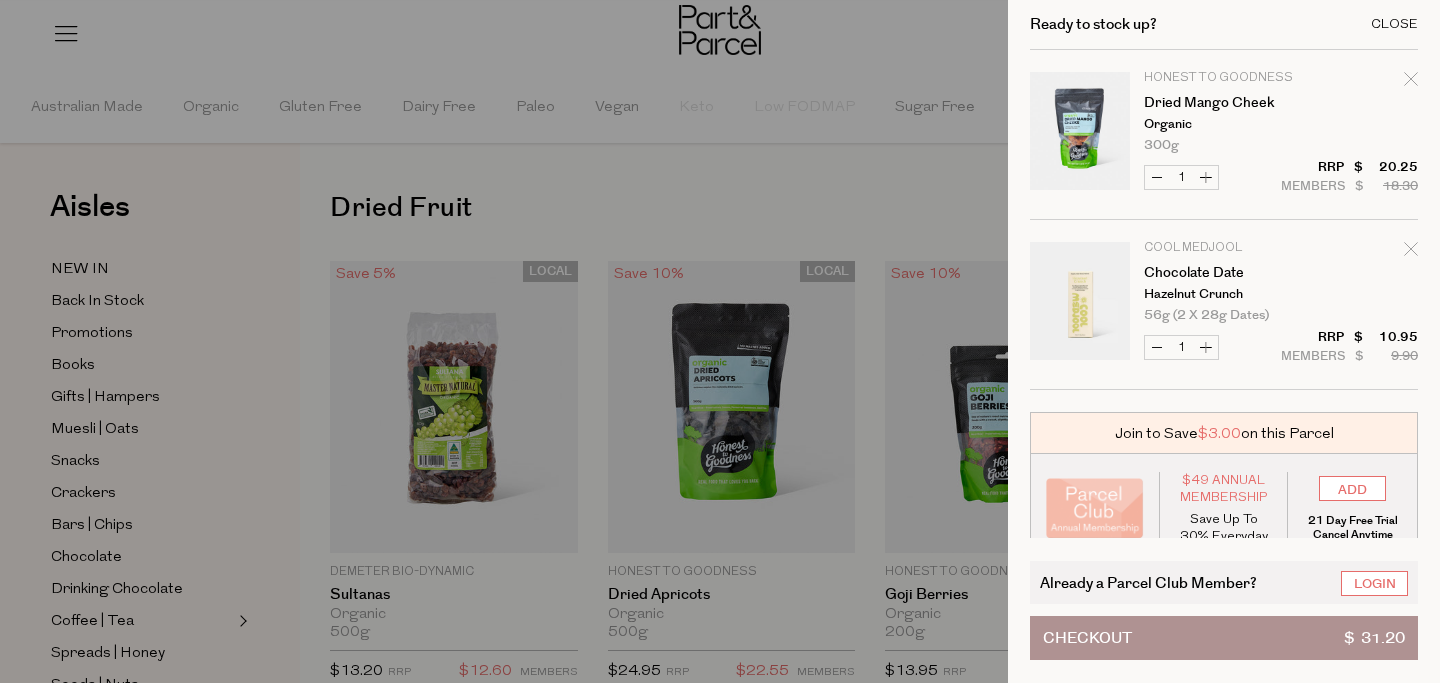 click on "Close" at bounding box center [1394, 24] 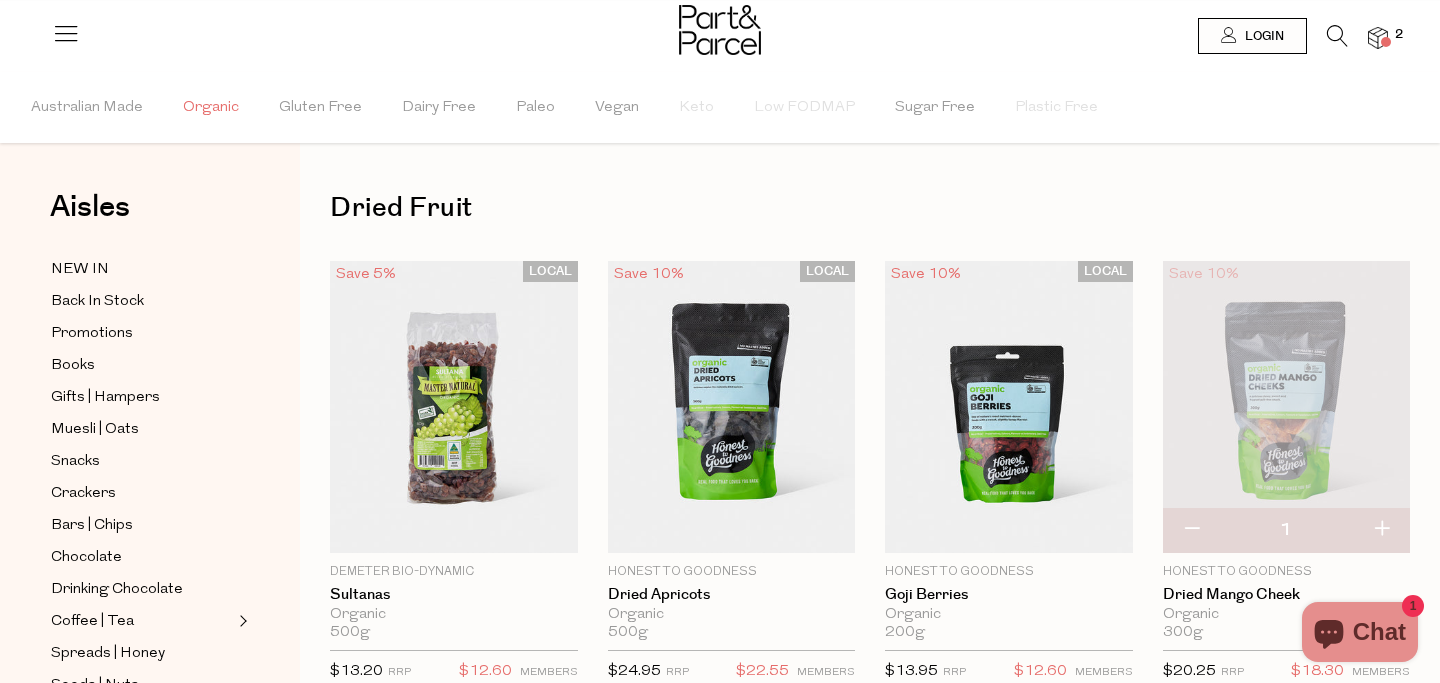 click on "Organic" at bounding box center (211, 108) 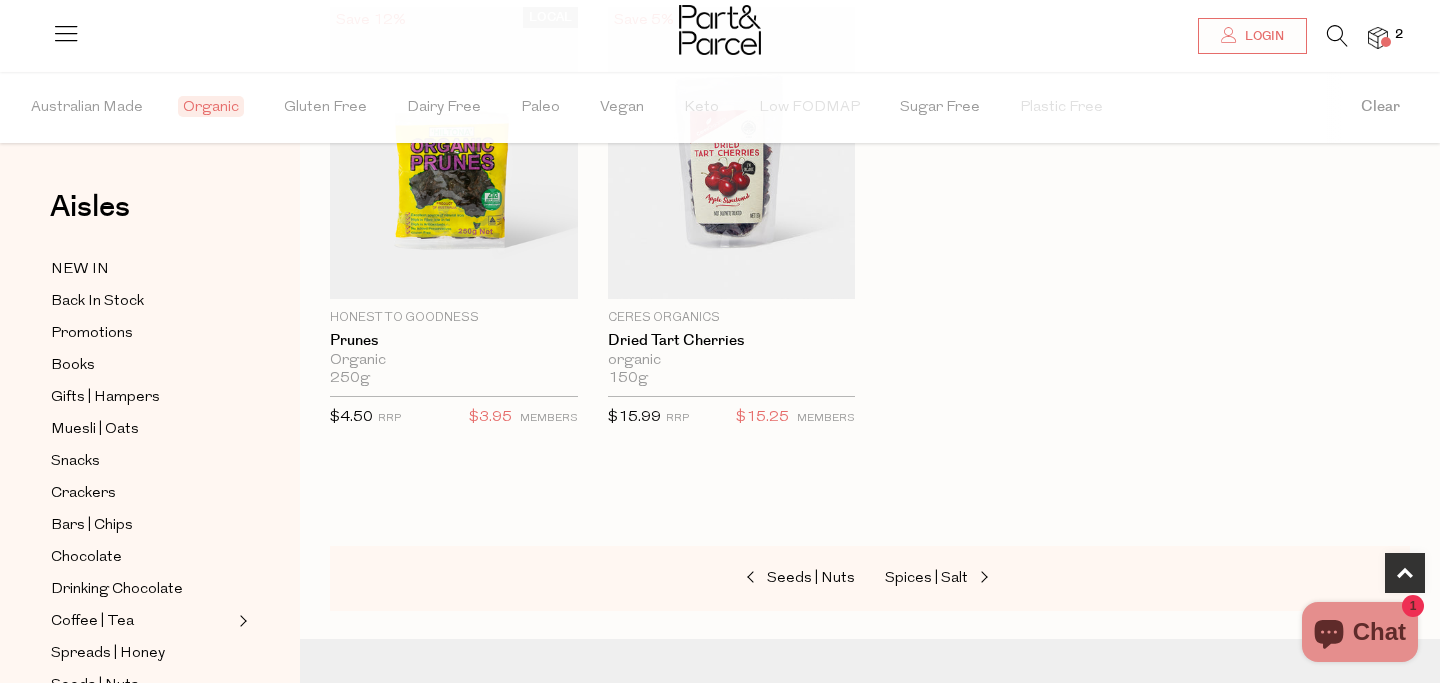scroll, scrollTop: 0, scrollLeft: 0, axis: both 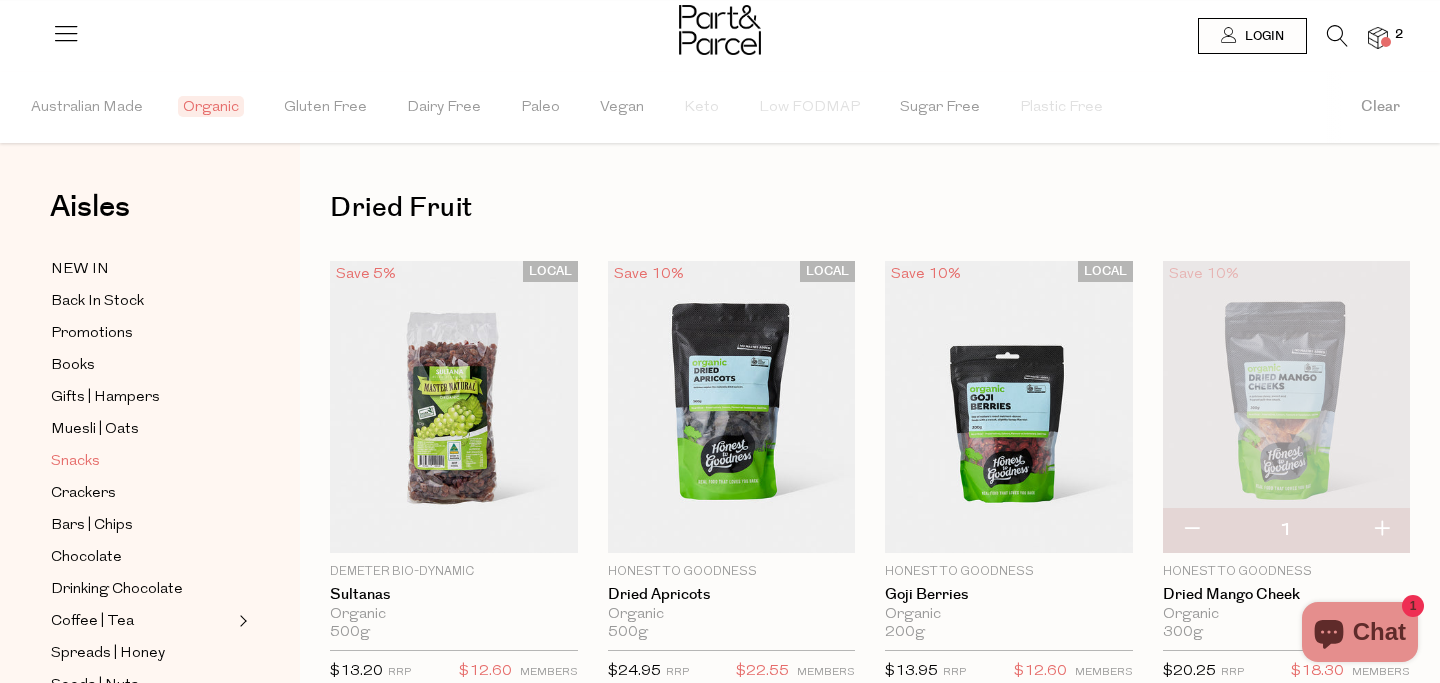 click on "Snacks" at bounding box center [75, 462] 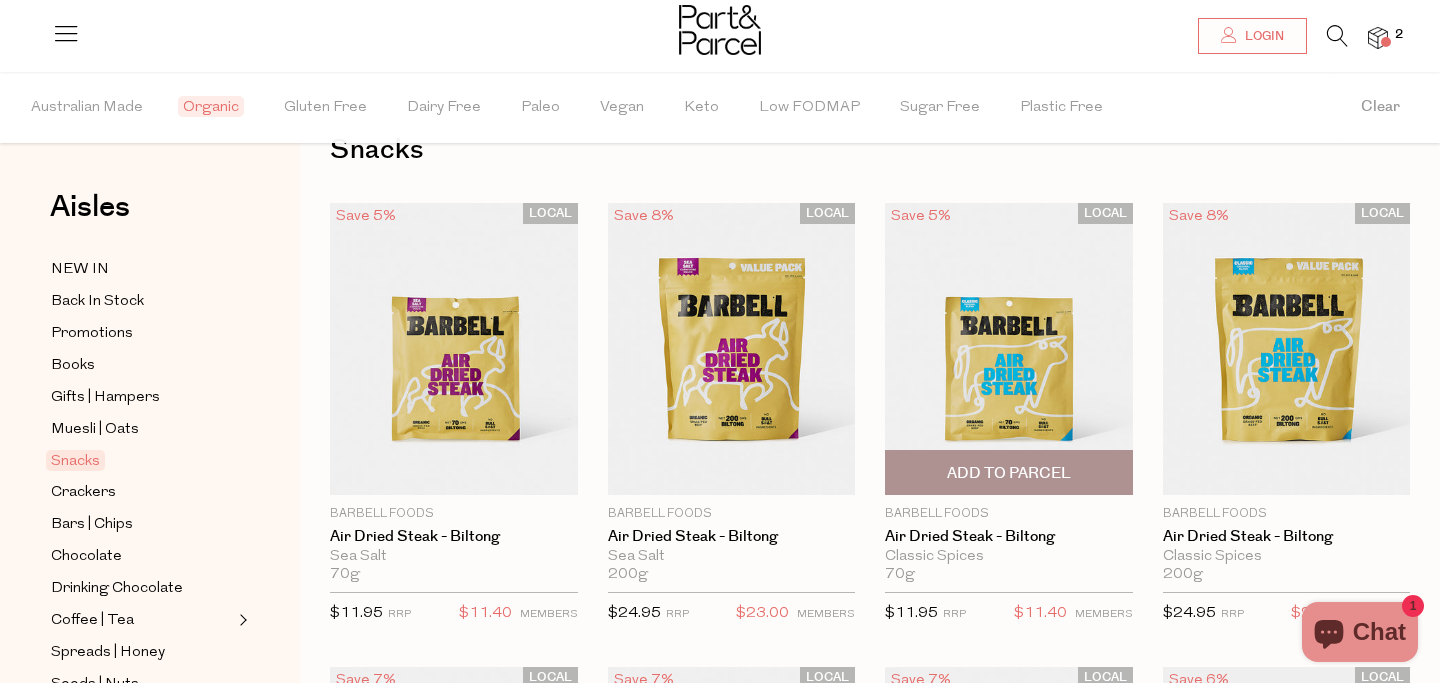 scroll, scrollTop: 65, scrollLeft: 0, axis: vertical 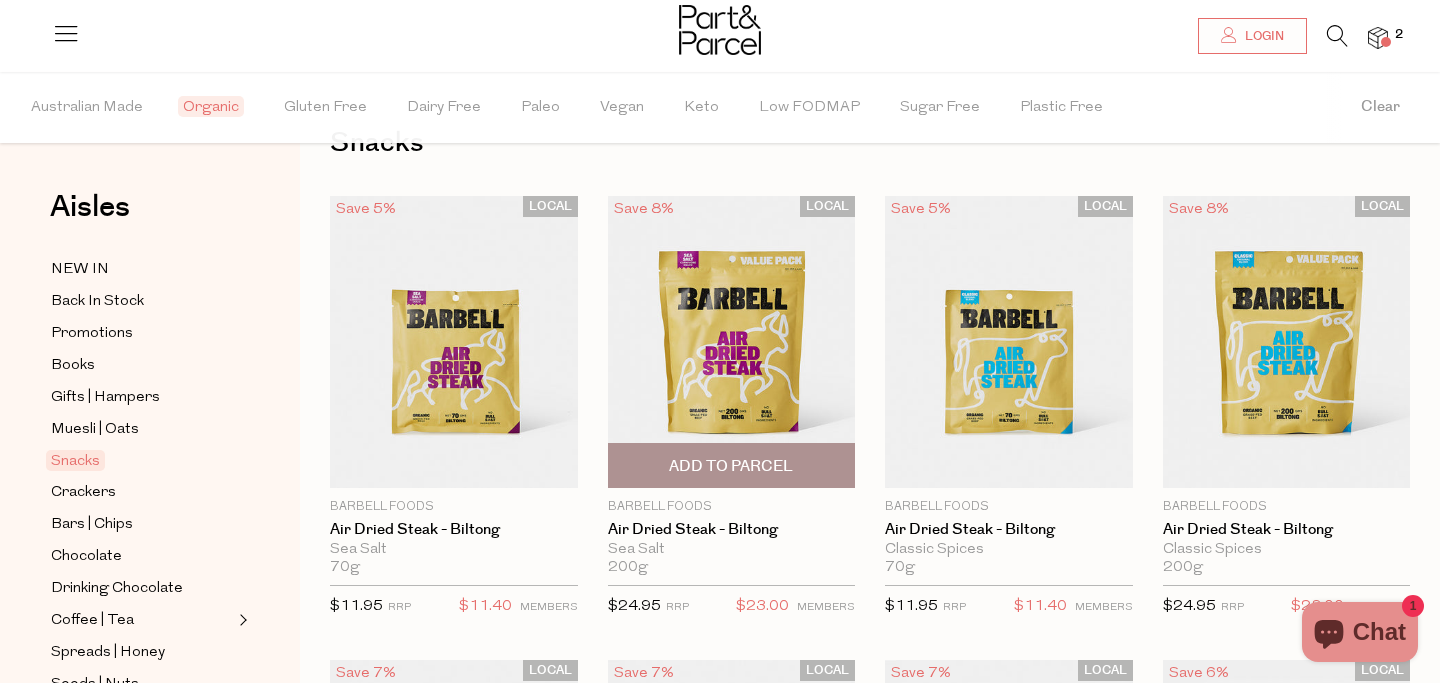 click at bounding box center (732, 342) 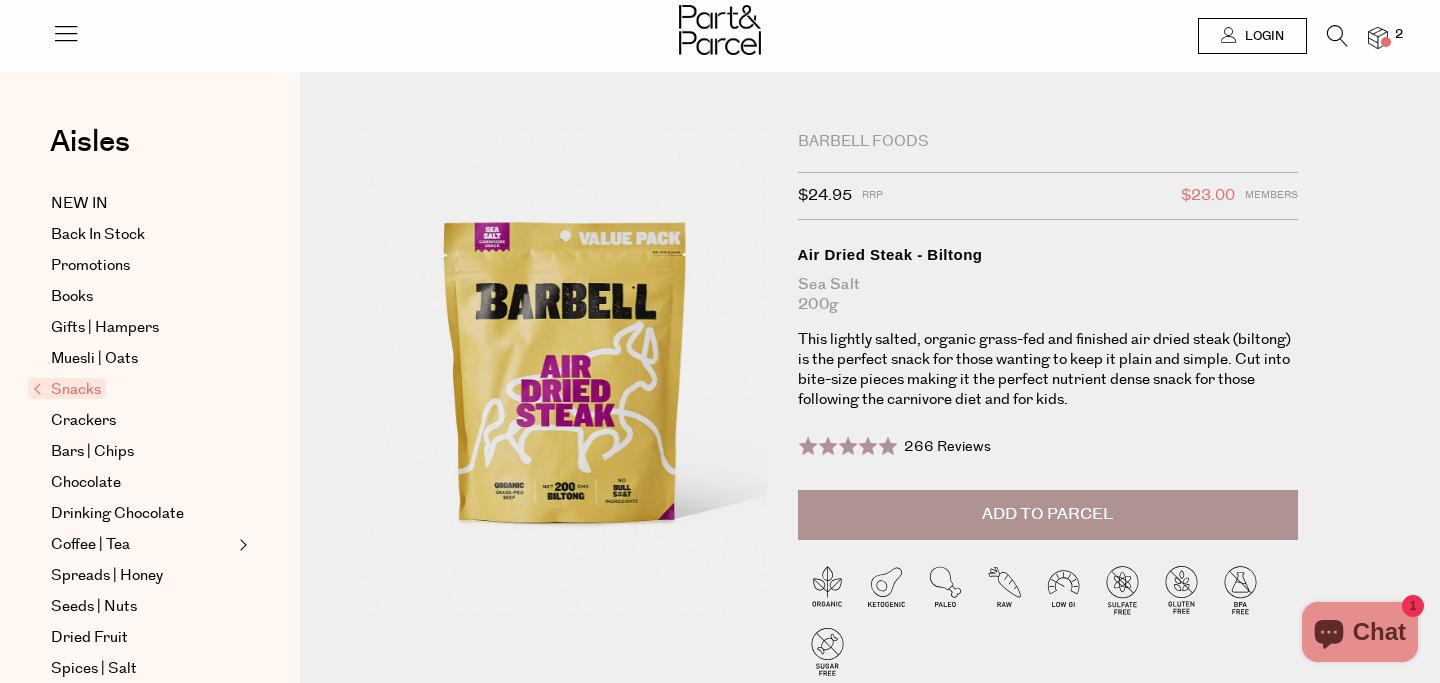 scroll, scrollTop: 0, scrollLeft: 0, axis: both 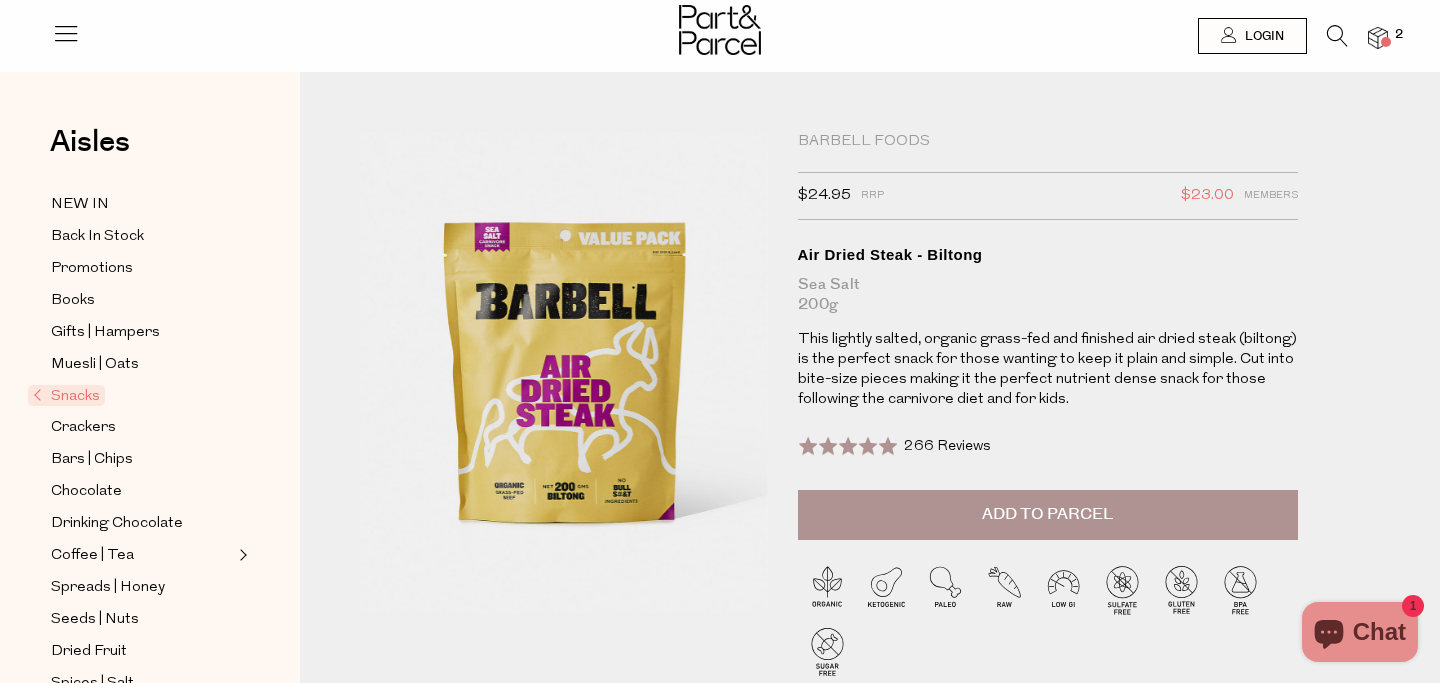 click on "Add to Parcel" at bounding box center [1048, 515] 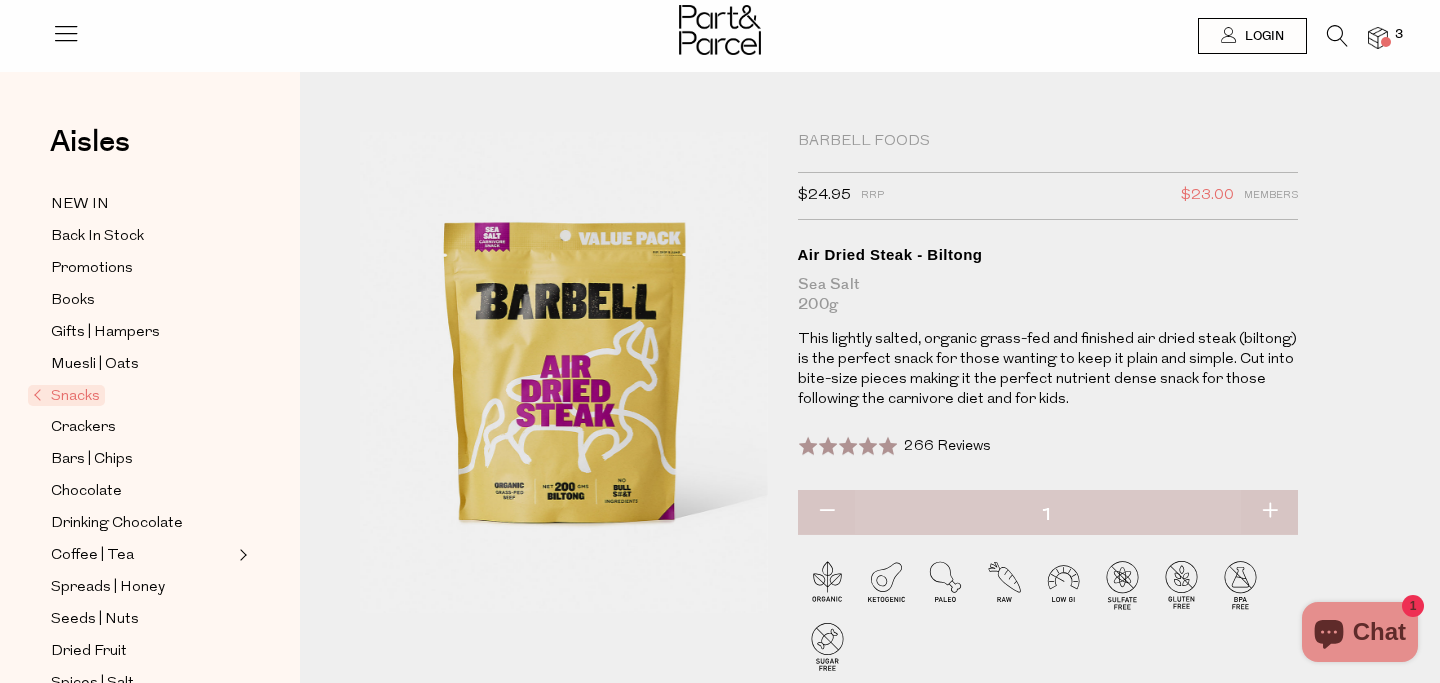 click on "266 Reviews" at bounding box center (947, 446) 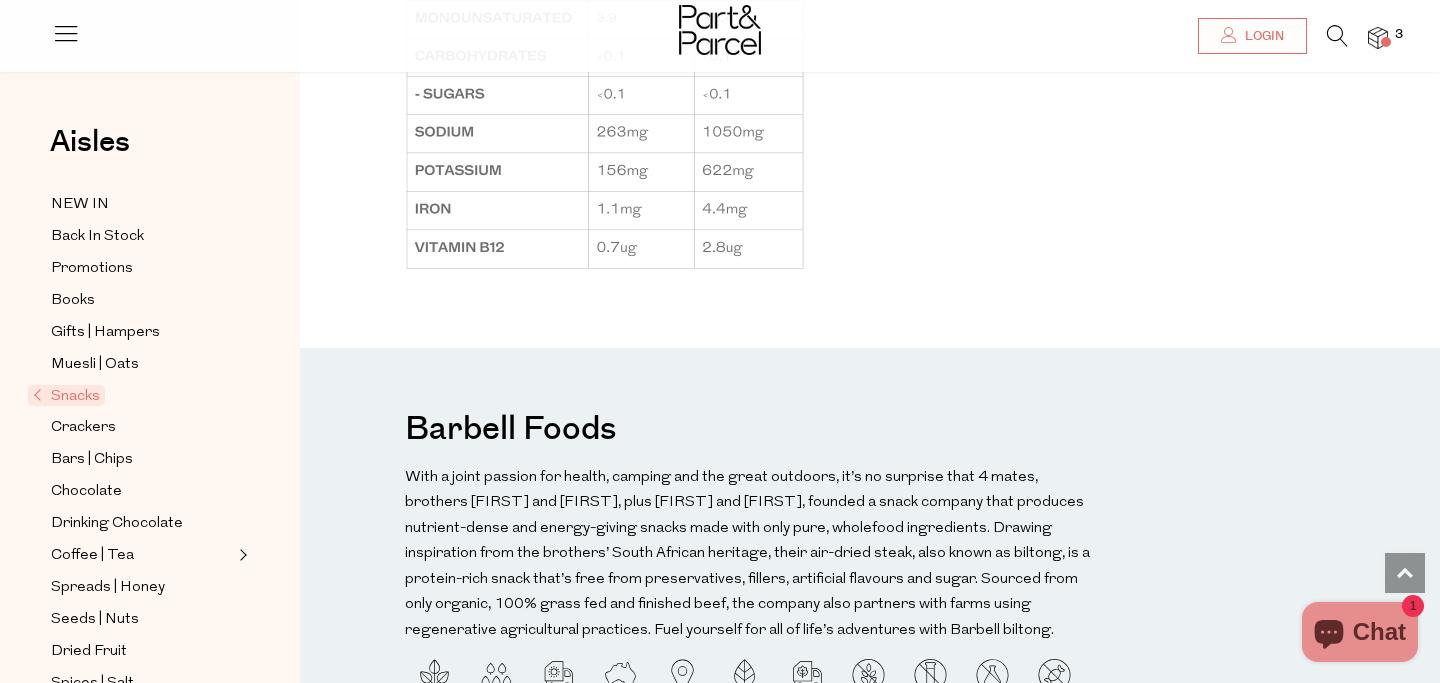 scroll, scrollTop: 967, scrollLeft: 0, axis: vertical 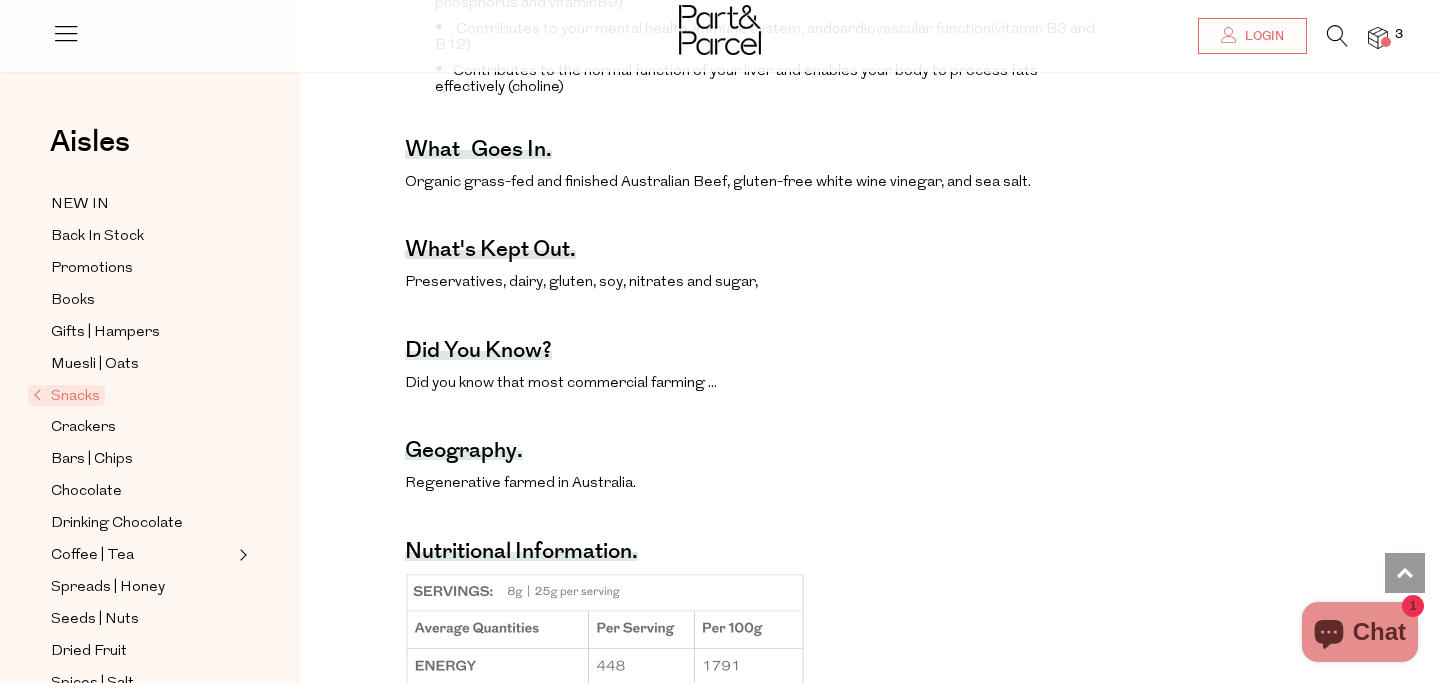 click on "Snacks" at bounding box center (66, 395) 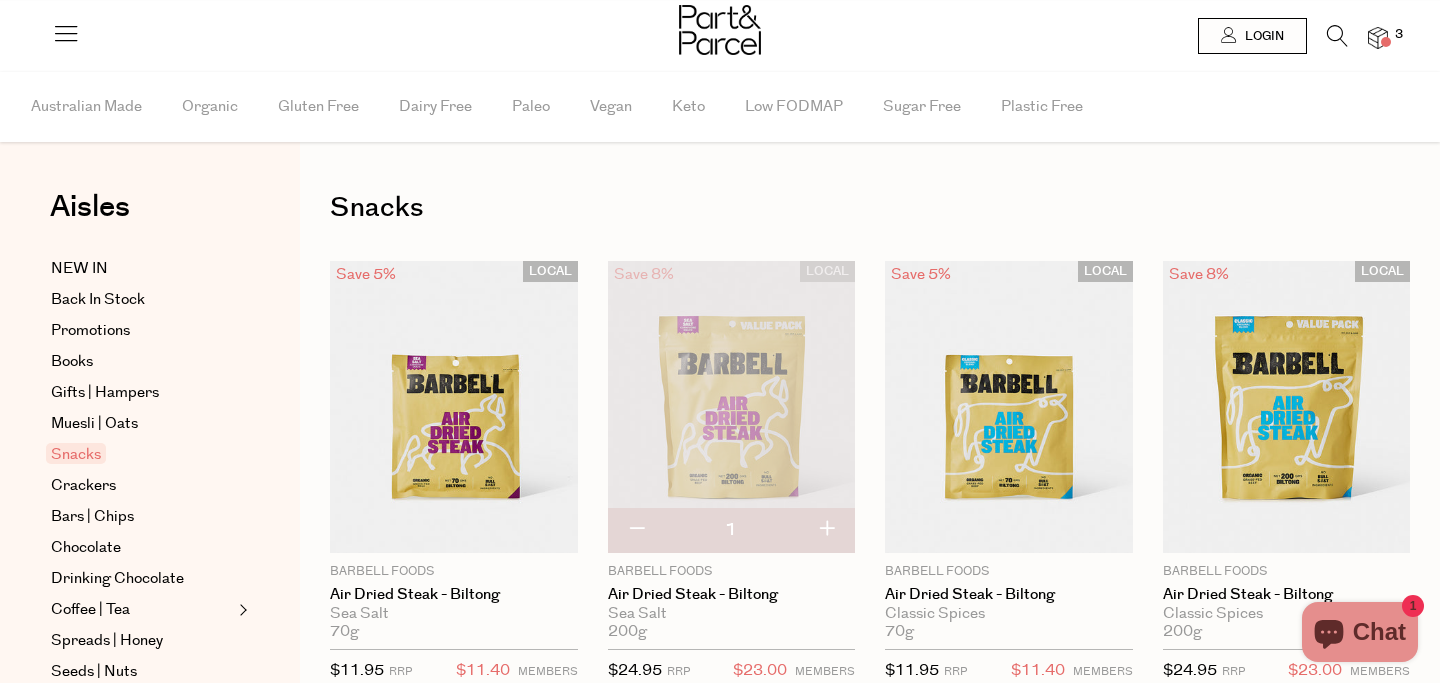 scroll, scrollTop: 0, scrollLeft: 0, axis: both 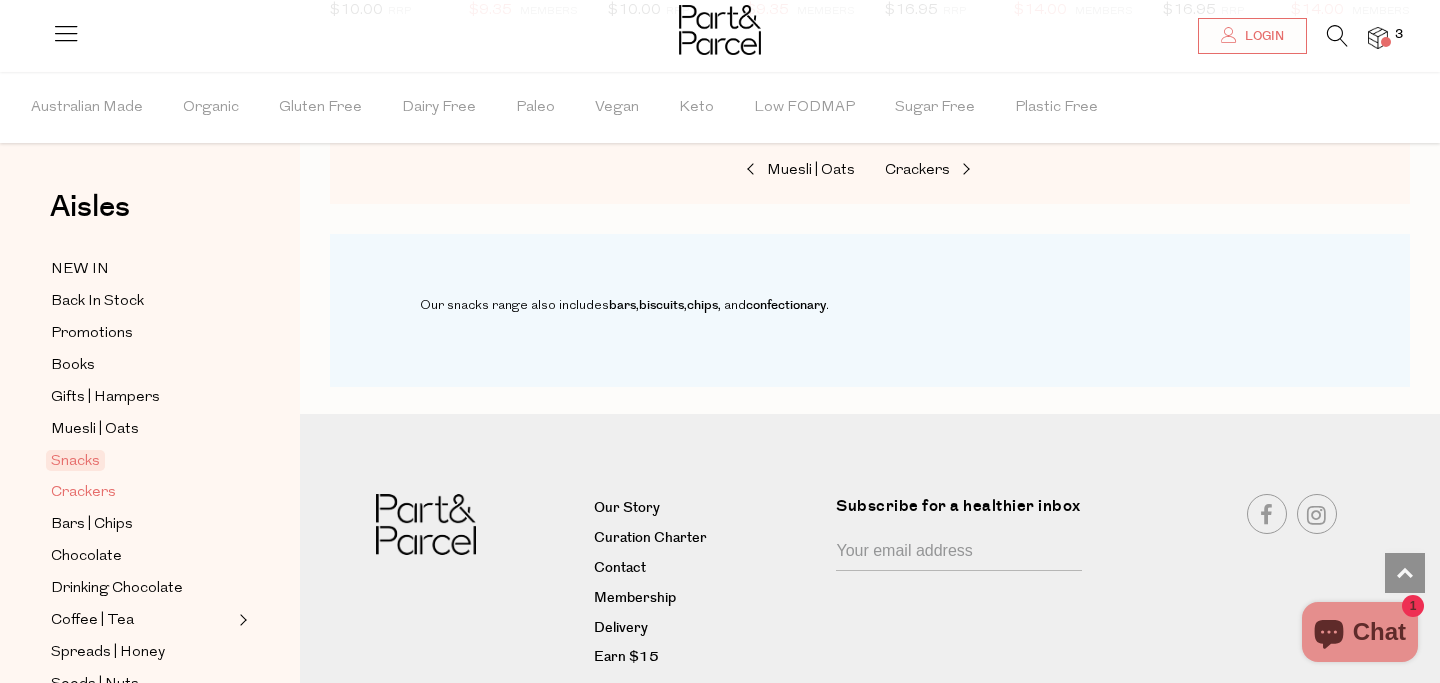 click on "Crackers" at bounding box center [83, 493] 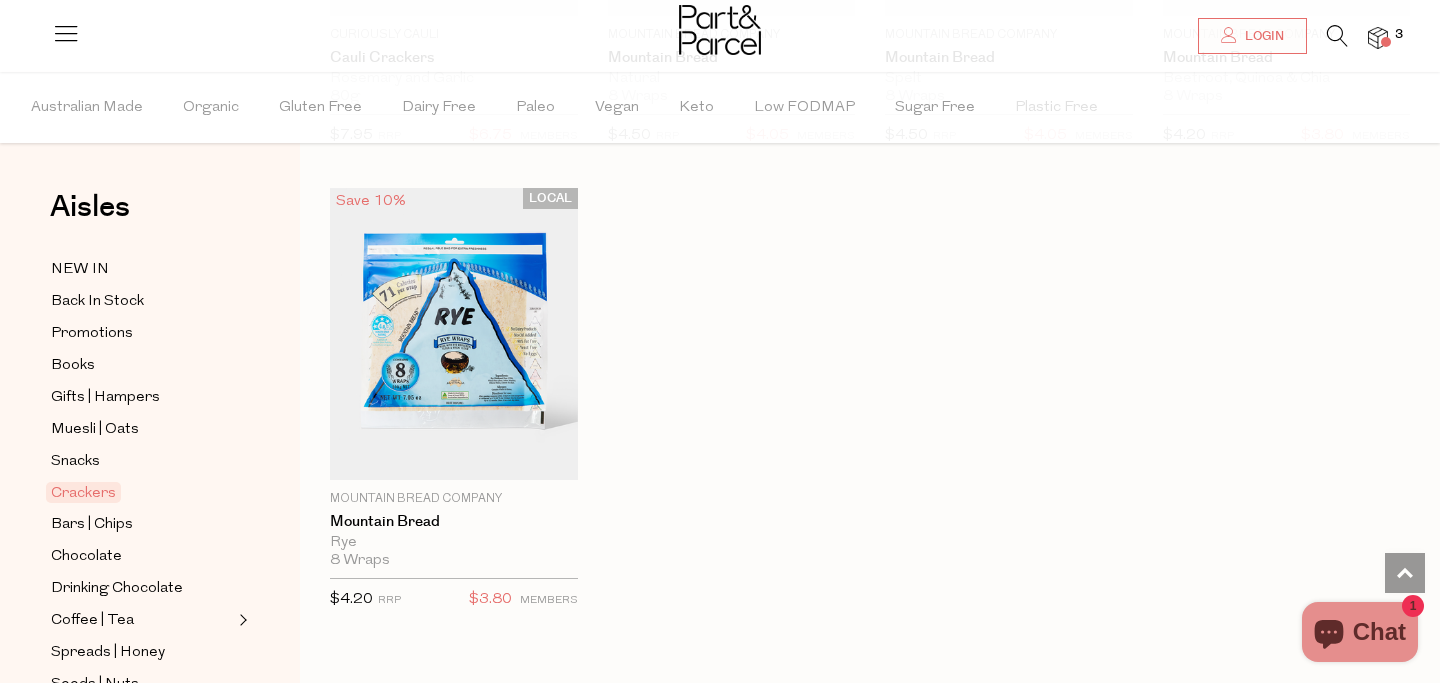 scroll, scrollTop: 4288, scrollLeft: 0, axis: vertical 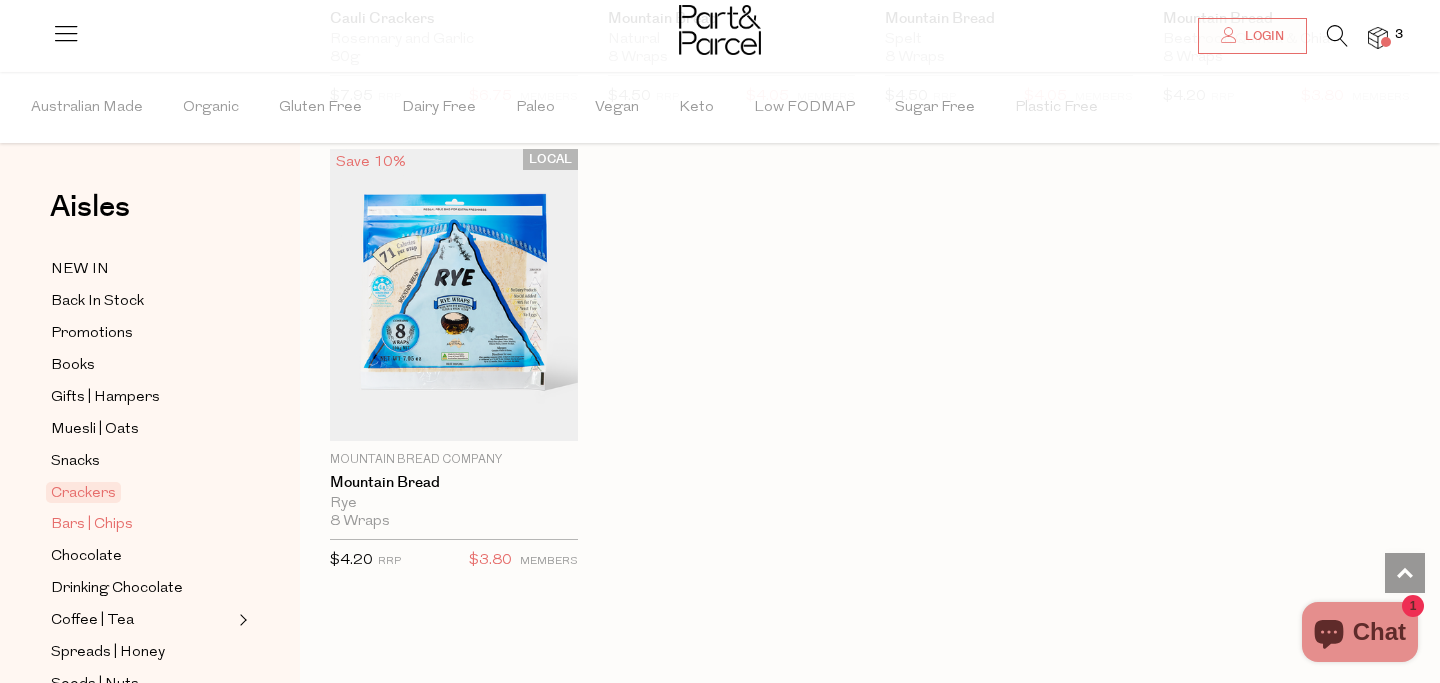 click on "Bars | Chips" at bounding box center [92, 525] 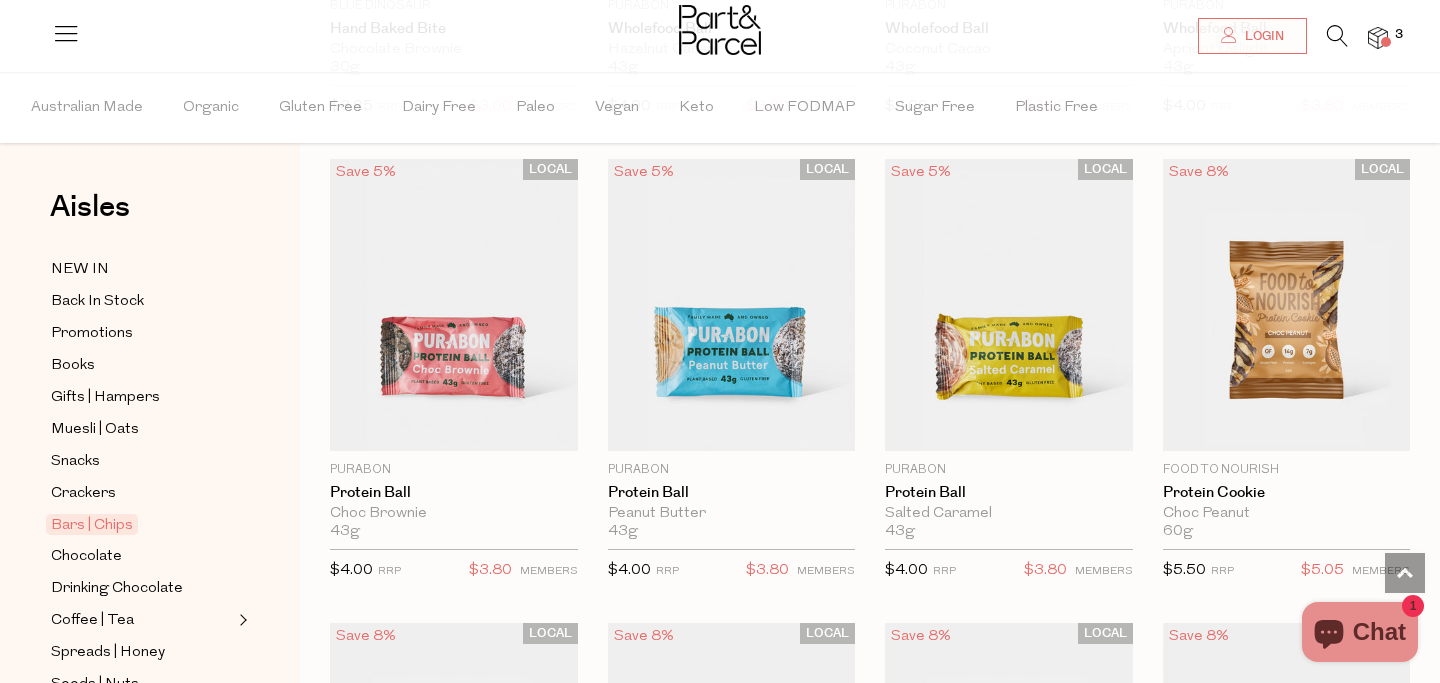 scroll, scrollTop: 4744, scrollLeft: 0, axis: vertical 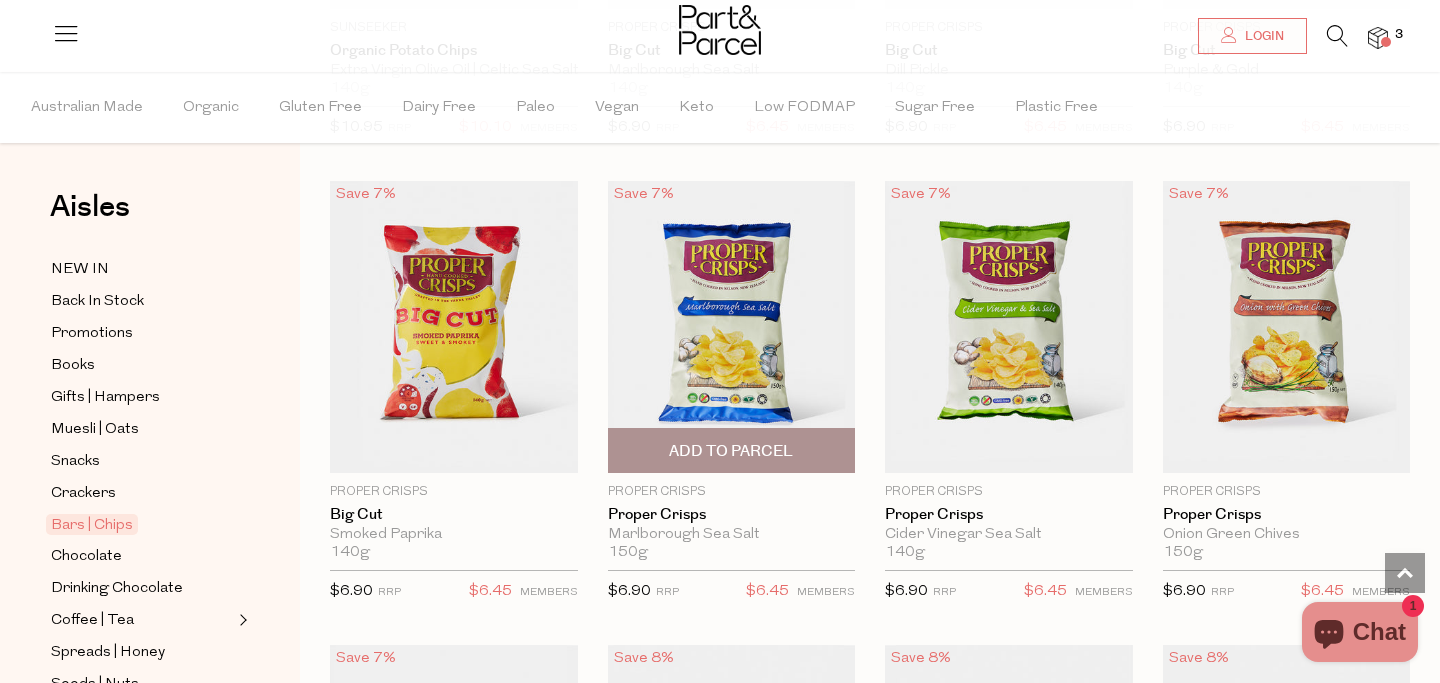 click at bounding box center [732, 327] 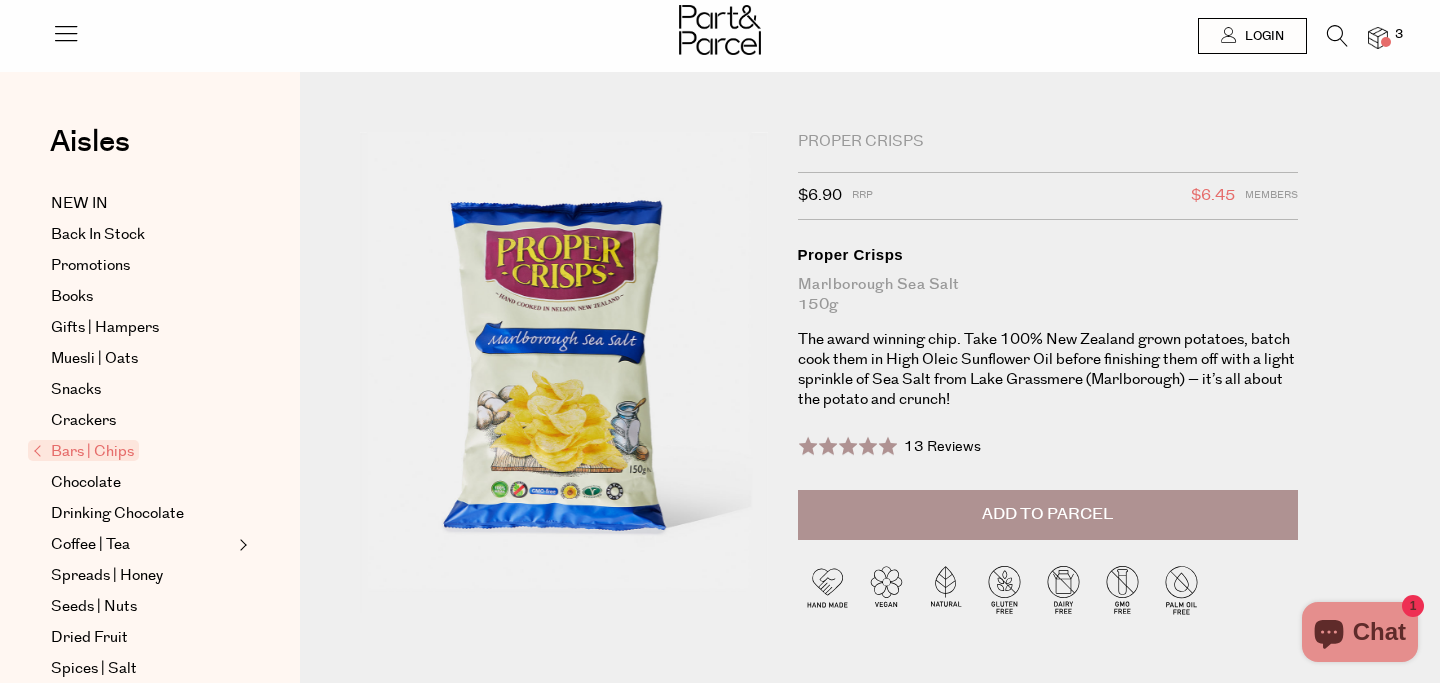 scroll, scrollTop: 0, scrollLeft: 0, axis: both 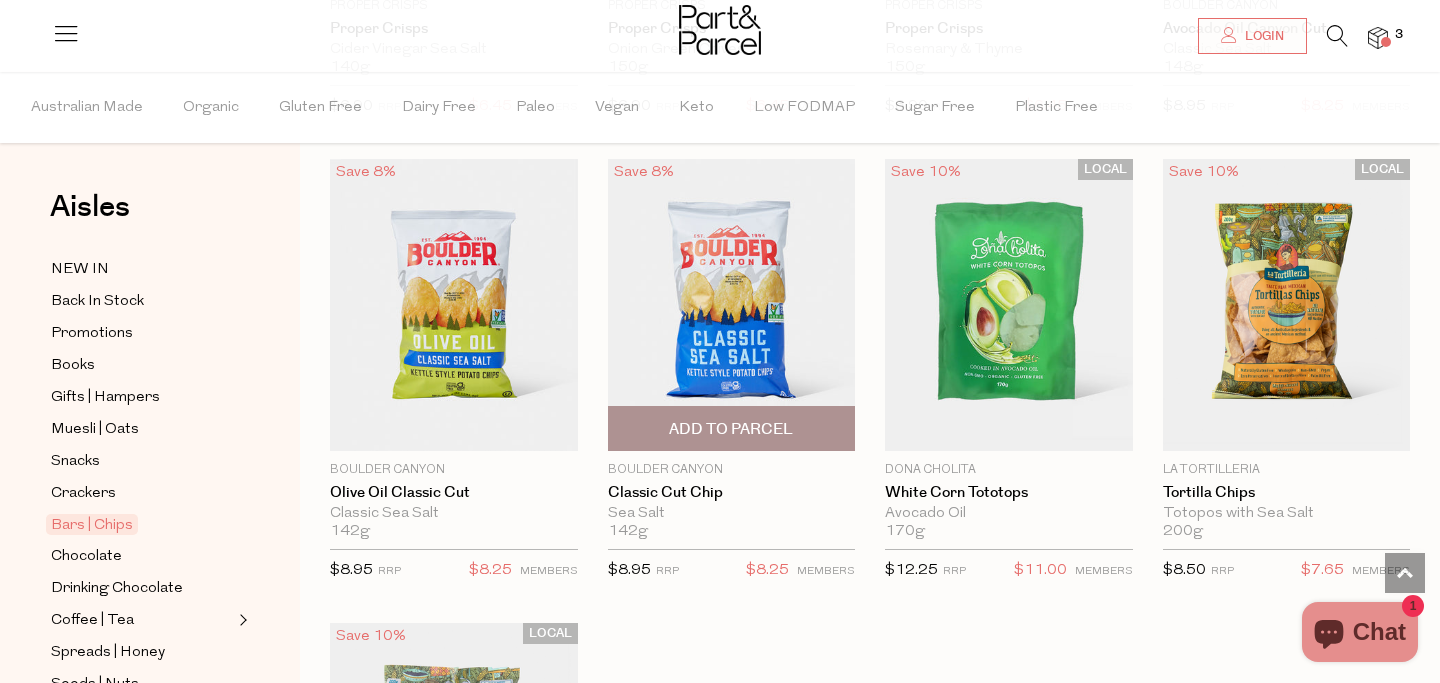 click at bounding box center [732, 305] 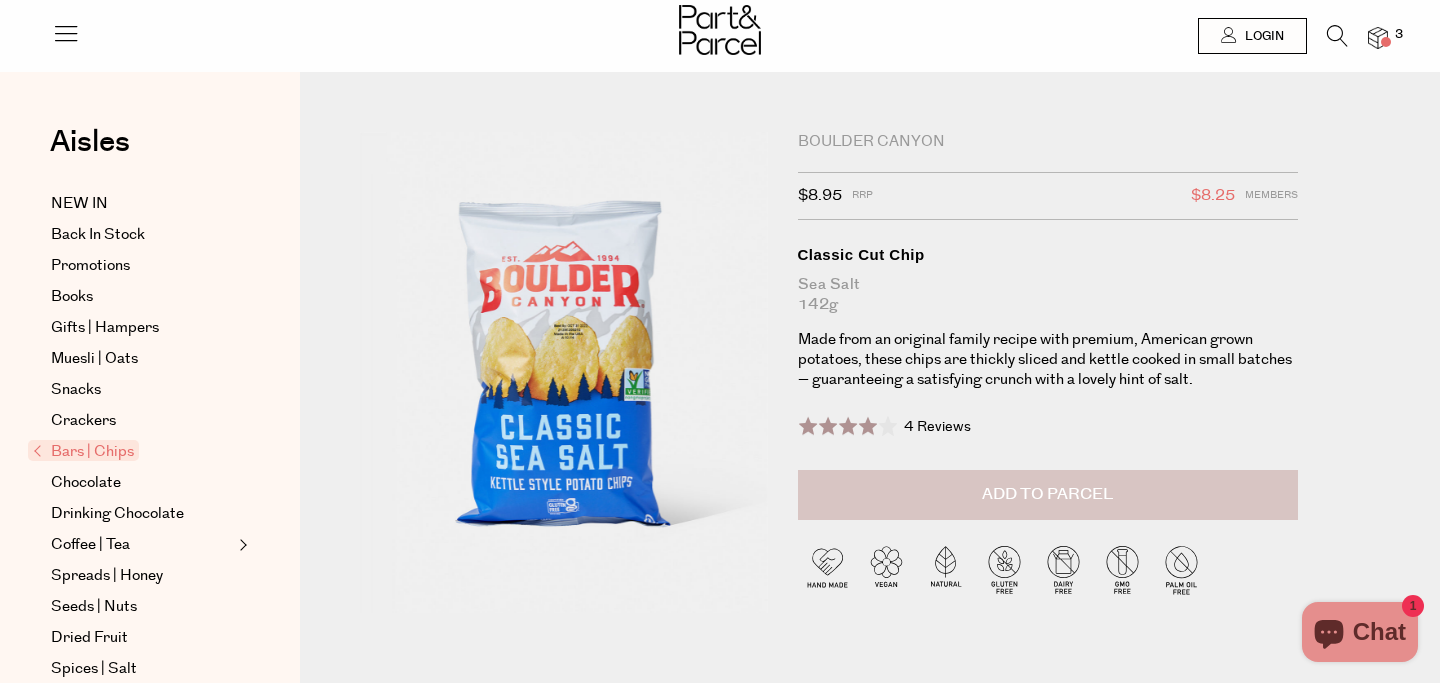 scroll, scrollTop: 0, scrollLeft: 0, axis: both 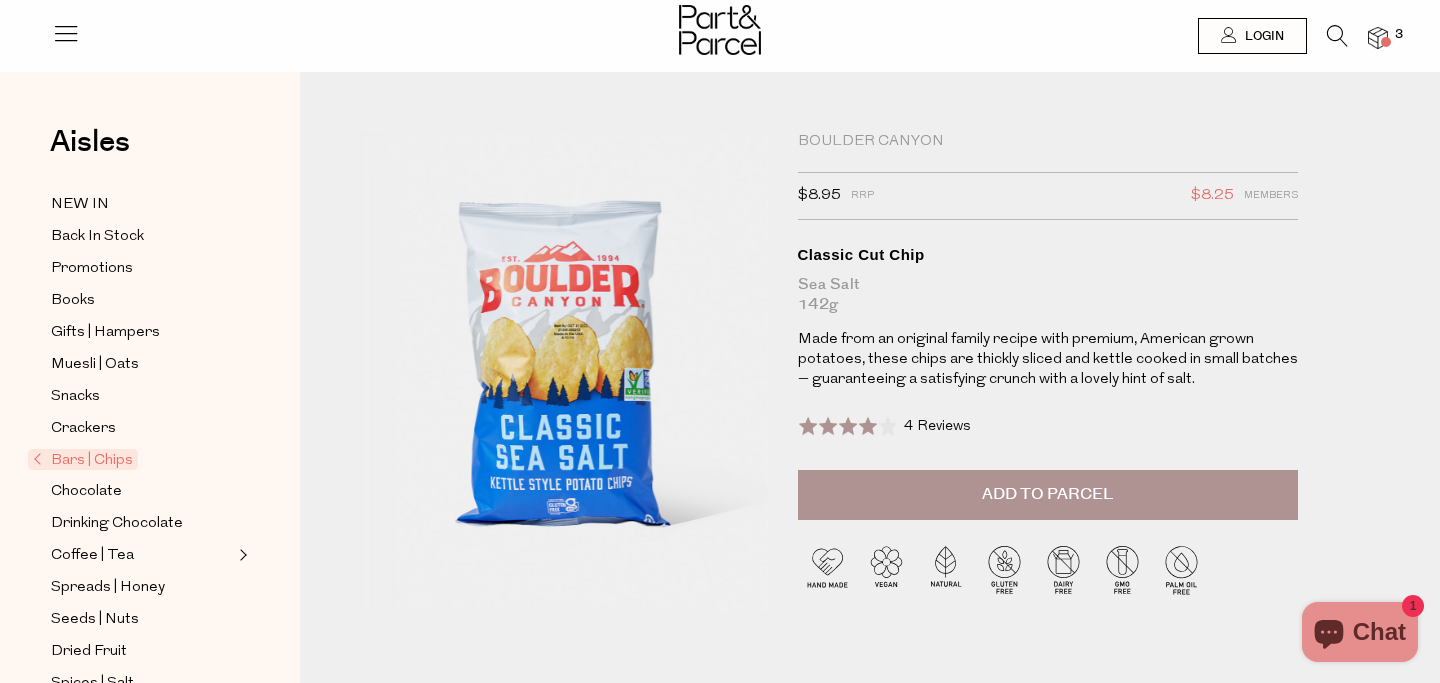 click on "4 Reviews" at bounding box center [937, 426] 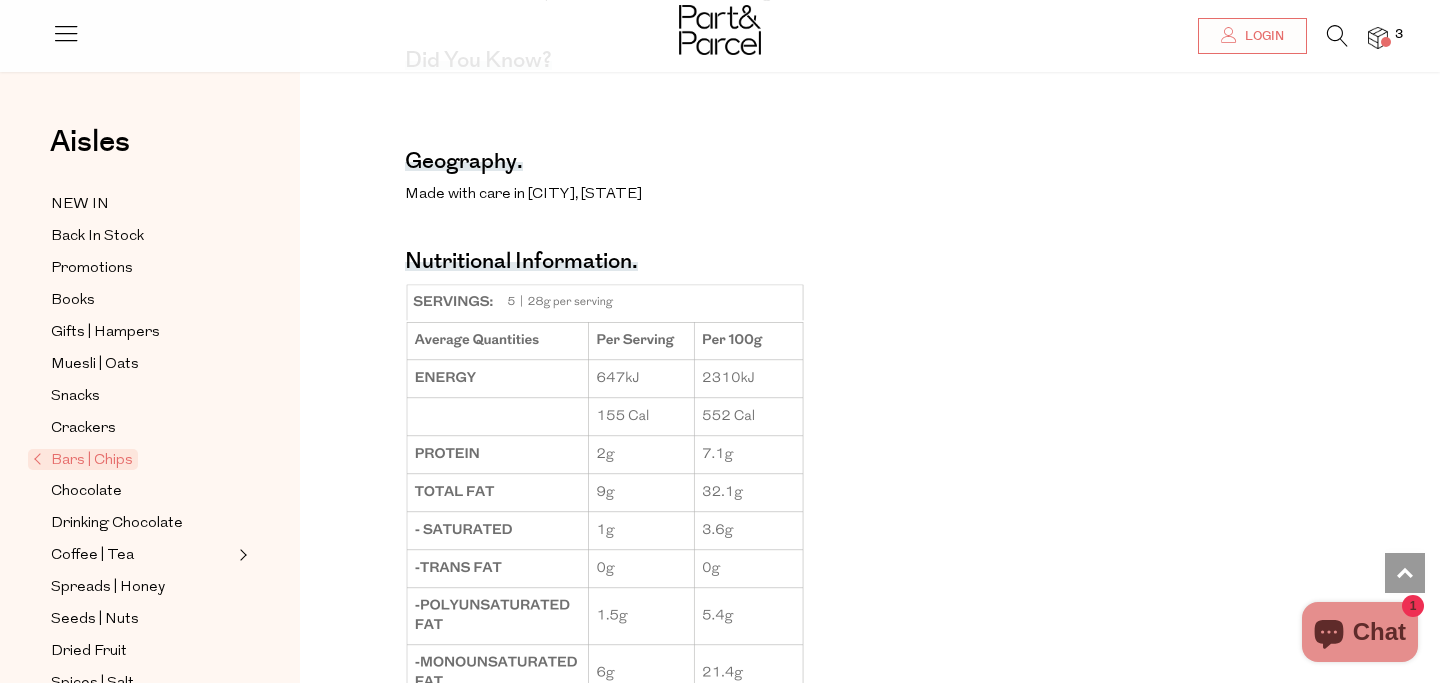 scroll, scrollTop: 1066, scrollLeft: 0, axis: vertical 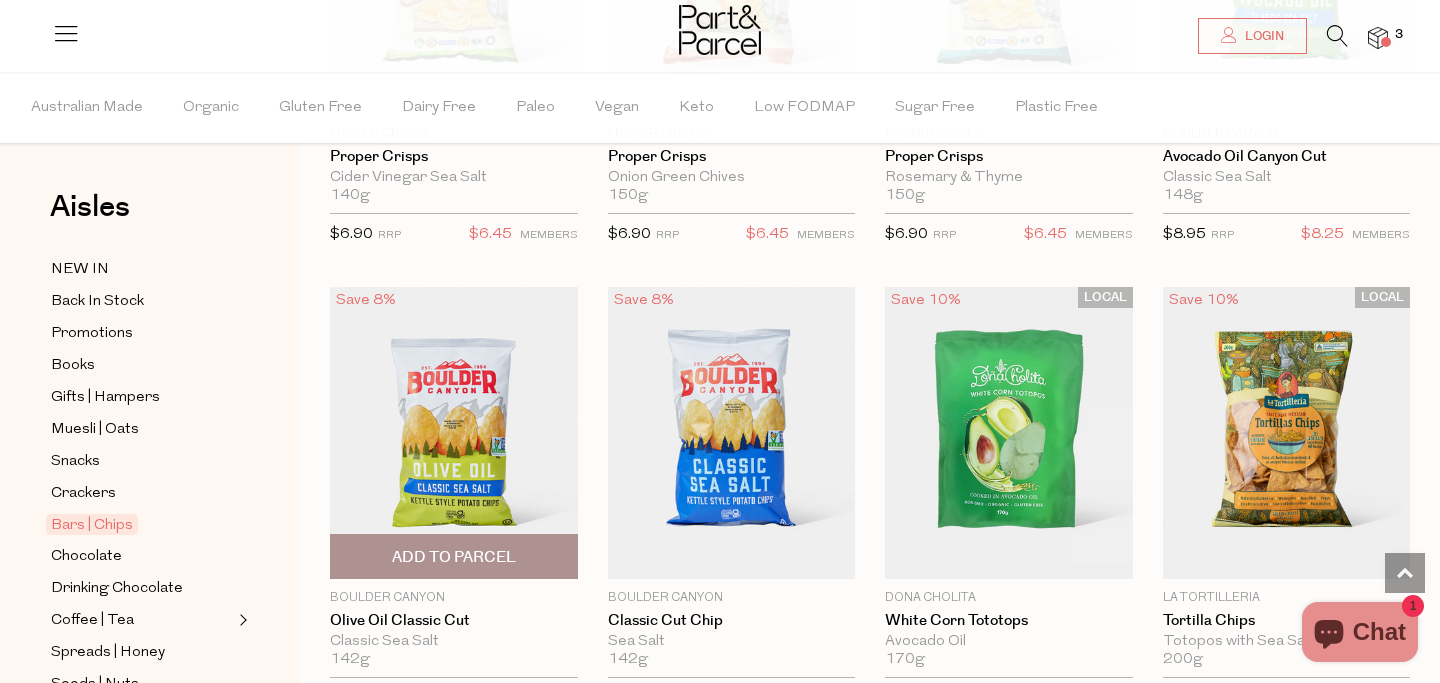 click at bounding box center [454, 433] 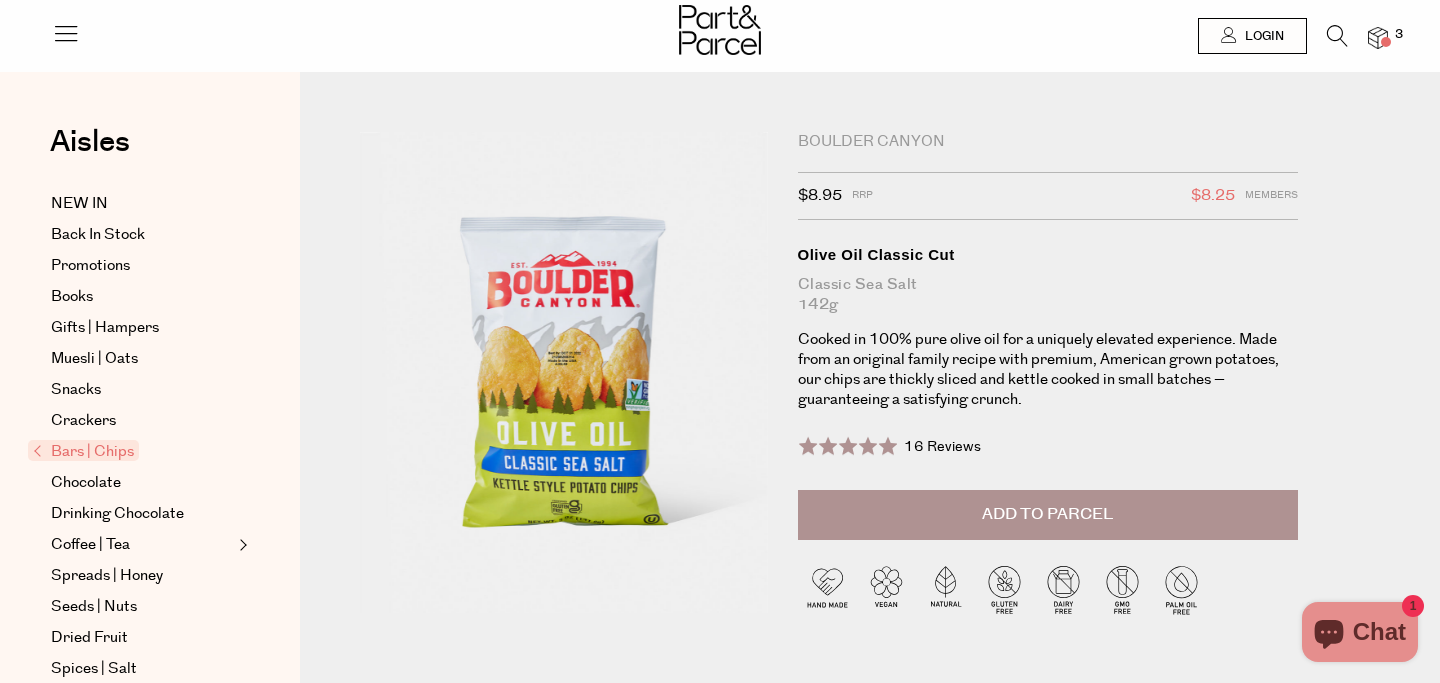 scroll, scrollTop: 0, scrollLeft: 0, axis: both 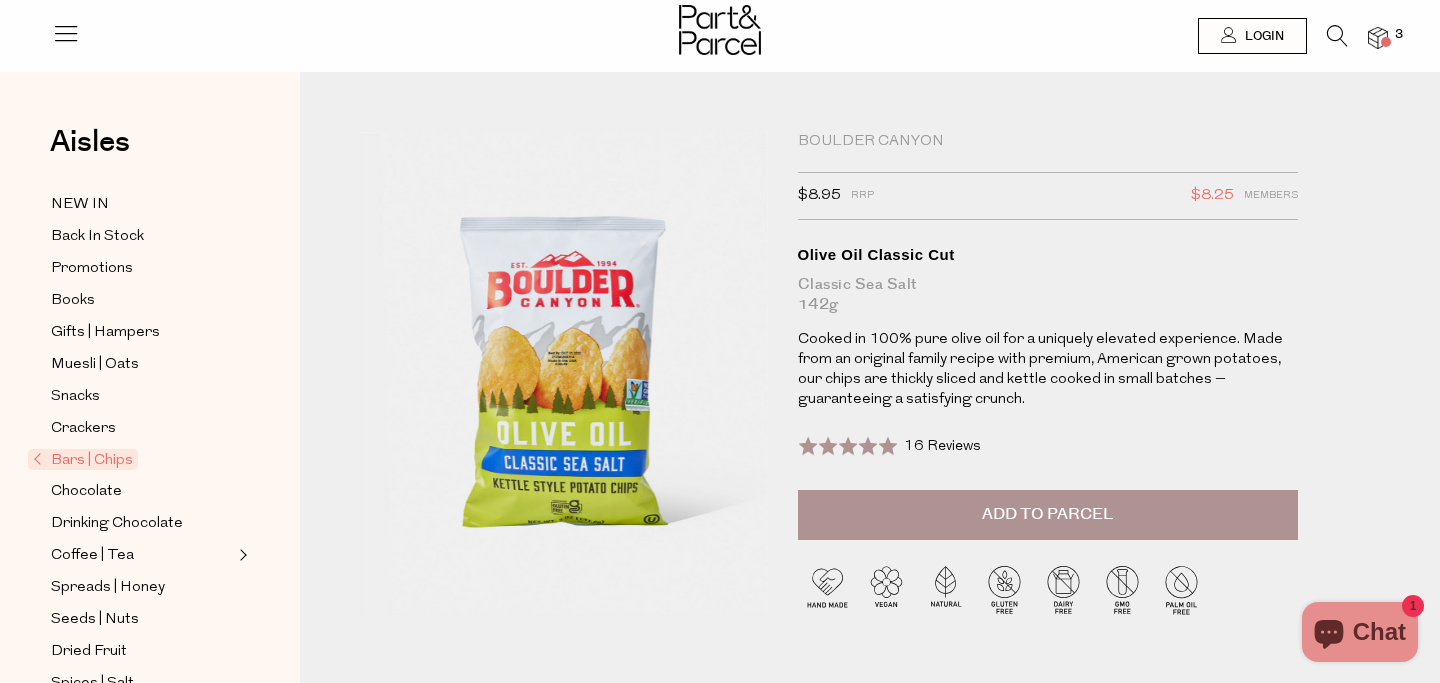 click on "Add to Parcel" at bounding box center (1047, 514) 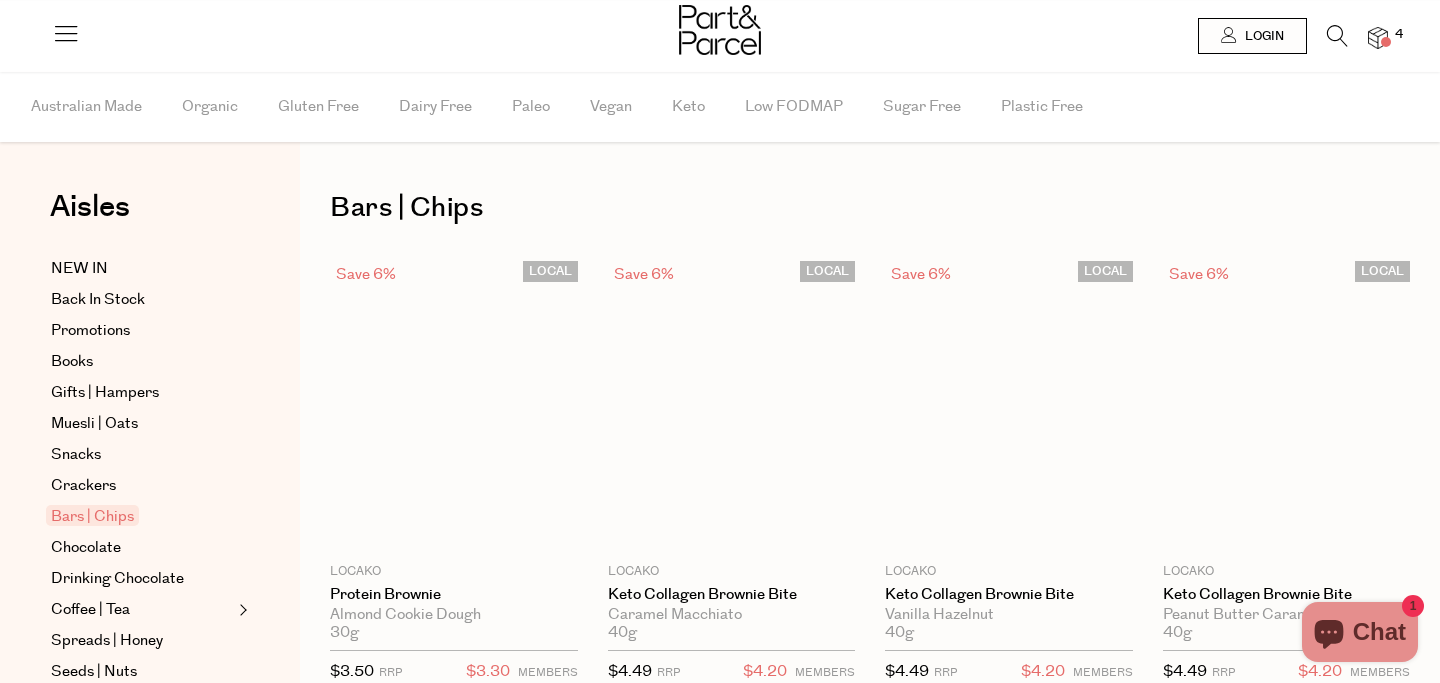 scroll, scrollTop: 1687, scrollLeft: 0, axis: vertical 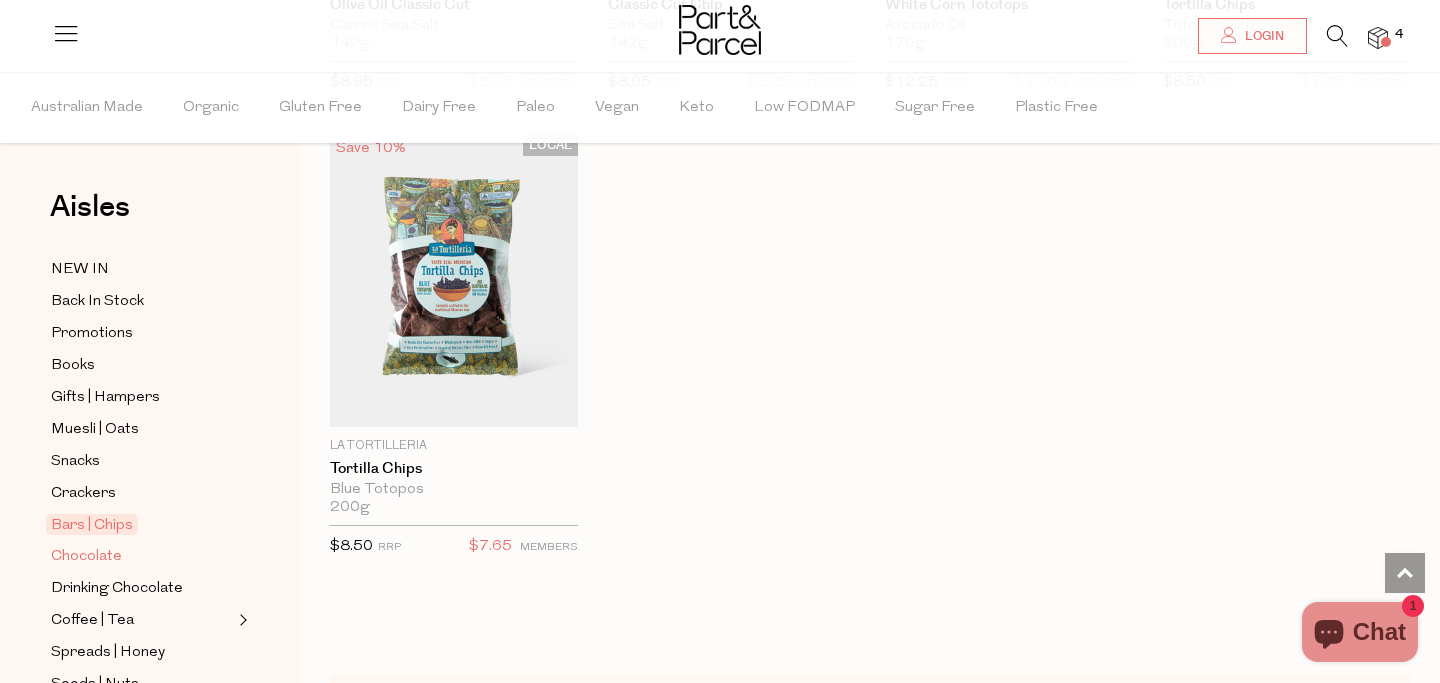 click on "Chocolate" at bounding box center (86, 557) 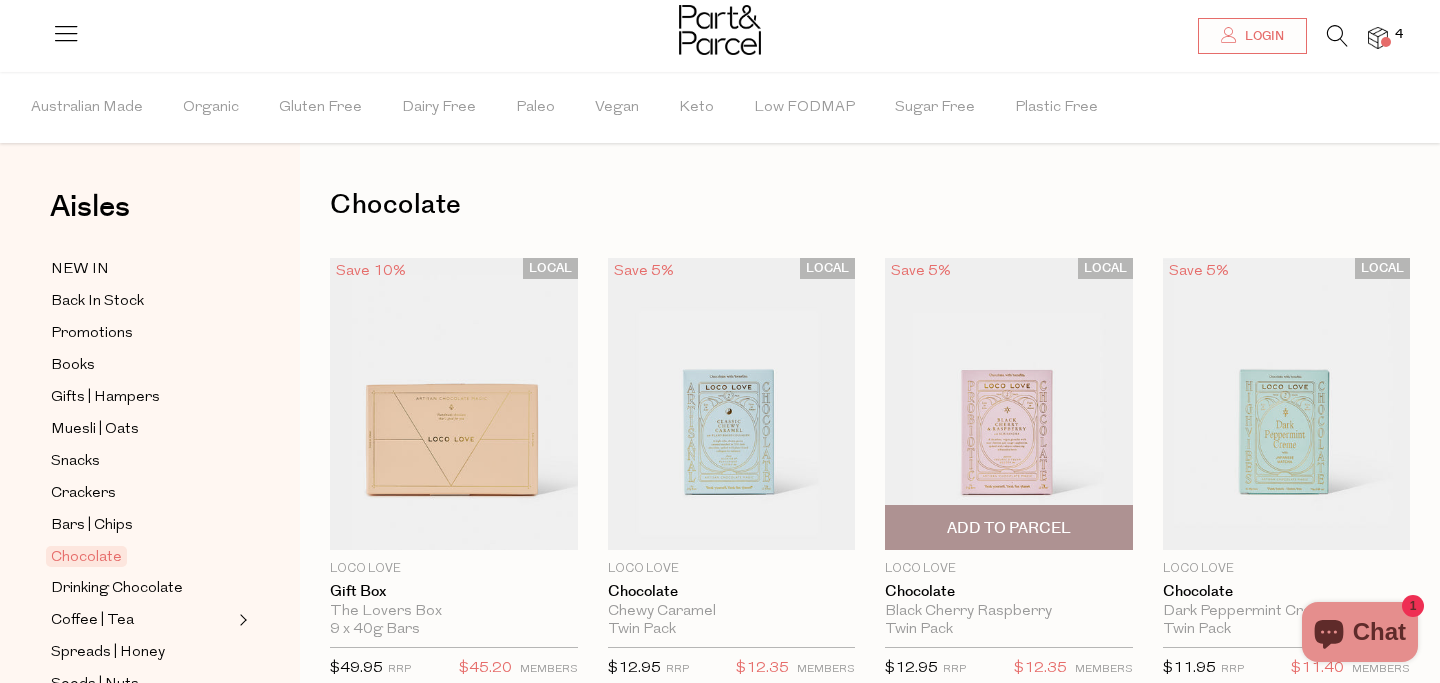 scroll, scrollTop: 0, scrollLeft: 0, axis: both 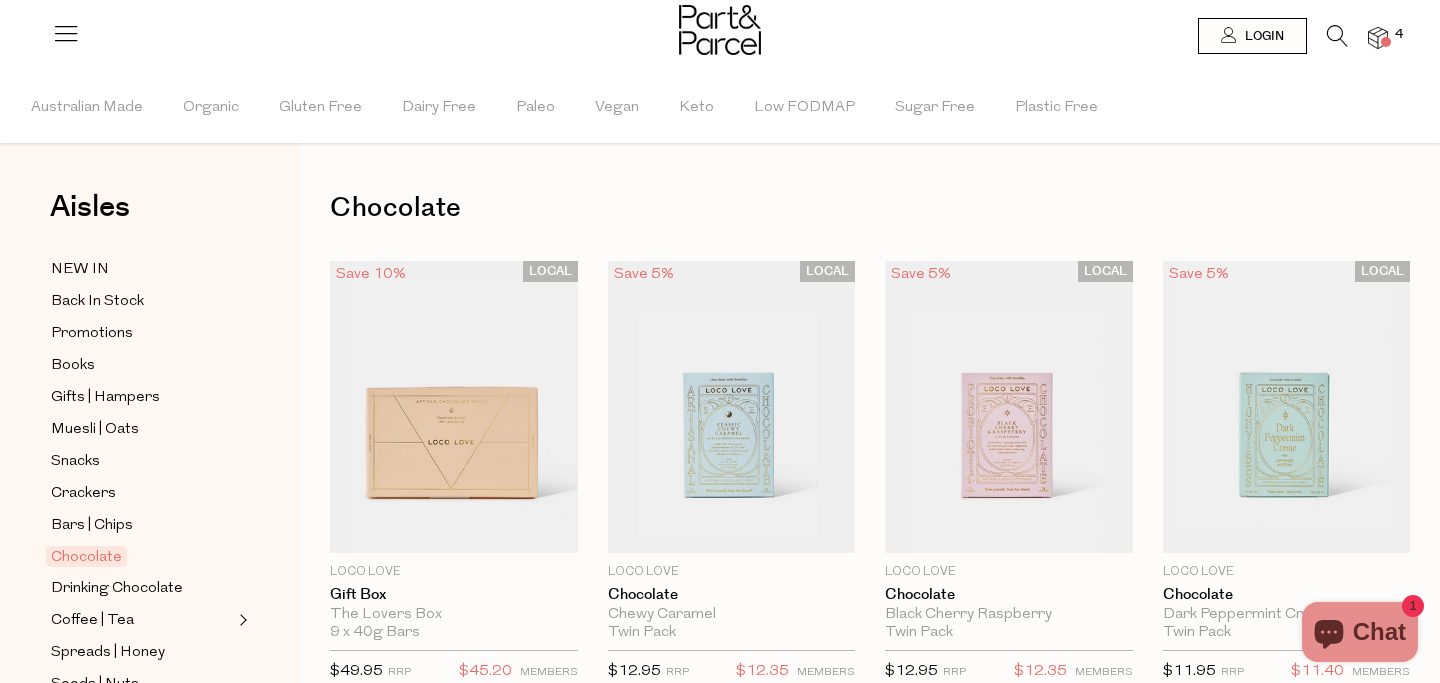click at bounding box center [1378, 38] 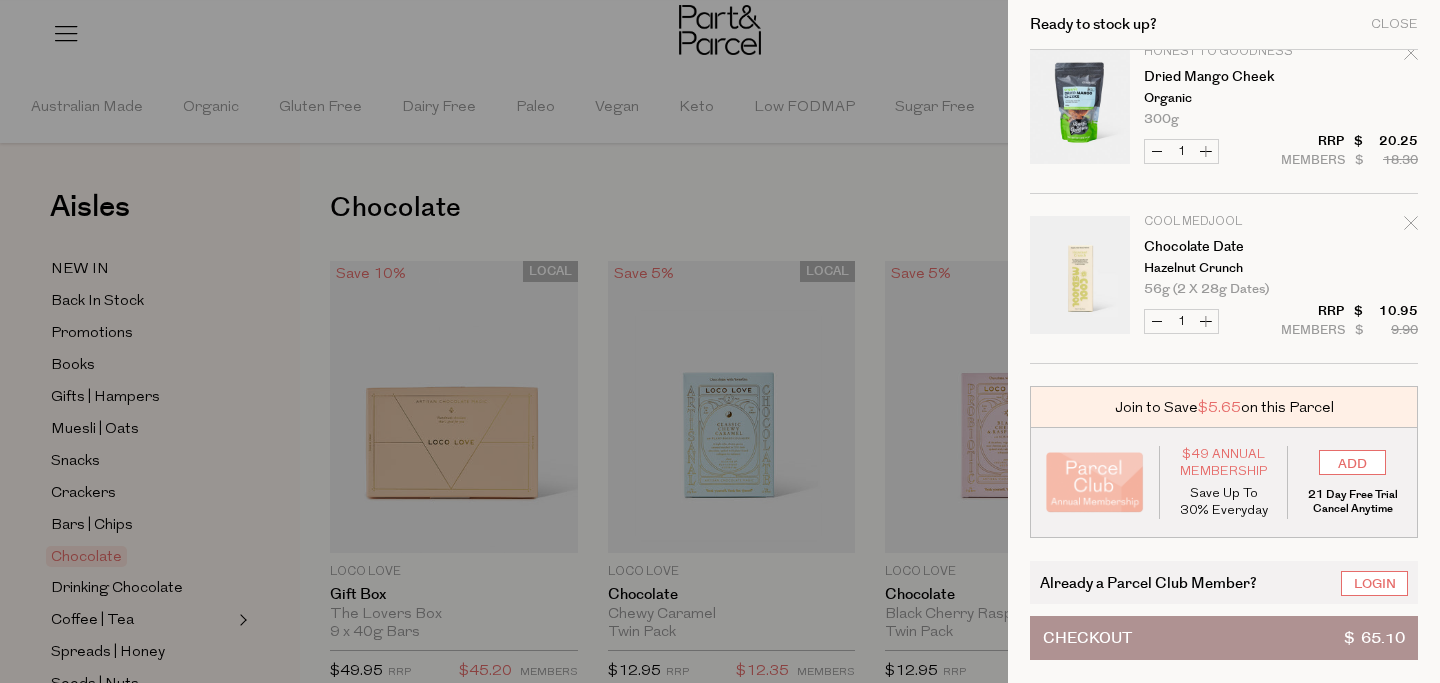 scroll, scrollTop: 0, scrollLeft: 0, axis: both 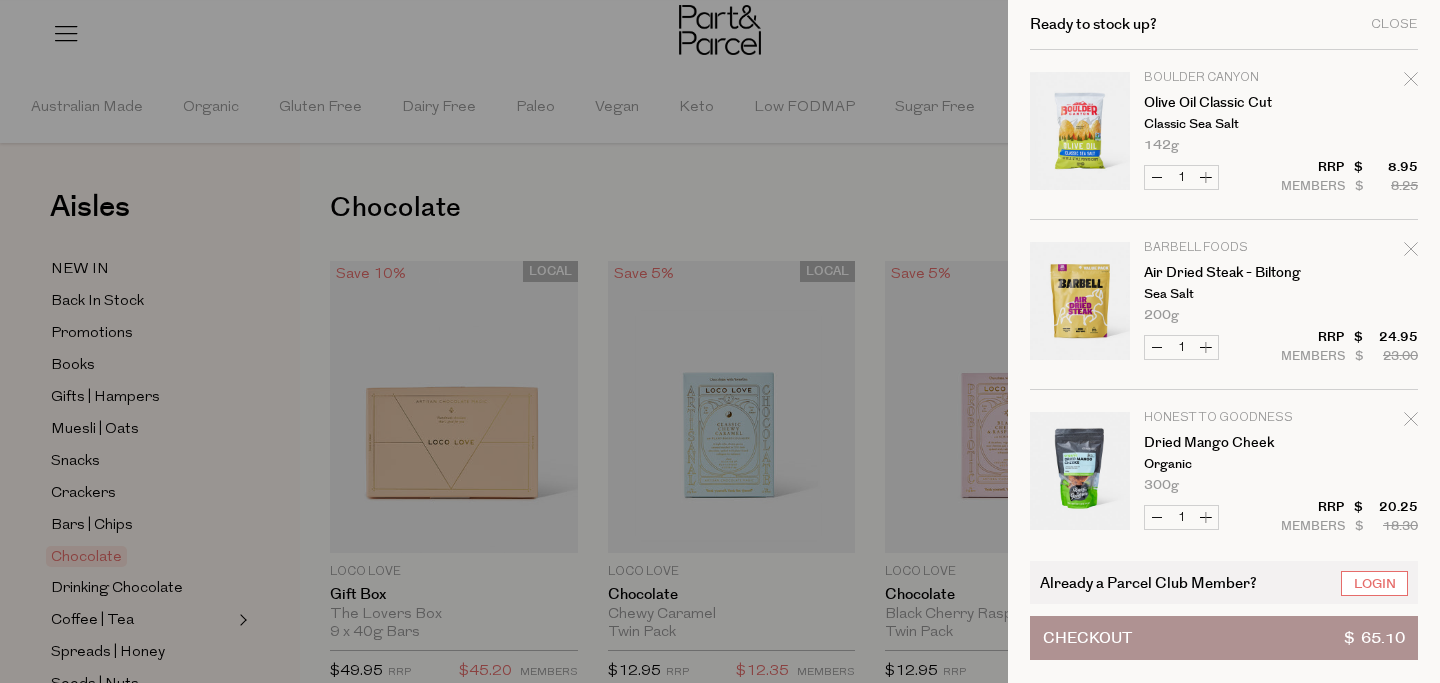 click on "Ready to stock up?
Close" at bounding box center (1224, 25) 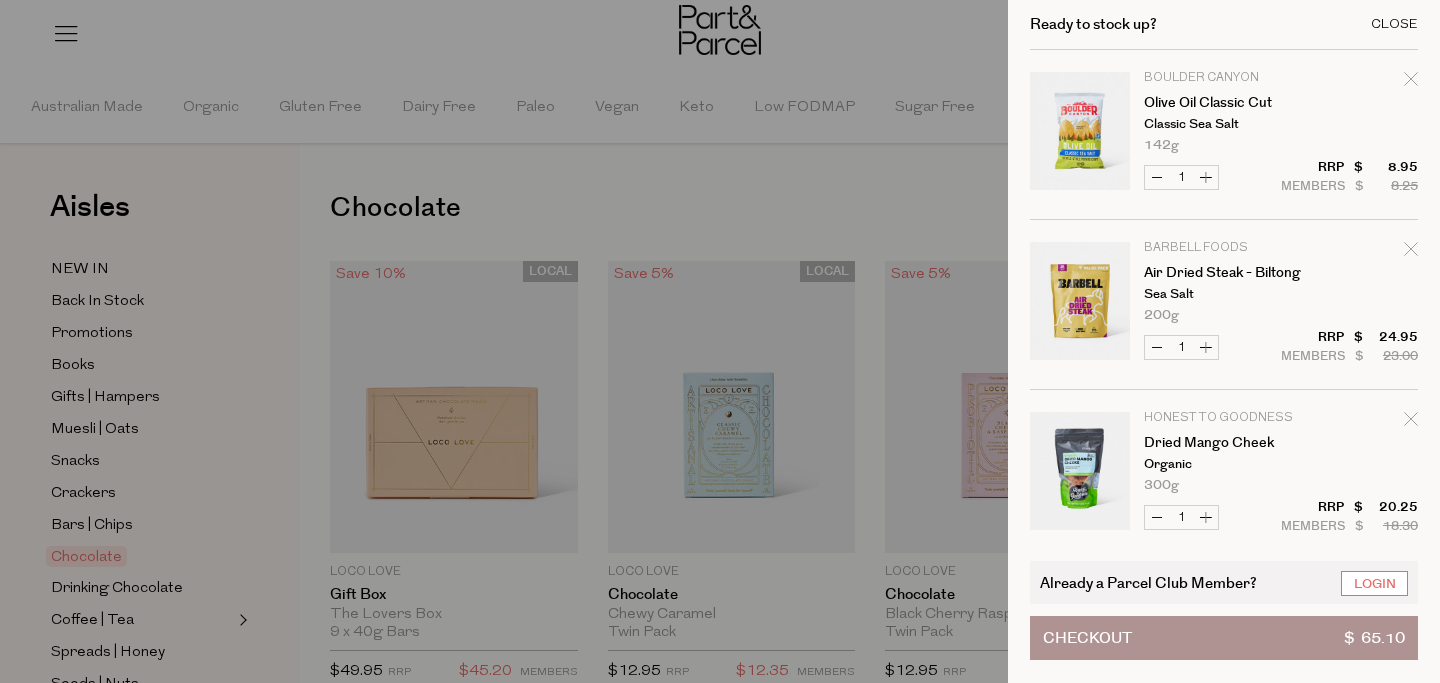 click on "Close" at bounding box center [1394, 24] 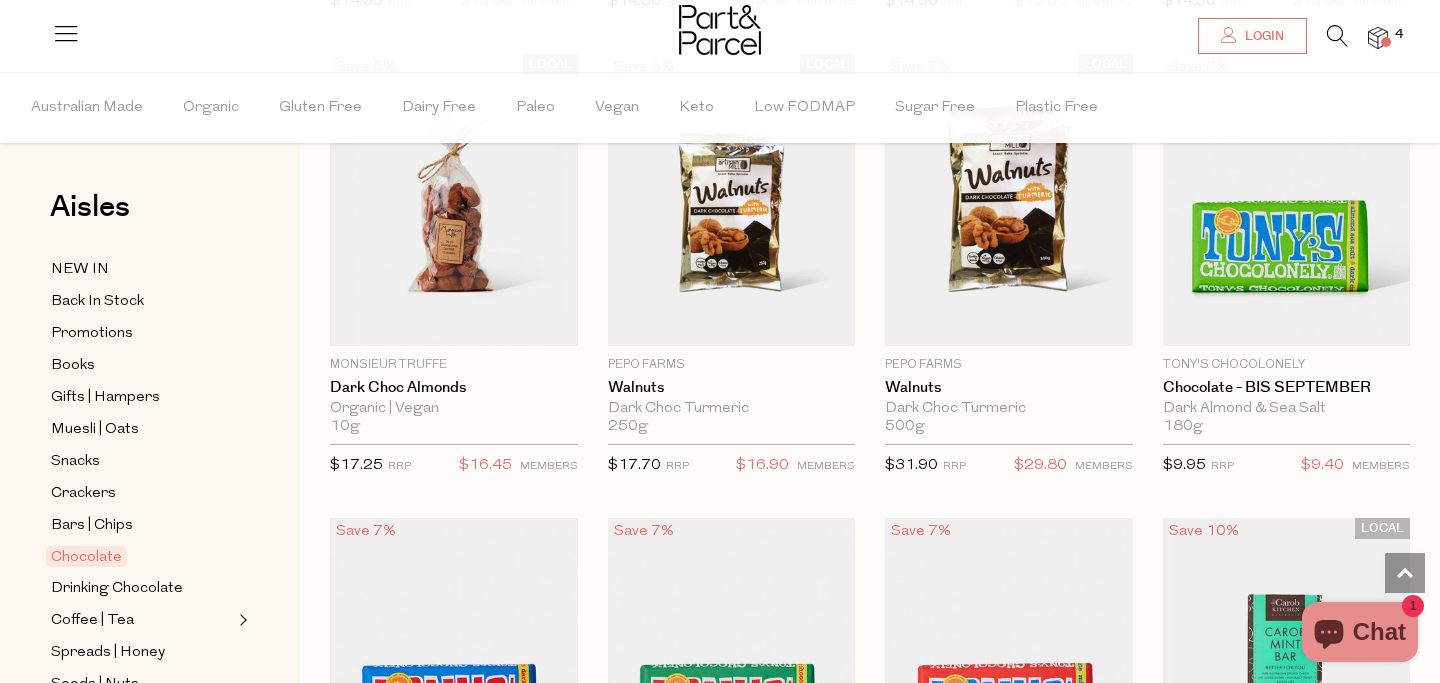 scroll, scrollTop: 4316, scrollLeft: 0, axis: vertical 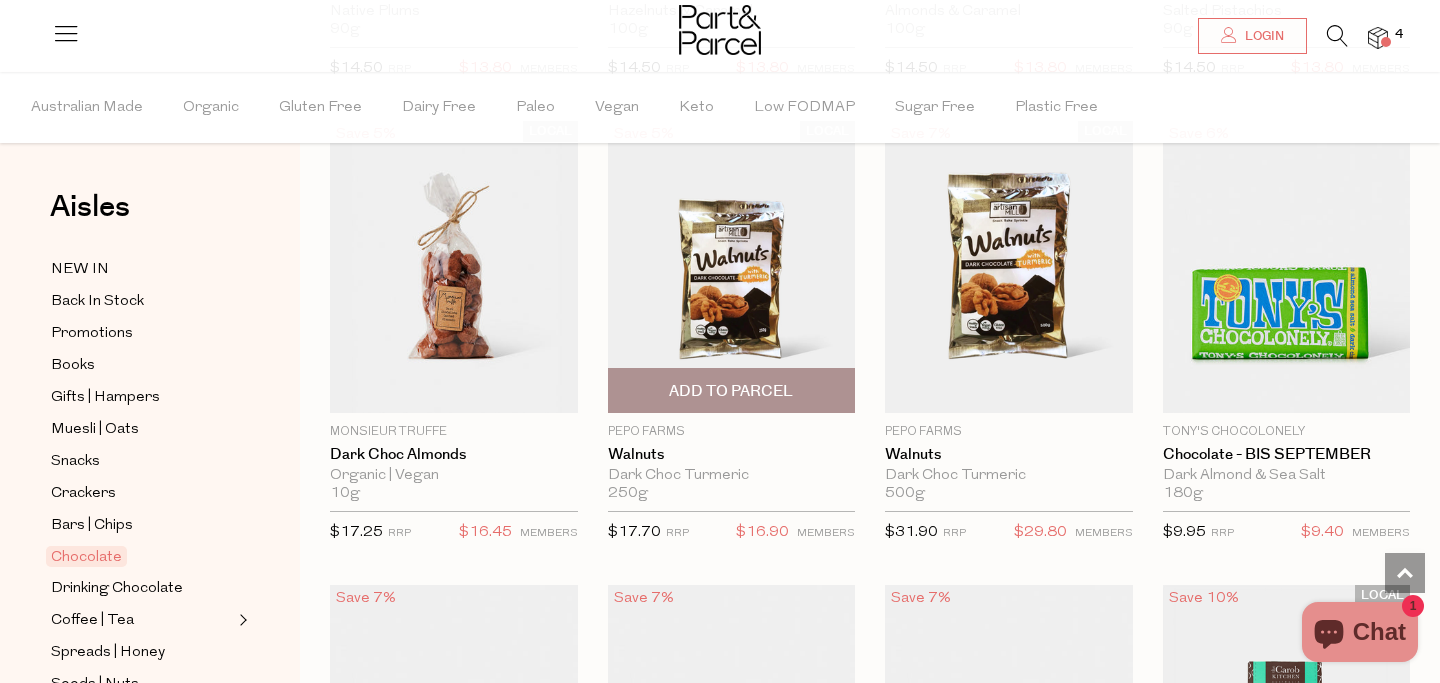 click at bounding box center (732, 267) 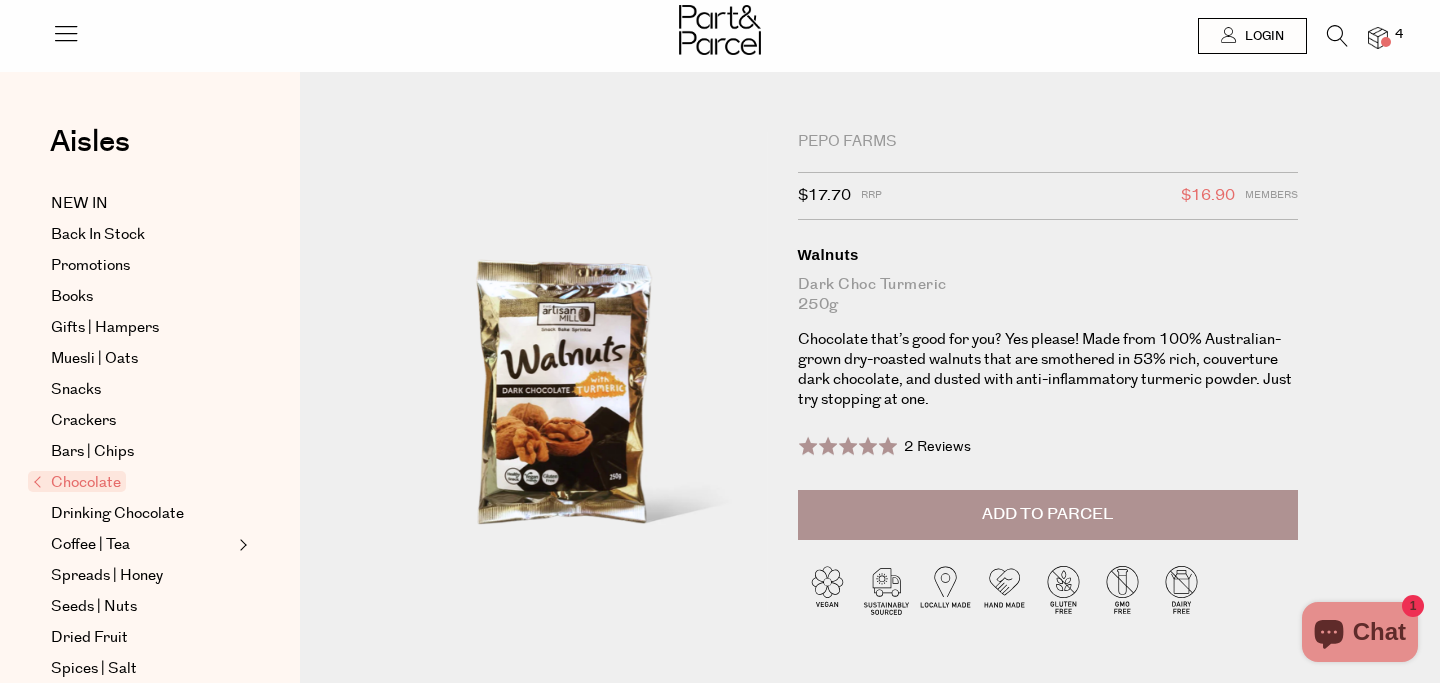 scroll, scrollTop: 180, scrollLeft: 0, axis: vertical 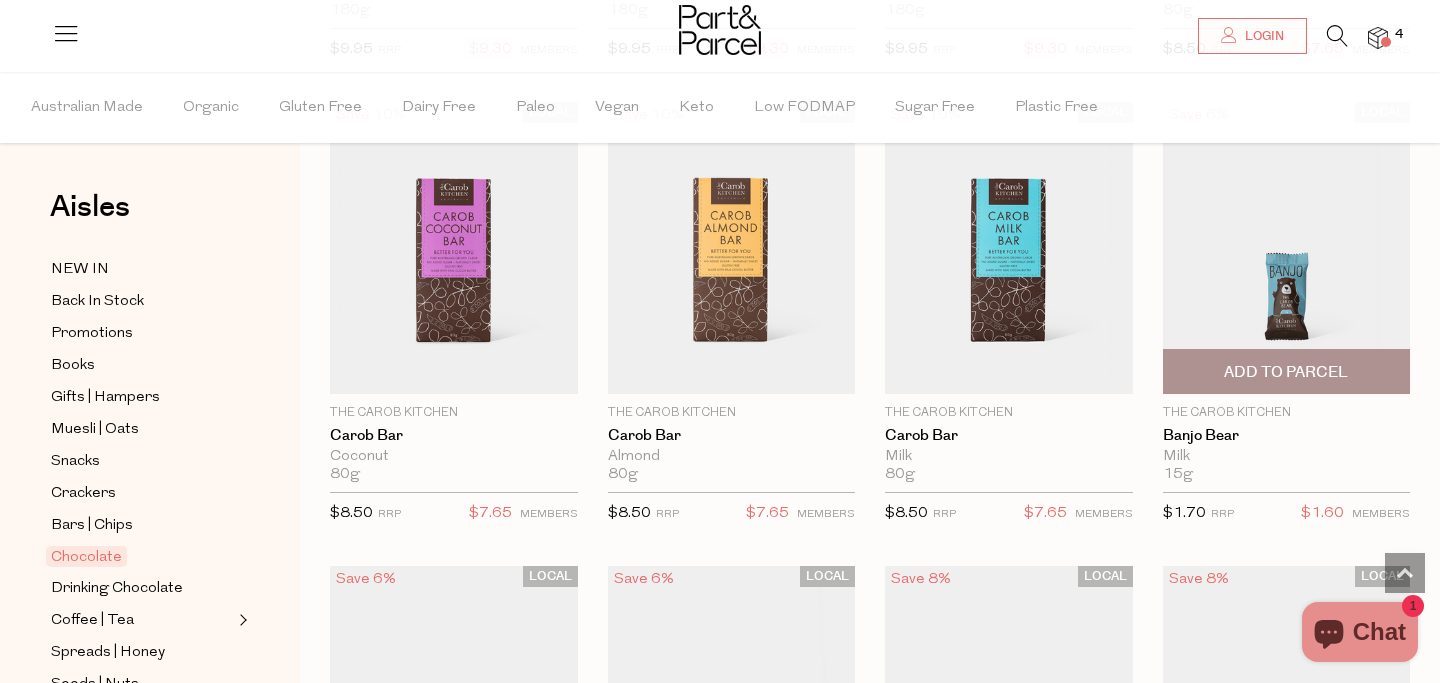 click at bounding box center [1287, 248] 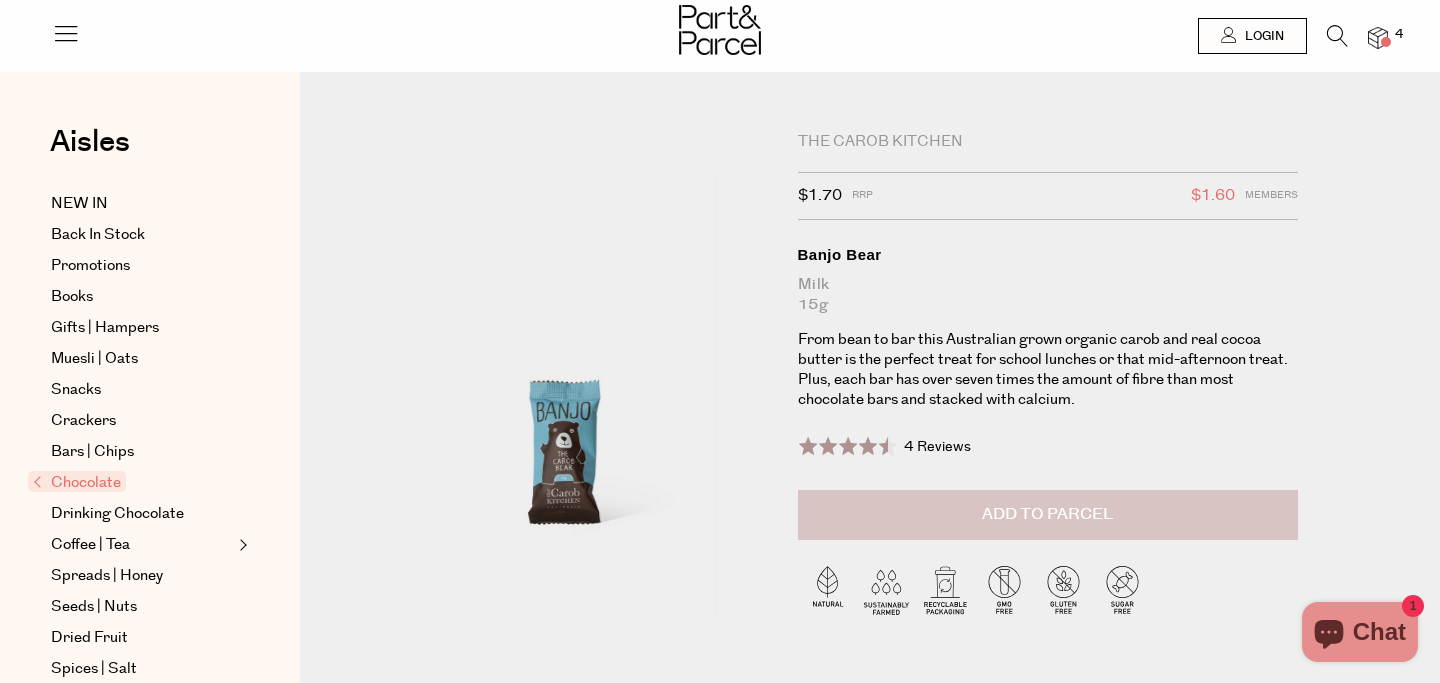 scroll, scrollTop: 0, scrollLeft: 0, axis: both 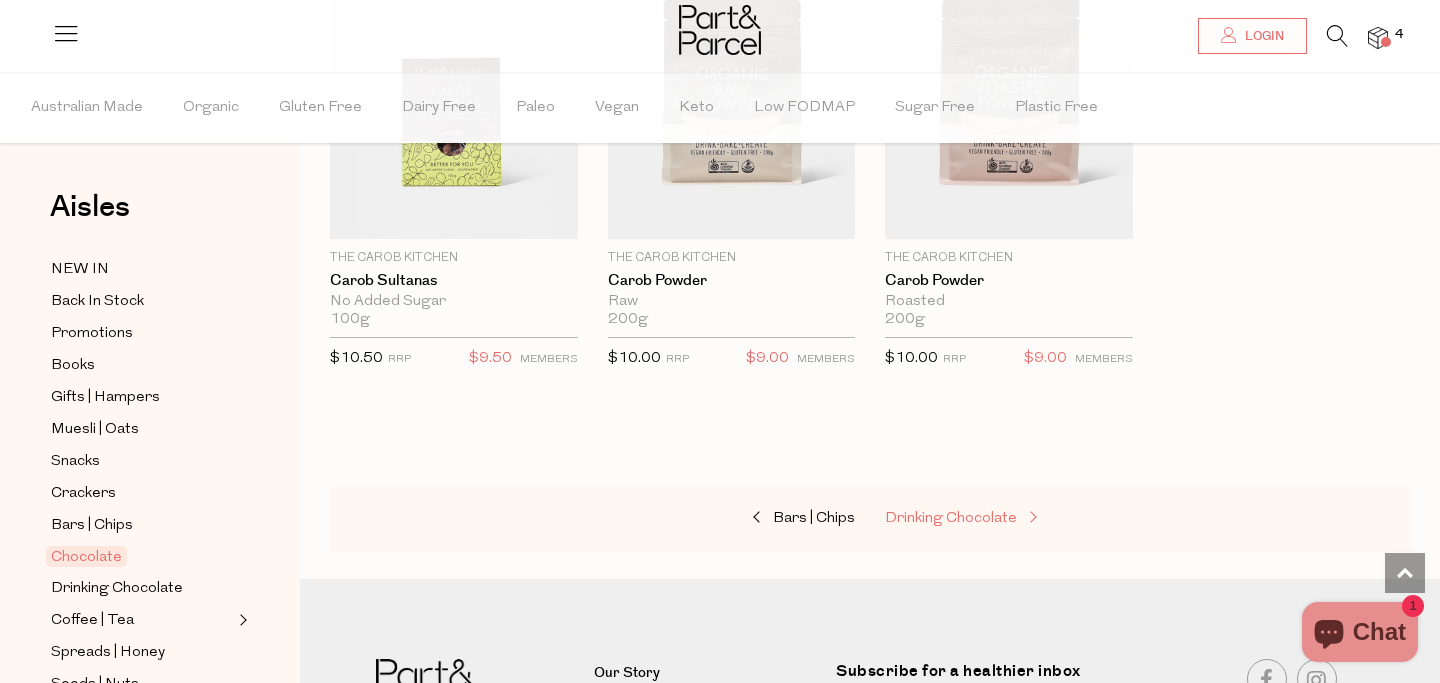 click on "Drinking Chocolate" at bounding box center (951, 518) 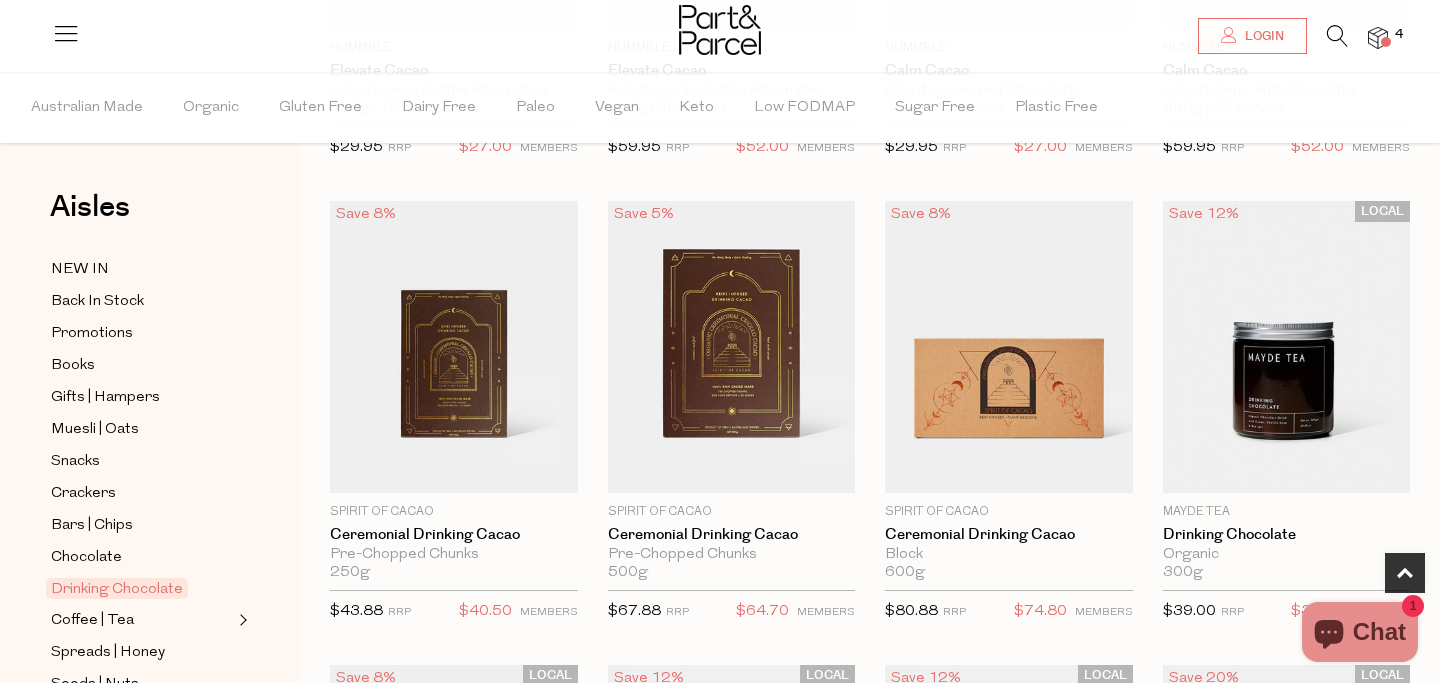 scroll, scrollTop: 991, scrollLeft: 0, axis: vertical 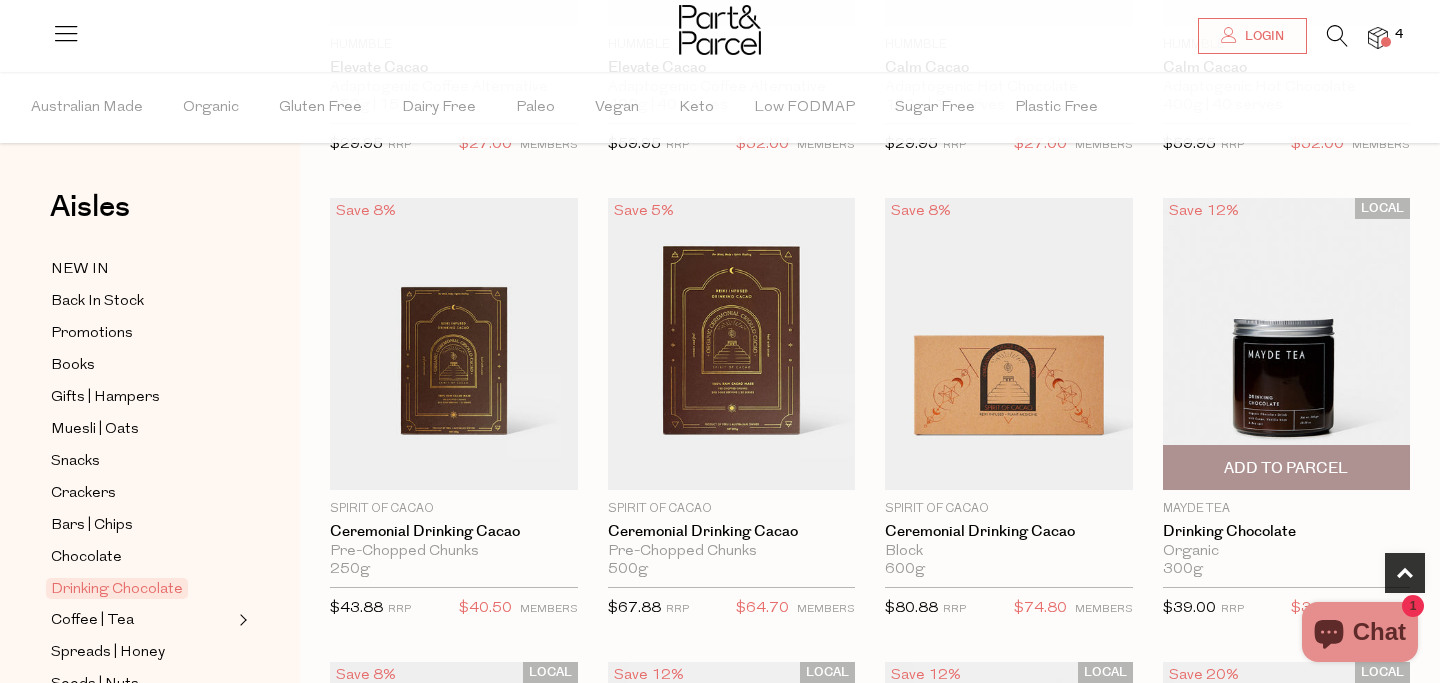 click at bounding box center [1287, 344] 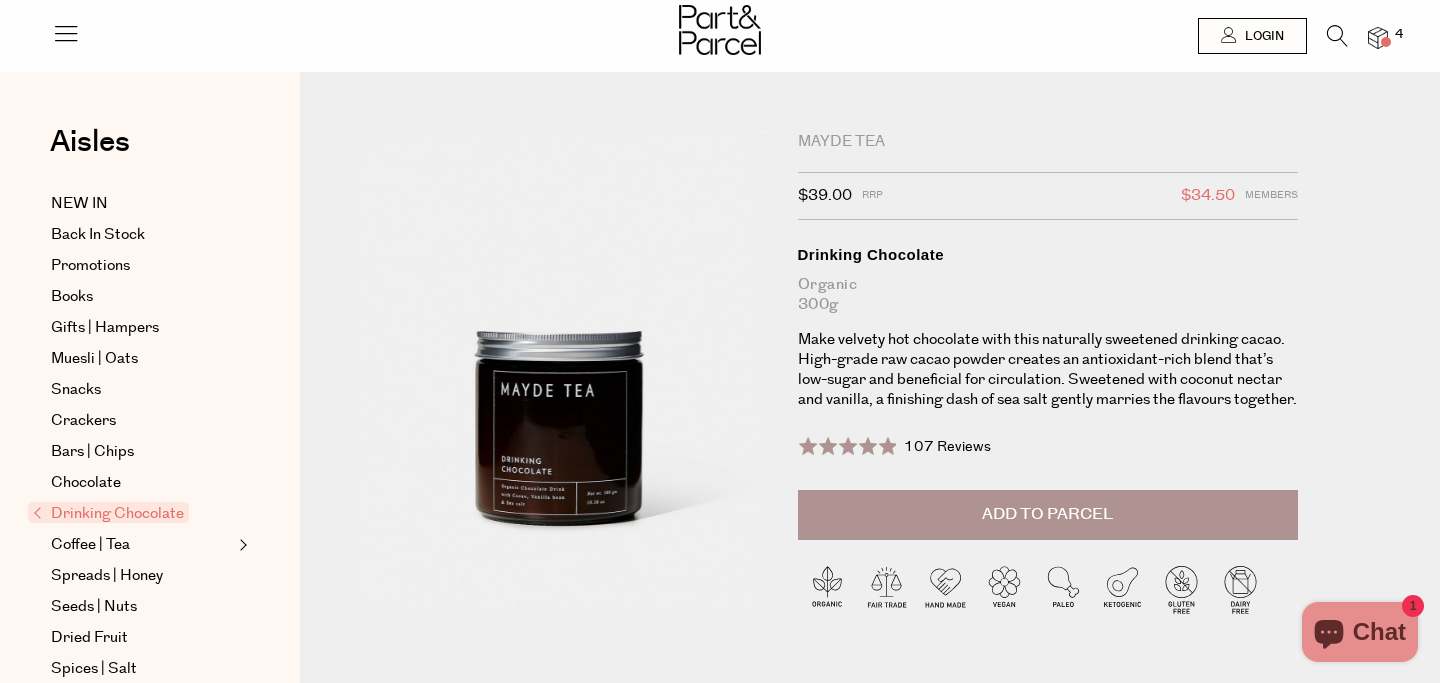 scroll, scrollTop: 0, scrollLeft: 0, axis: both 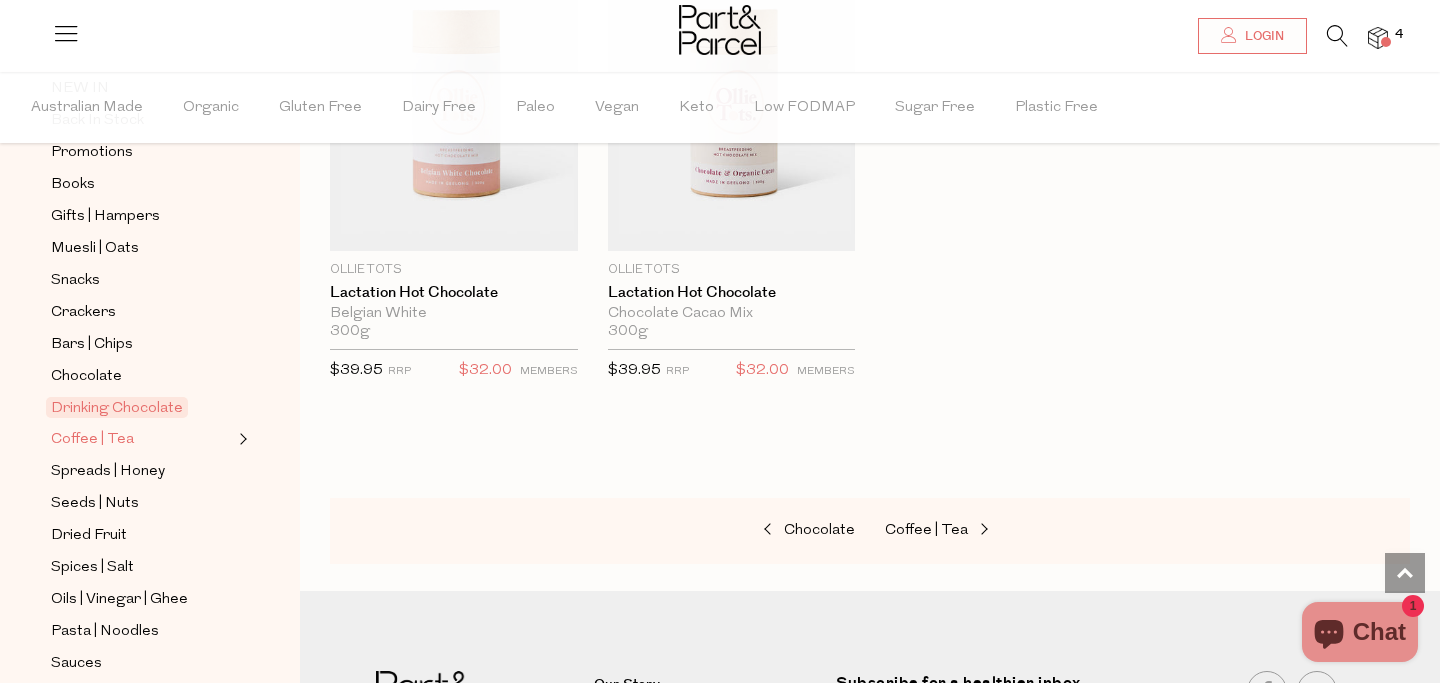 click on "Coffee | Tea" at bounding box center (92, 440) 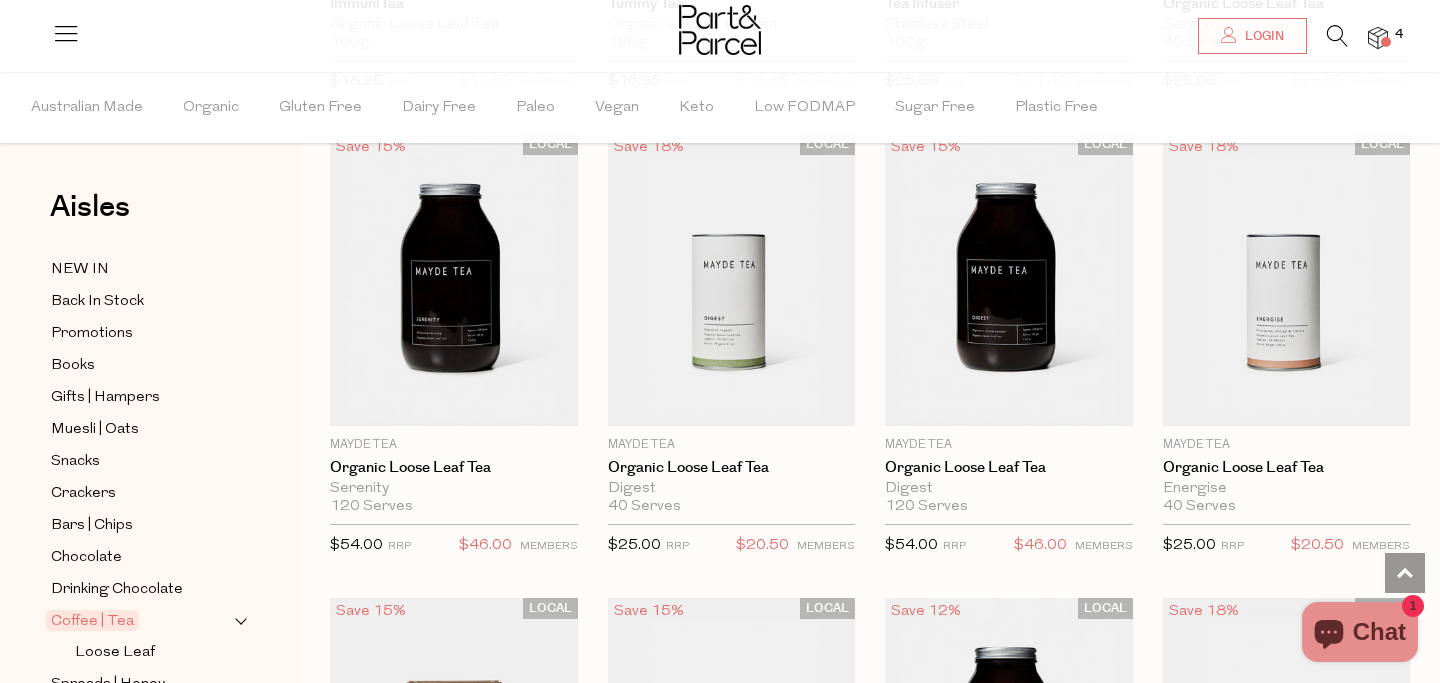scroll, scrollTop: 4305, scrollLeft: 0, axis: vertical 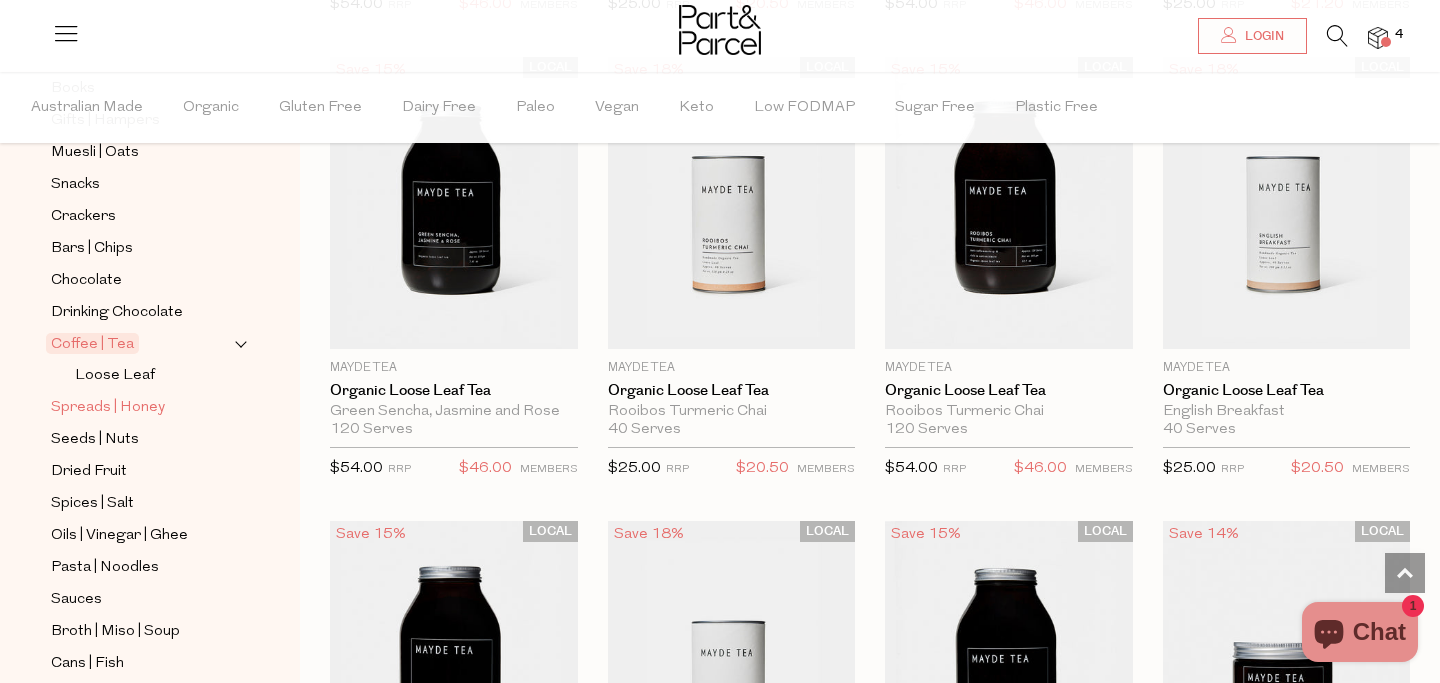 click on "Spreads | Honey" at bounding box center [108, 408] 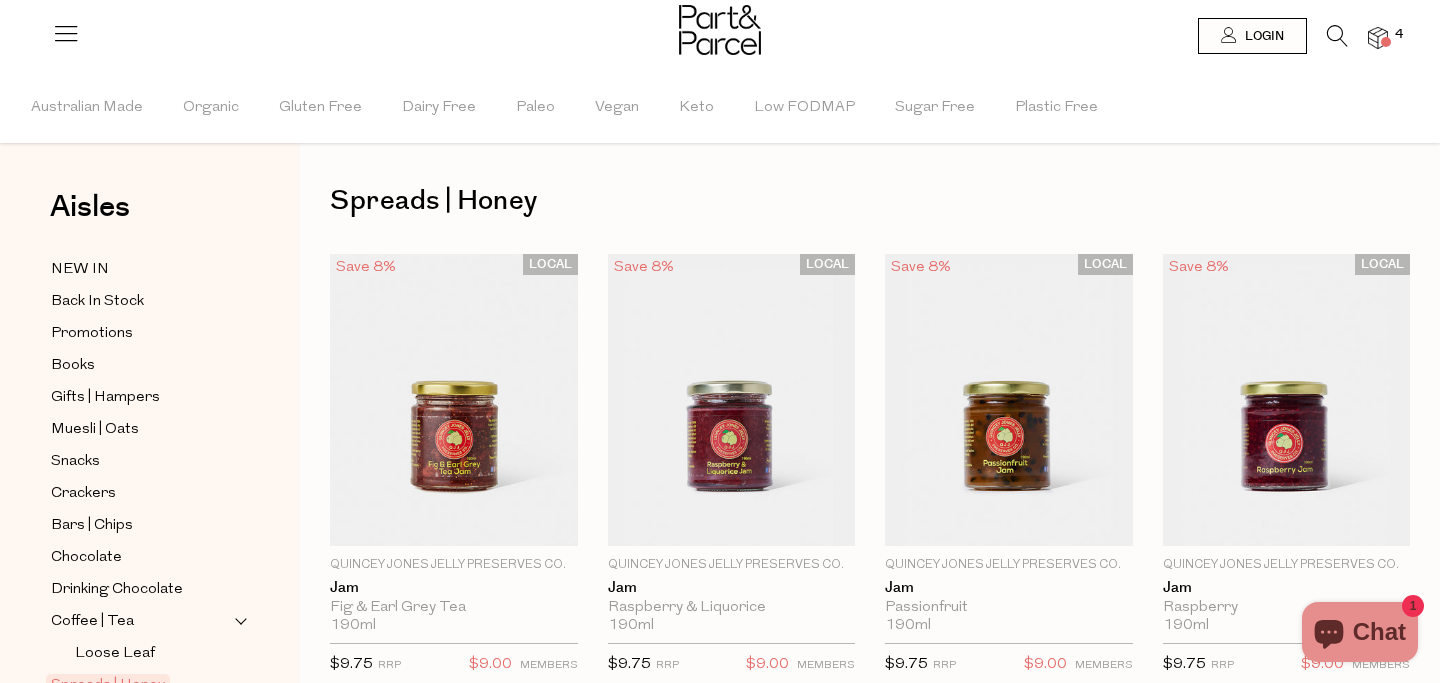scroll, scrollTop: 0, scrollLeft: 0, axis: both 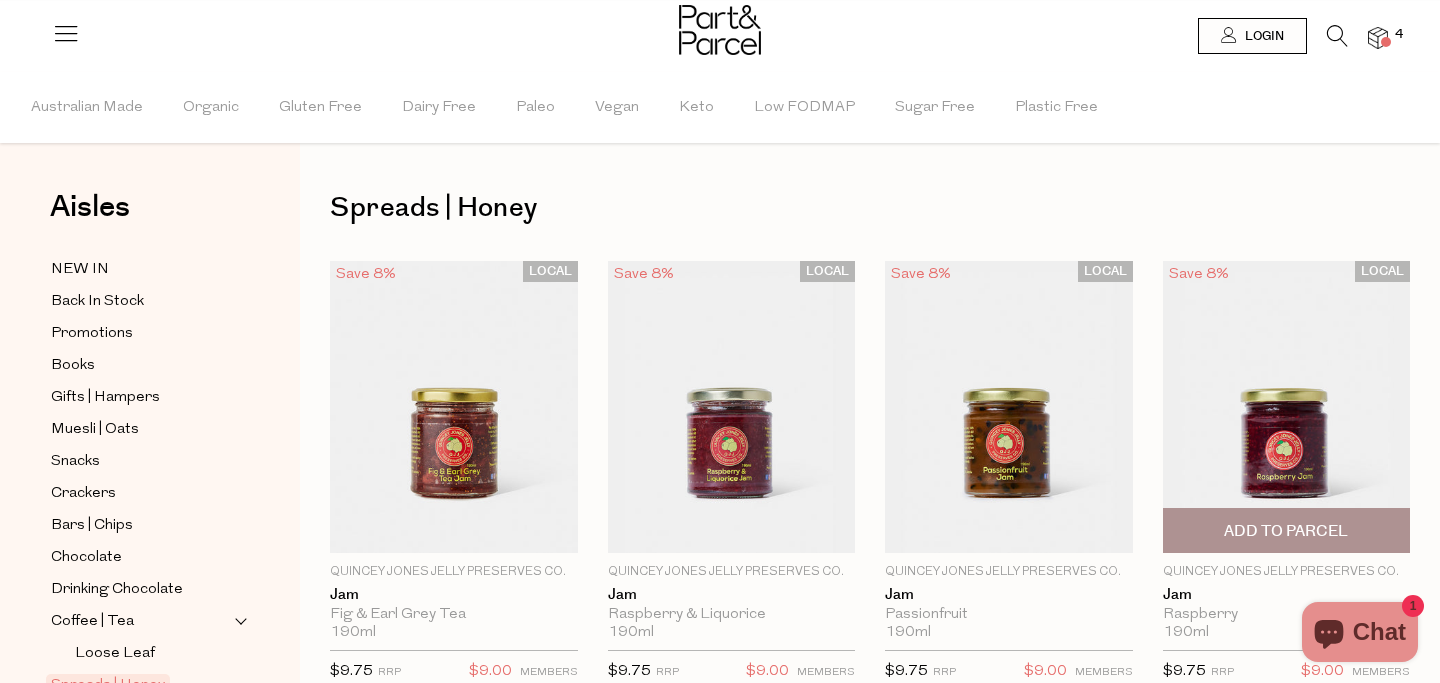 click at bounding box center [1287, 407] 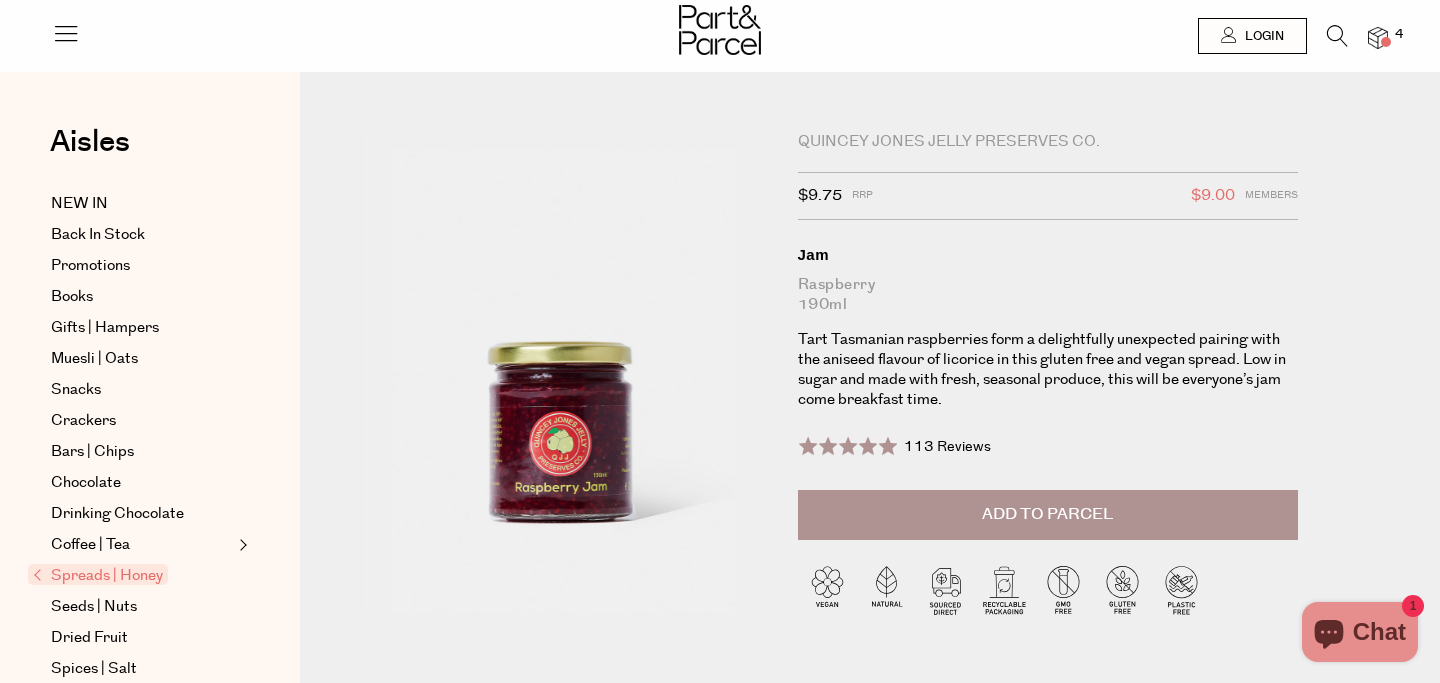 scroll, scrollTop: 226, scrollLeft: 0, axis: vertical 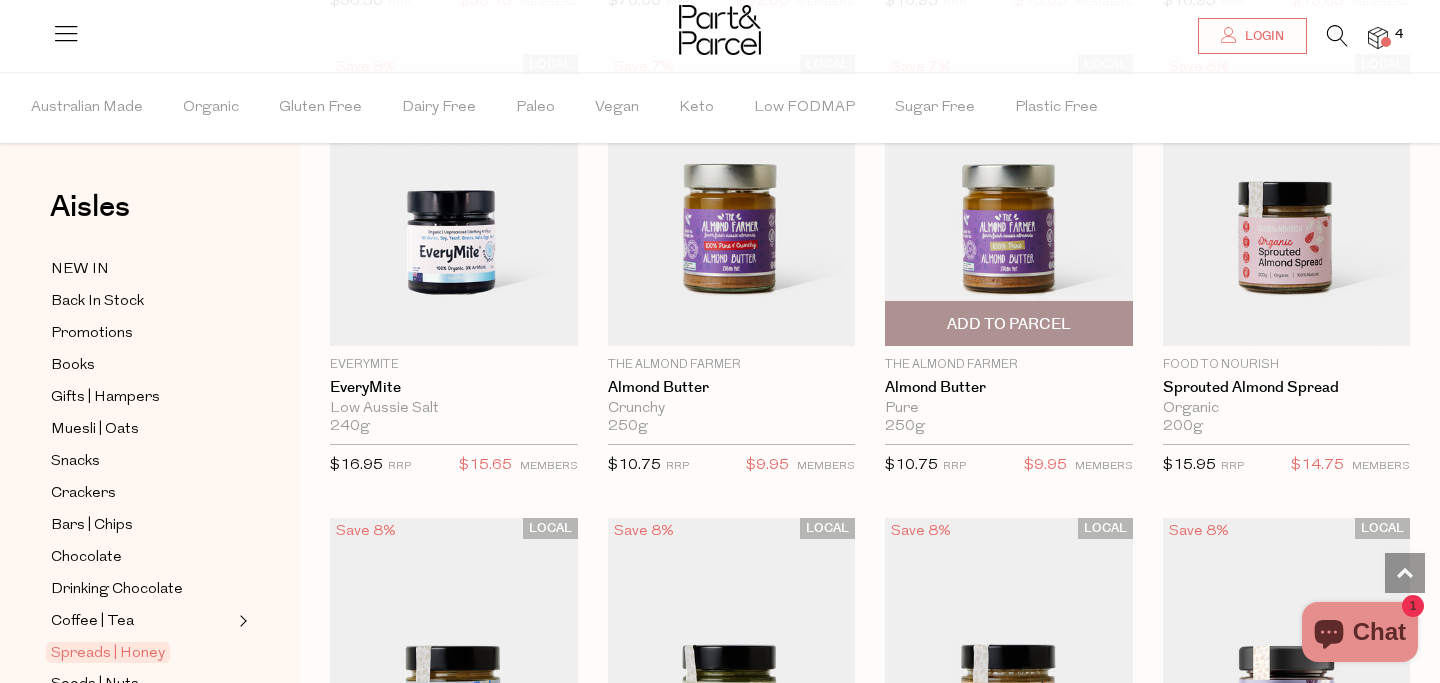 click at bounding box center (1009, 200) 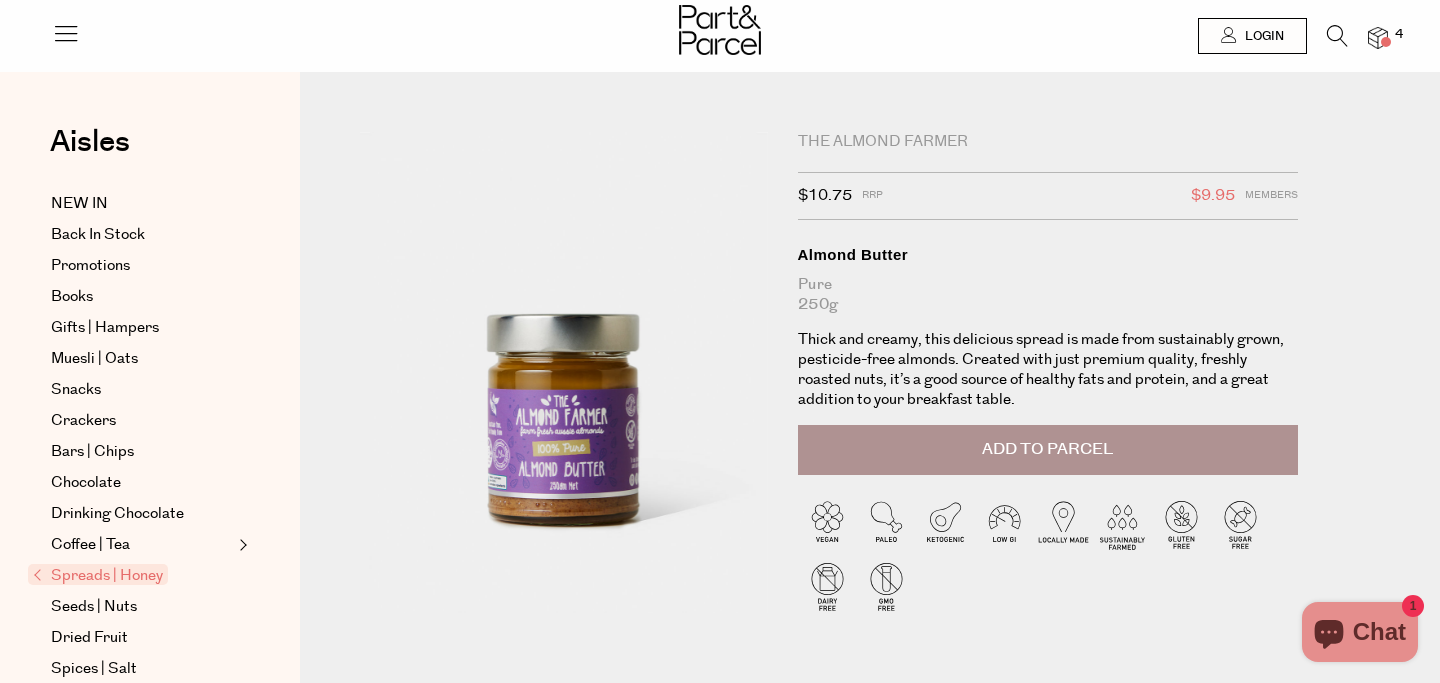 scroll, scrollTop: 0, scrollLeft: 0, axis: both 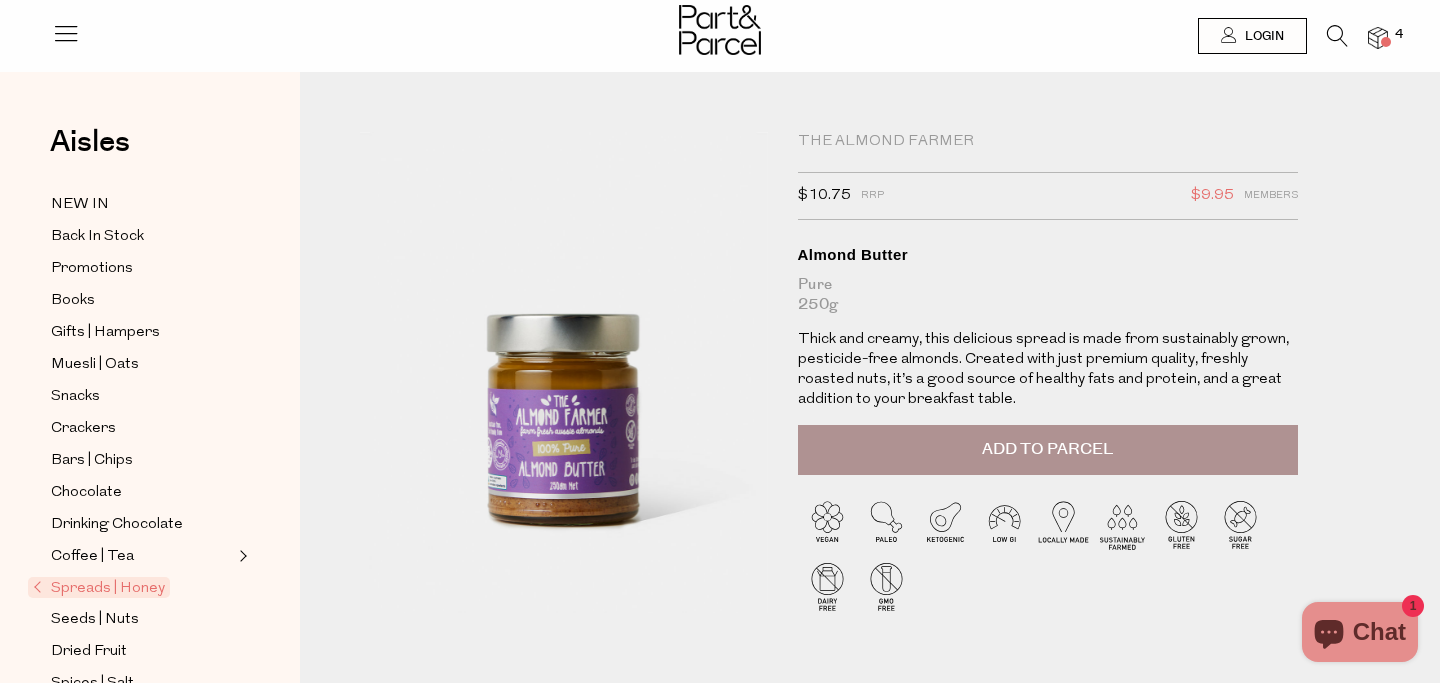 click on "Add to Parcel" at bounding box center (1047, 449) 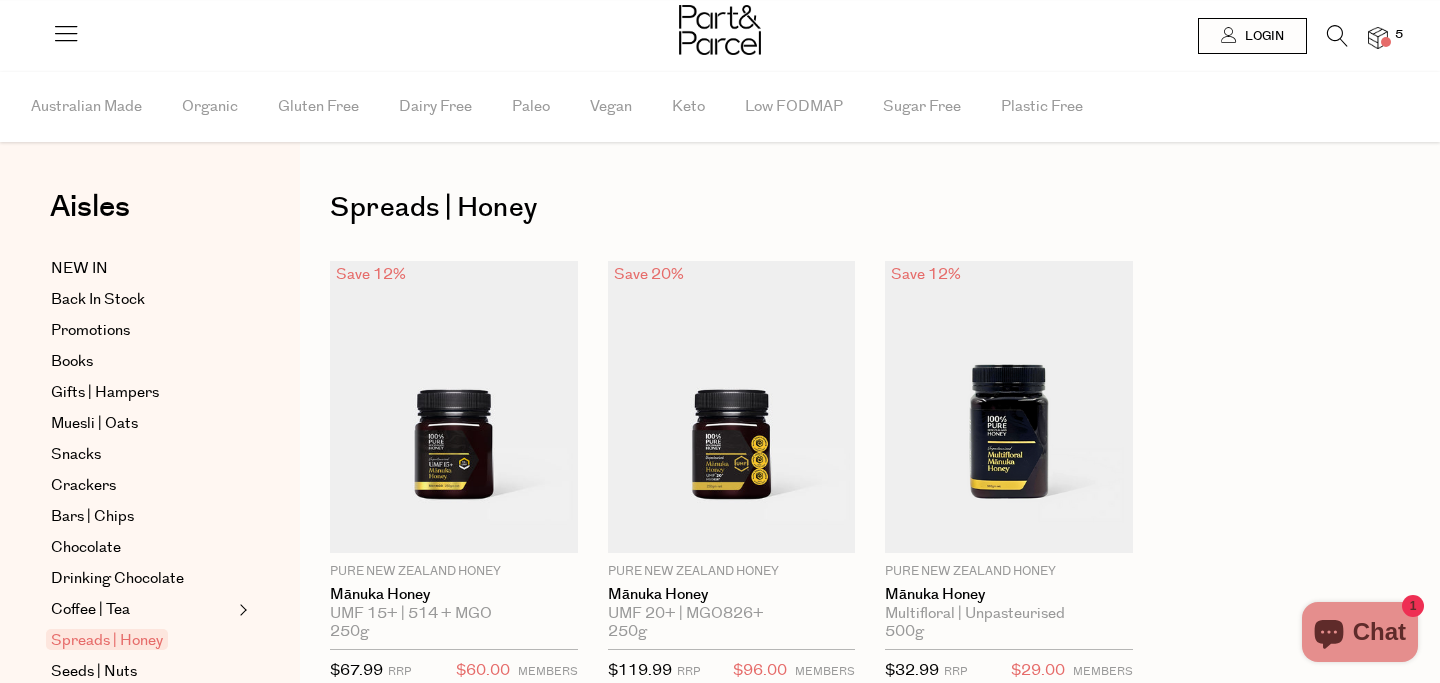 scroll, scrollTop: 0, scrollLeft: 0, axis: both 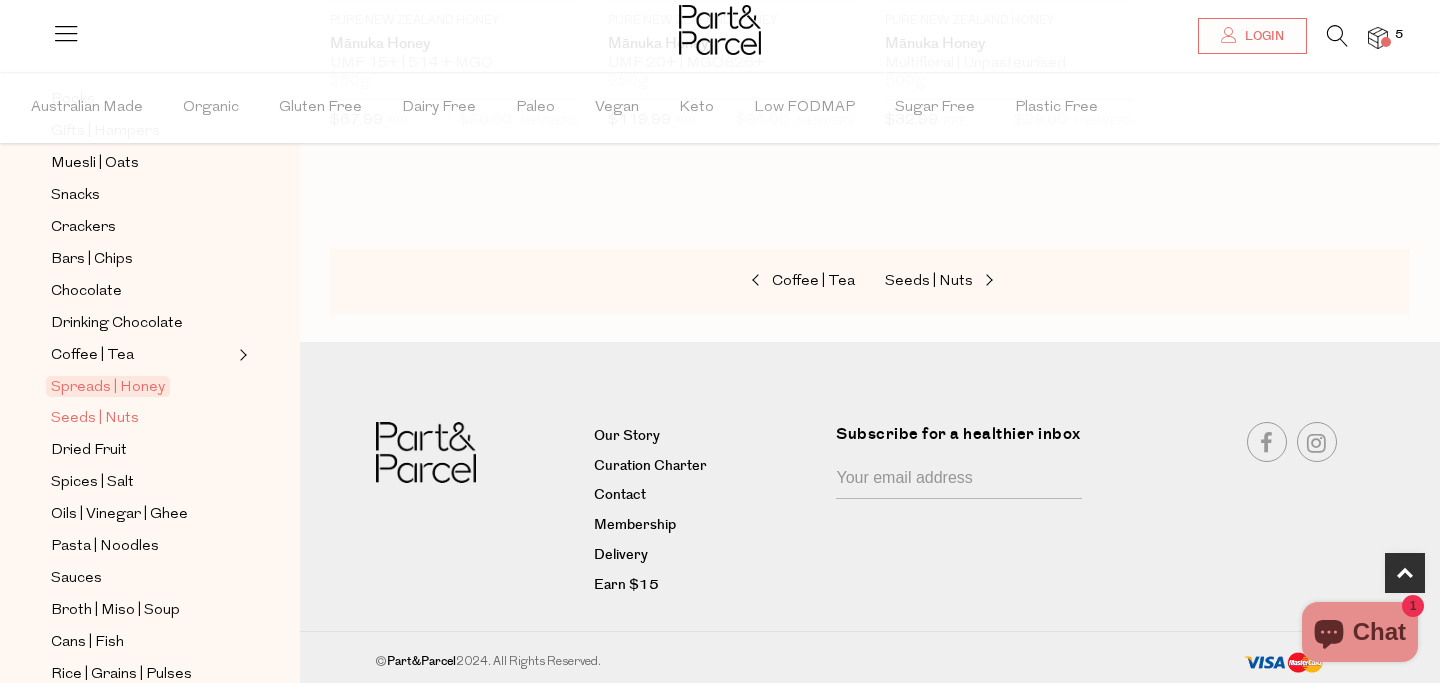 click on "Seeds | Nuts" at bounding box center [95, 419] 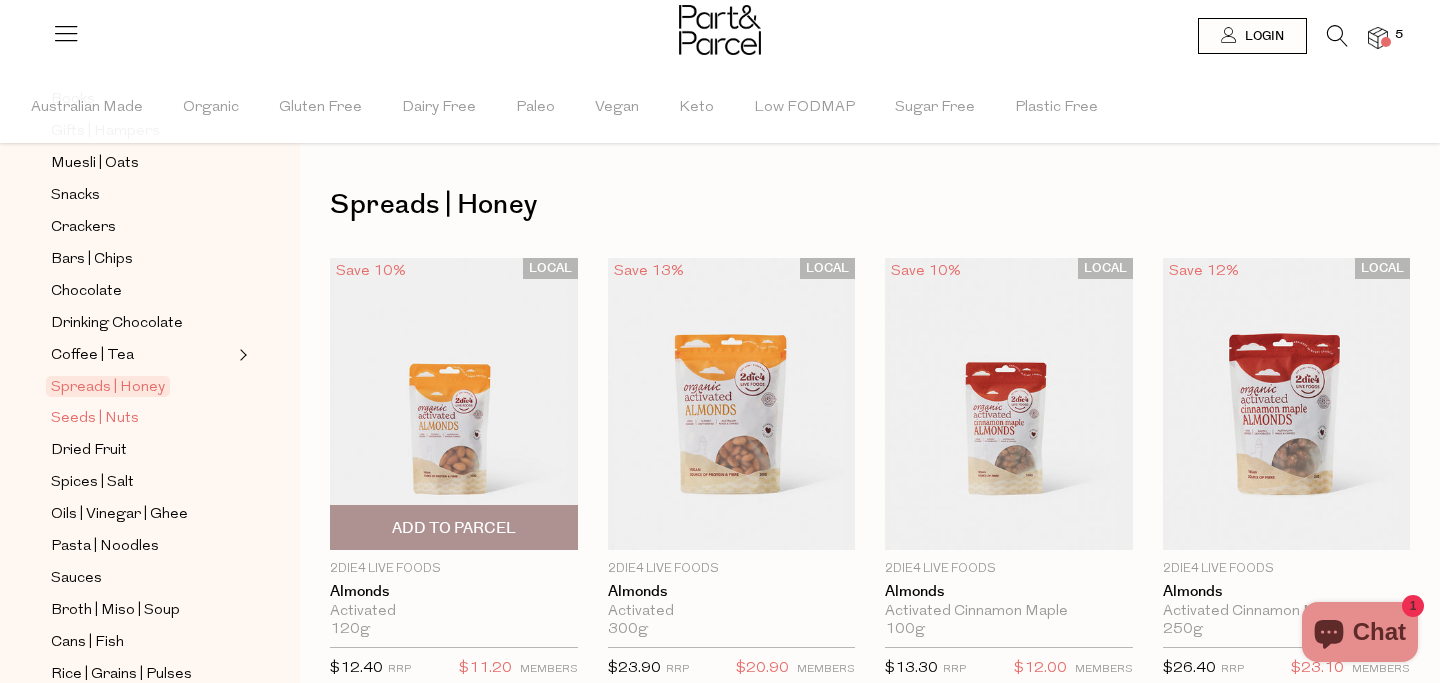 scroll, scrollTop: 0, scrollLeft: 0, axis: both 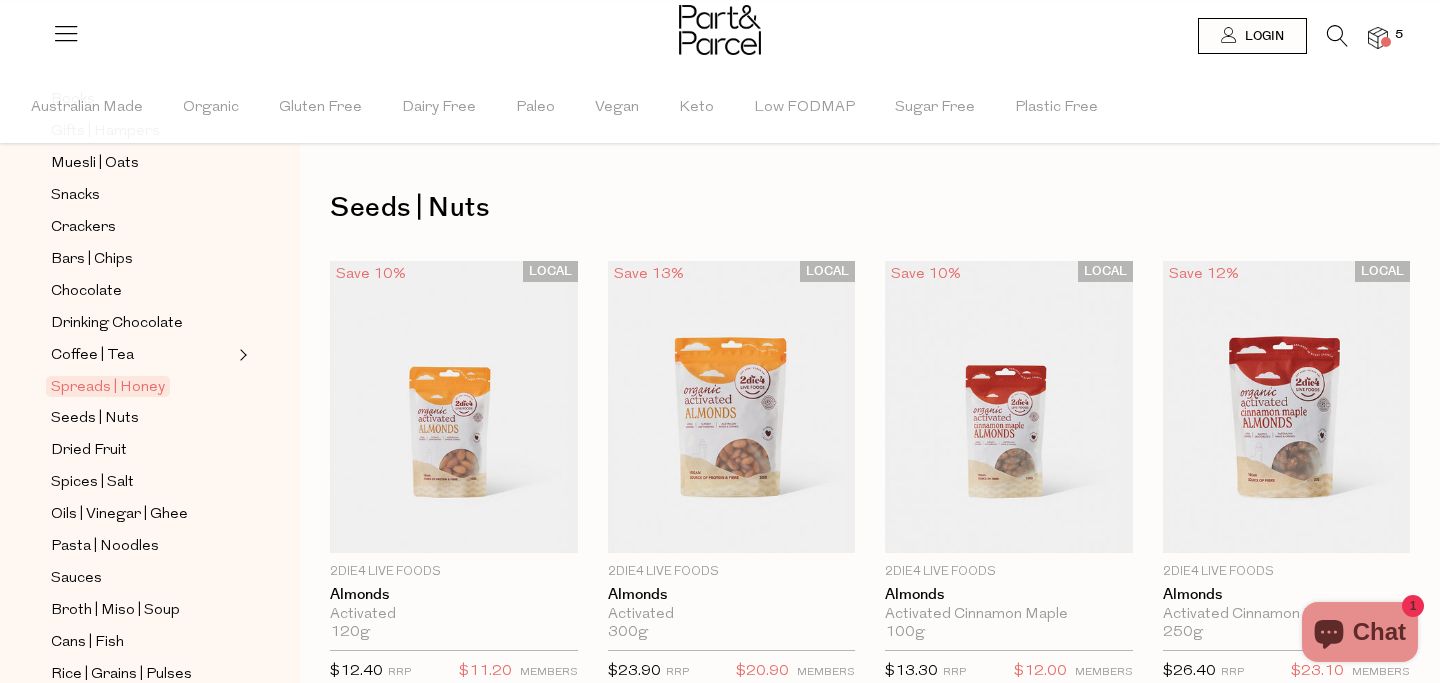 click at bounding box center [1378, 38] 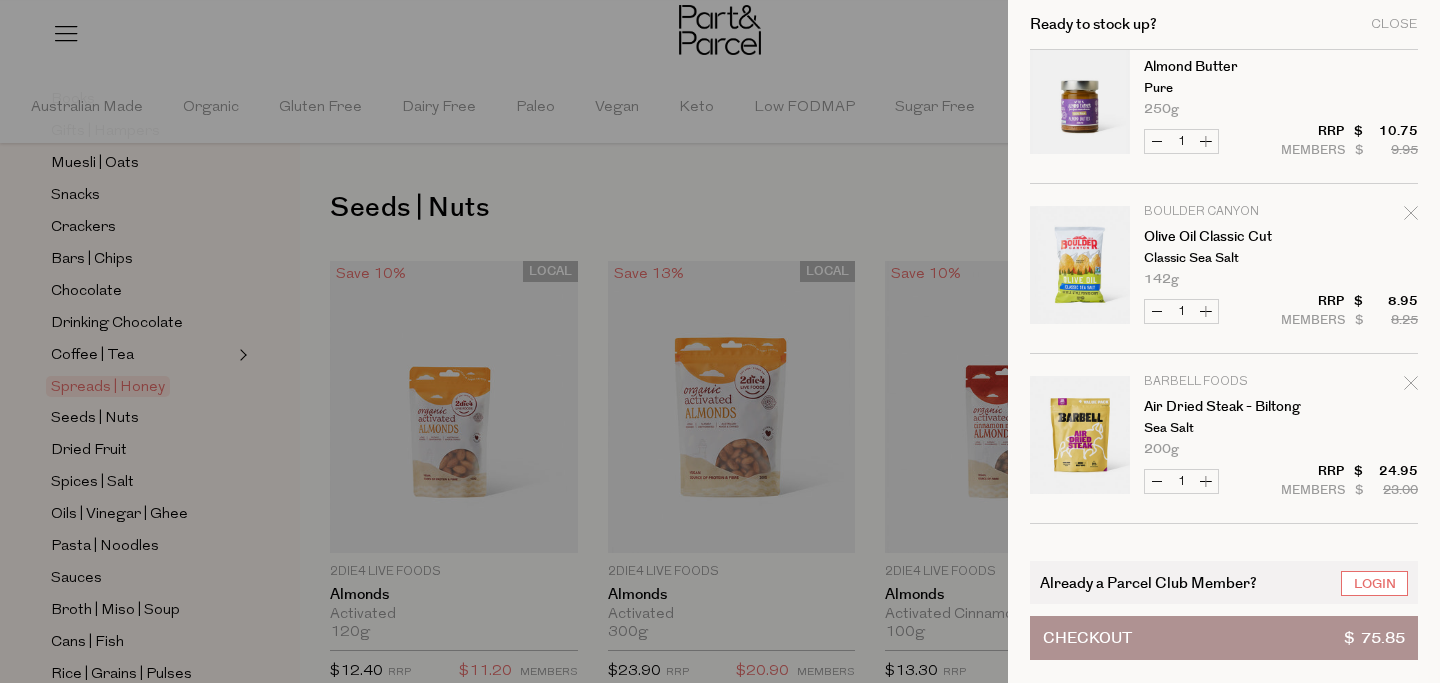 scroll, scrollTop: 0, scrollLeft: 0, axis: both 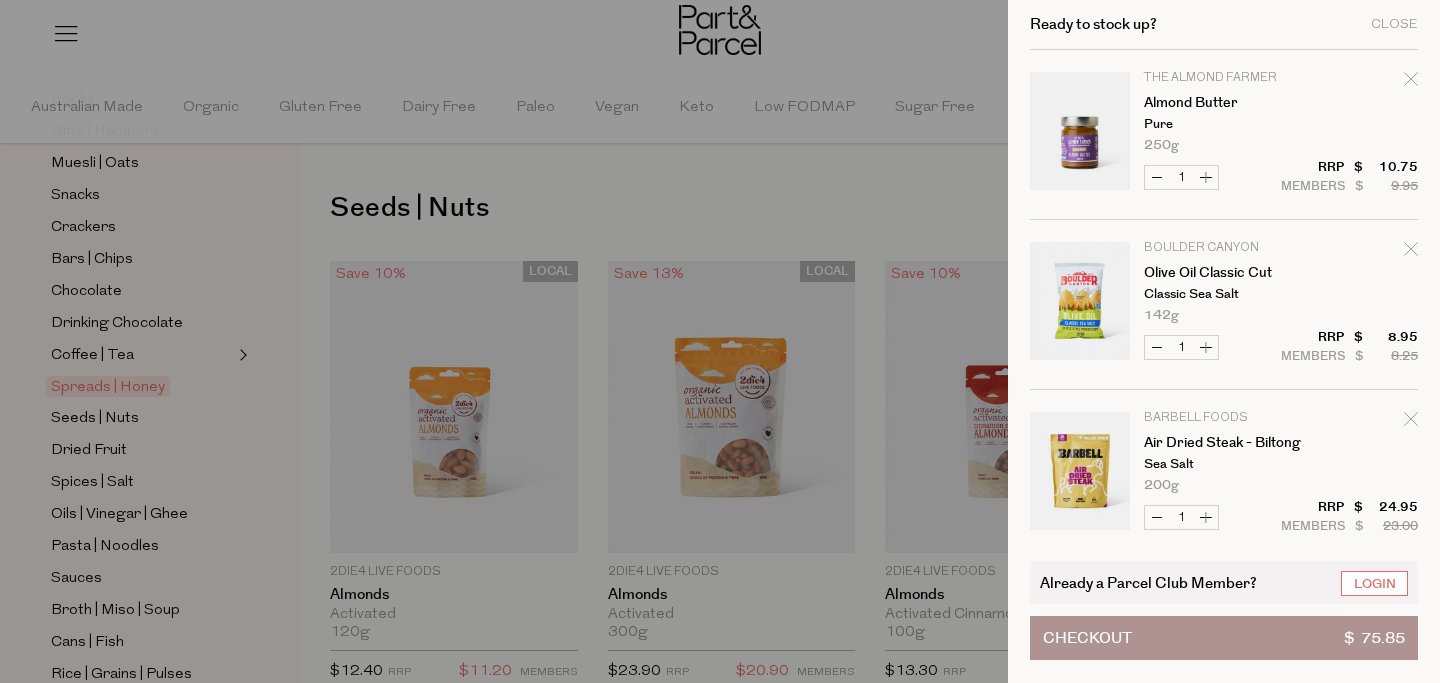 click on "Ready to stock up?
Close" at bounding box center (1224, 25) 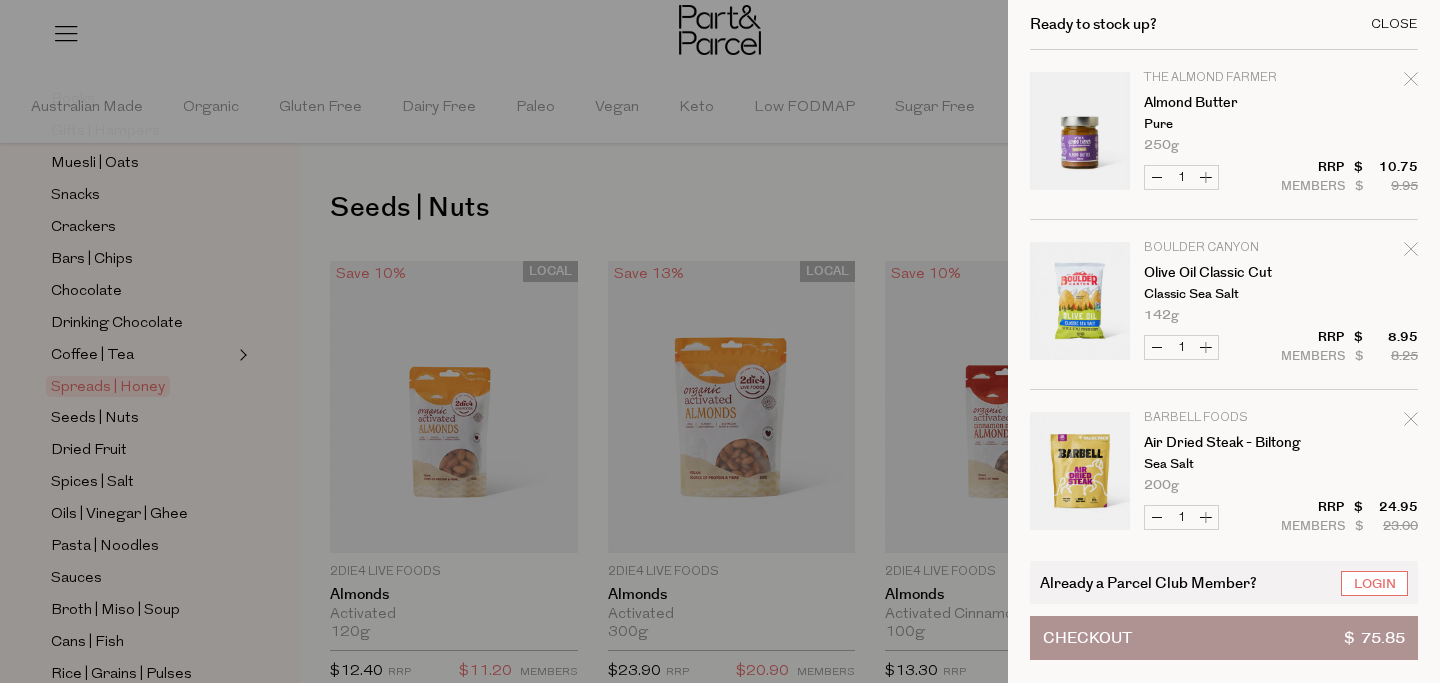 click on "Close" at bounding box center [1394, 24] 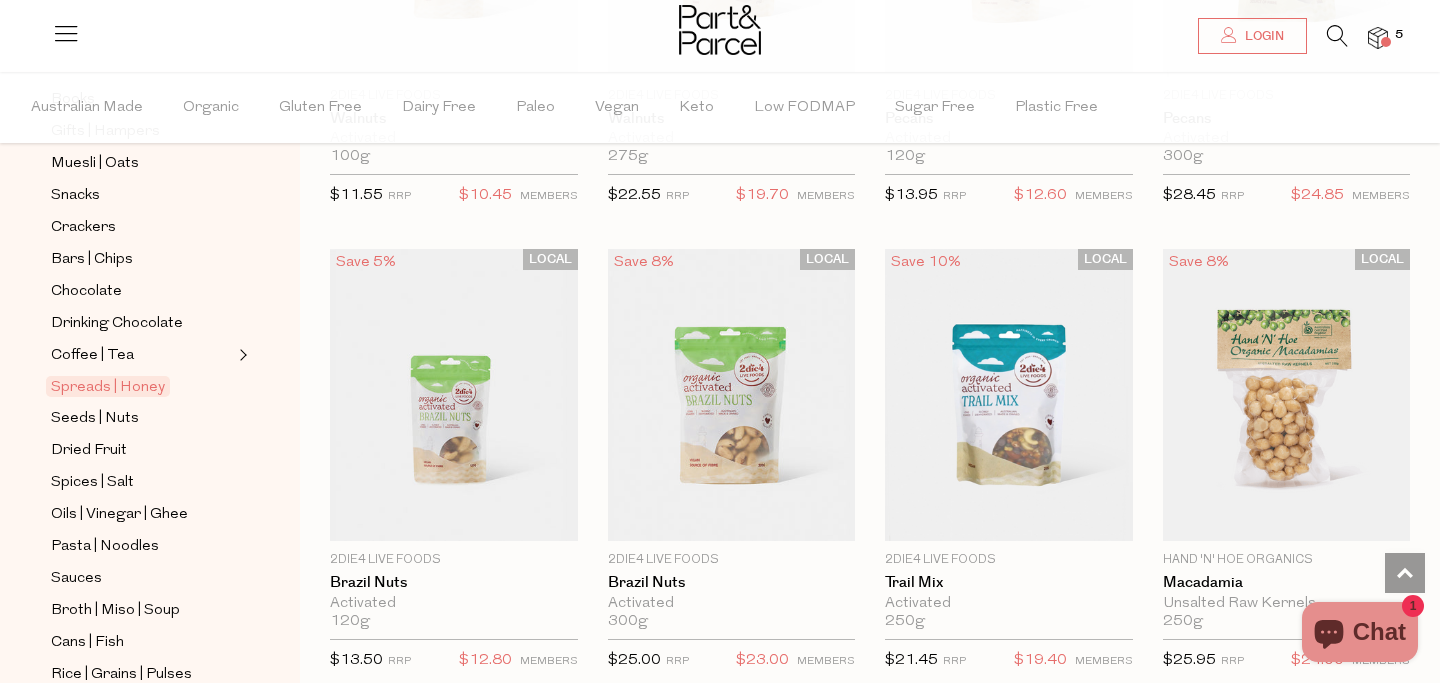 scroll, scrollTop: 1419, scrollLeft: 0, axis: vertical 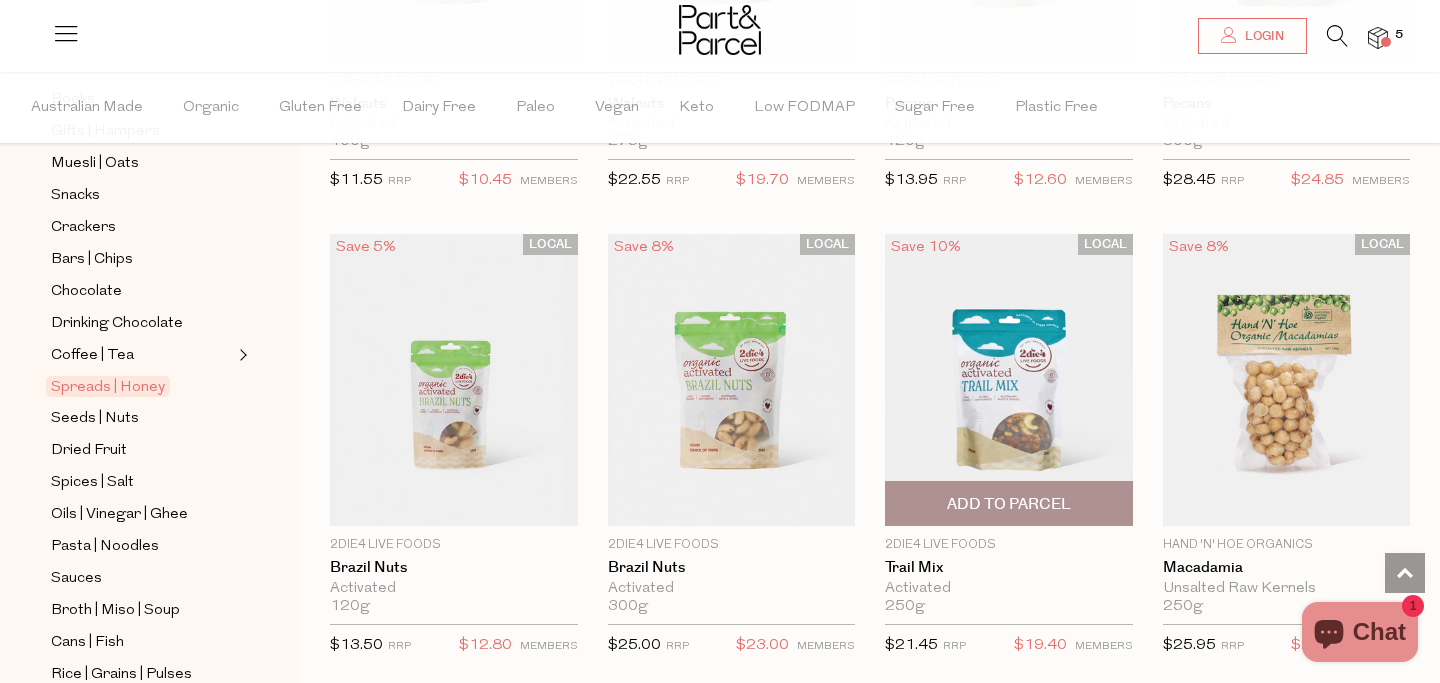 click at bounding box center (1009, 380) 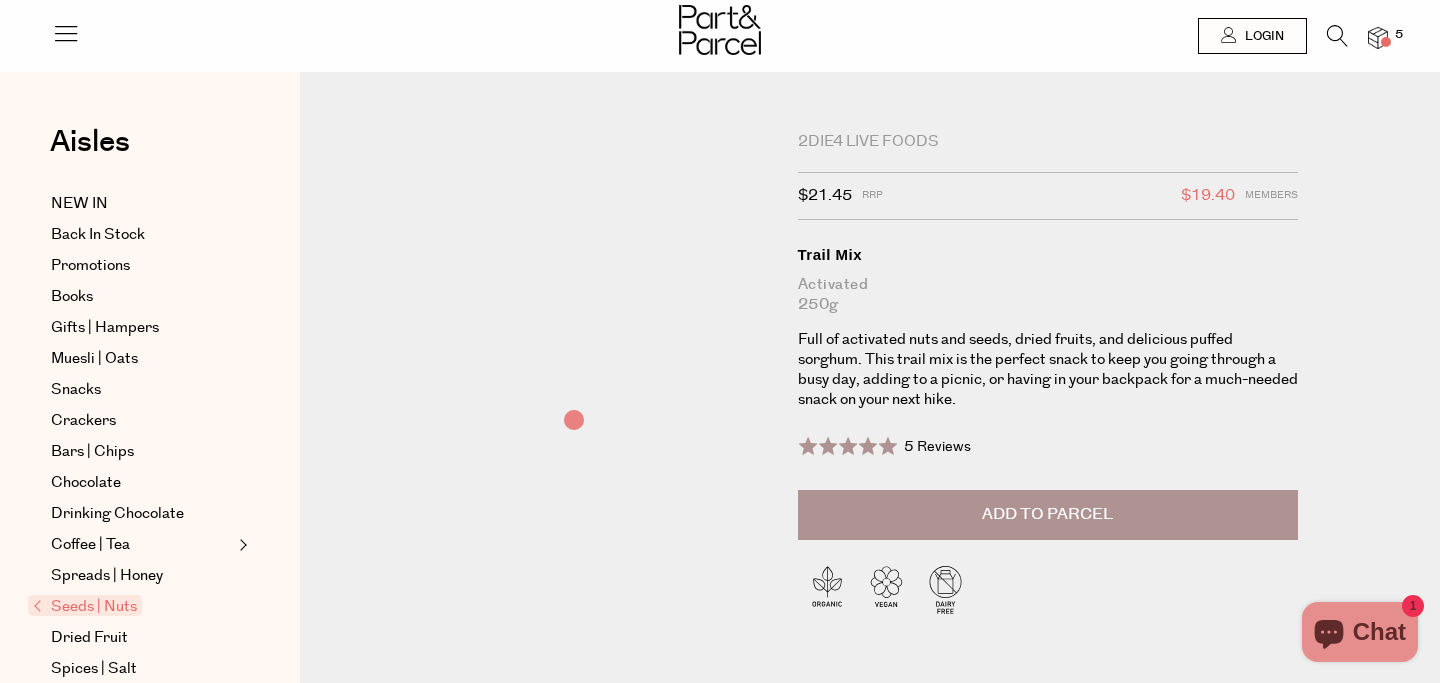 scroll, scrollTop: 0, scrollLeft: 0, axis: both 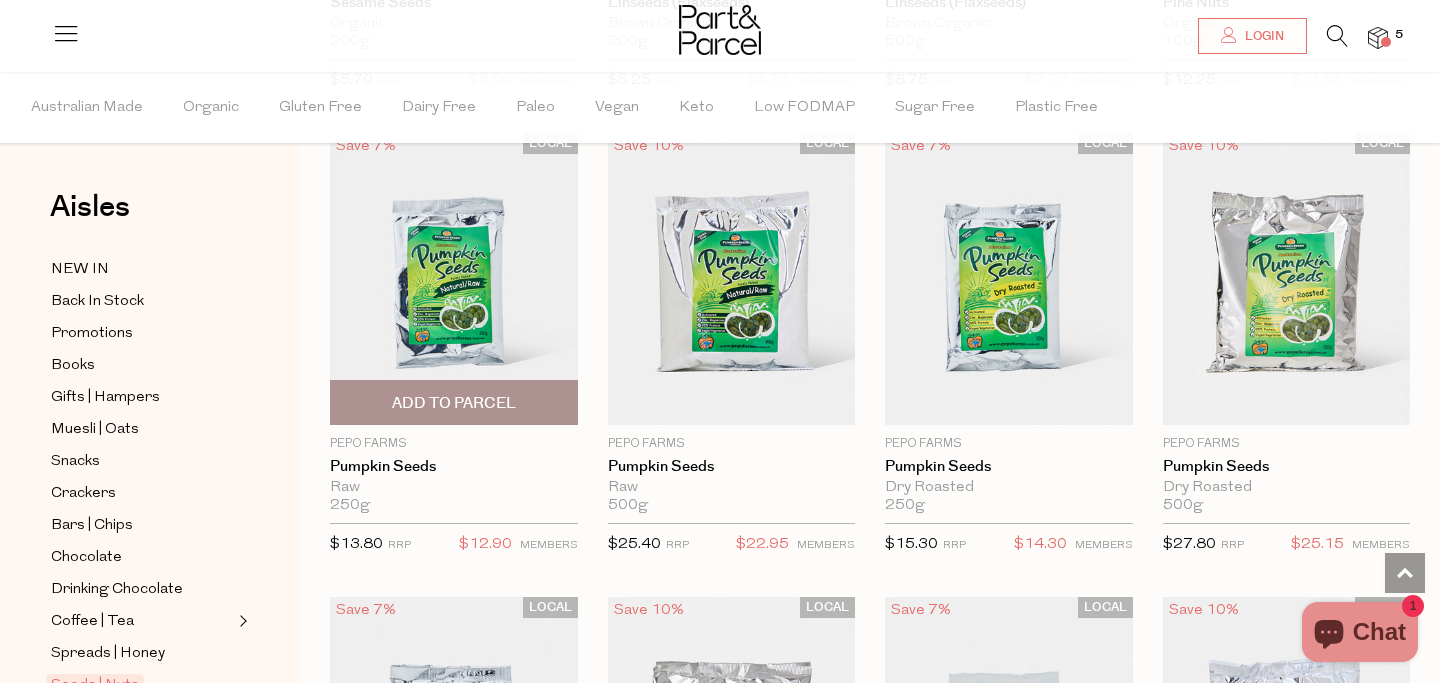 click at bounding box center [454, 279] 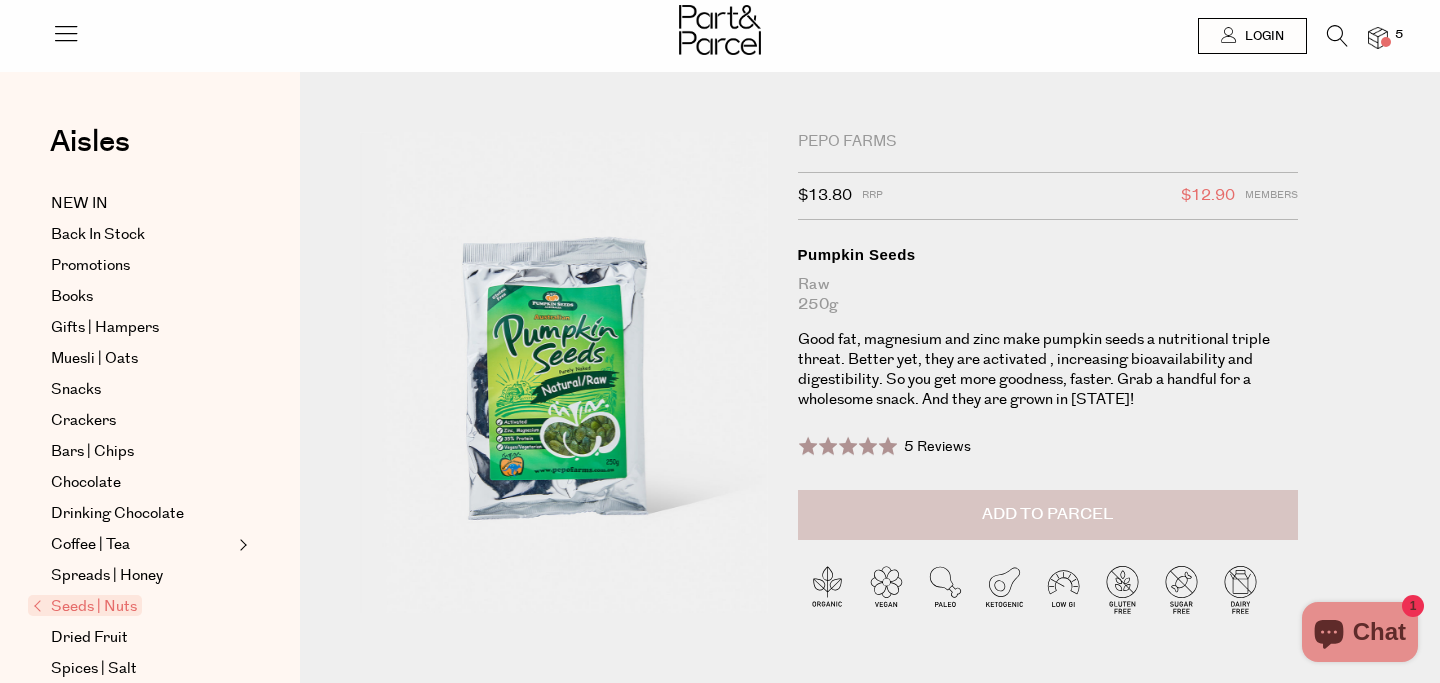 scroll, scrollTop: 0, scrollLeft: 0, axis: both 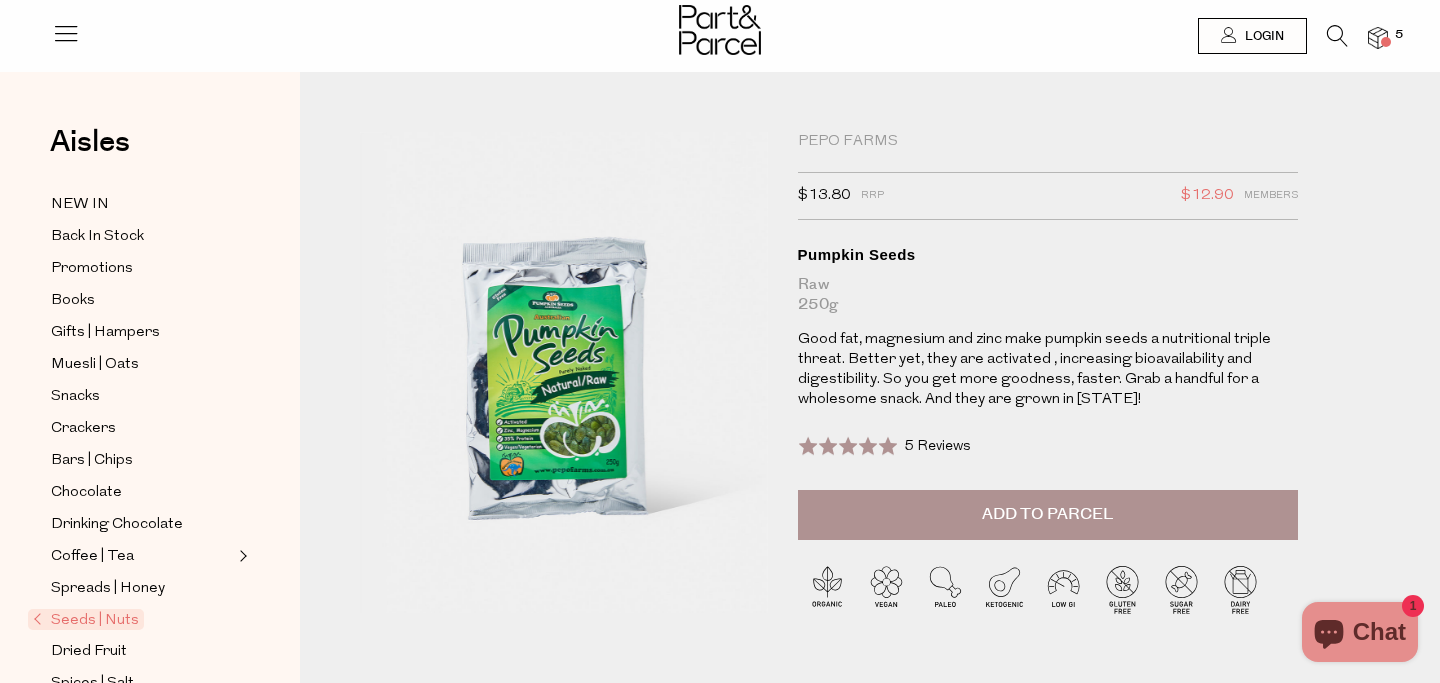 click on "Add to Parcel" at bounding box center (1047, 514) 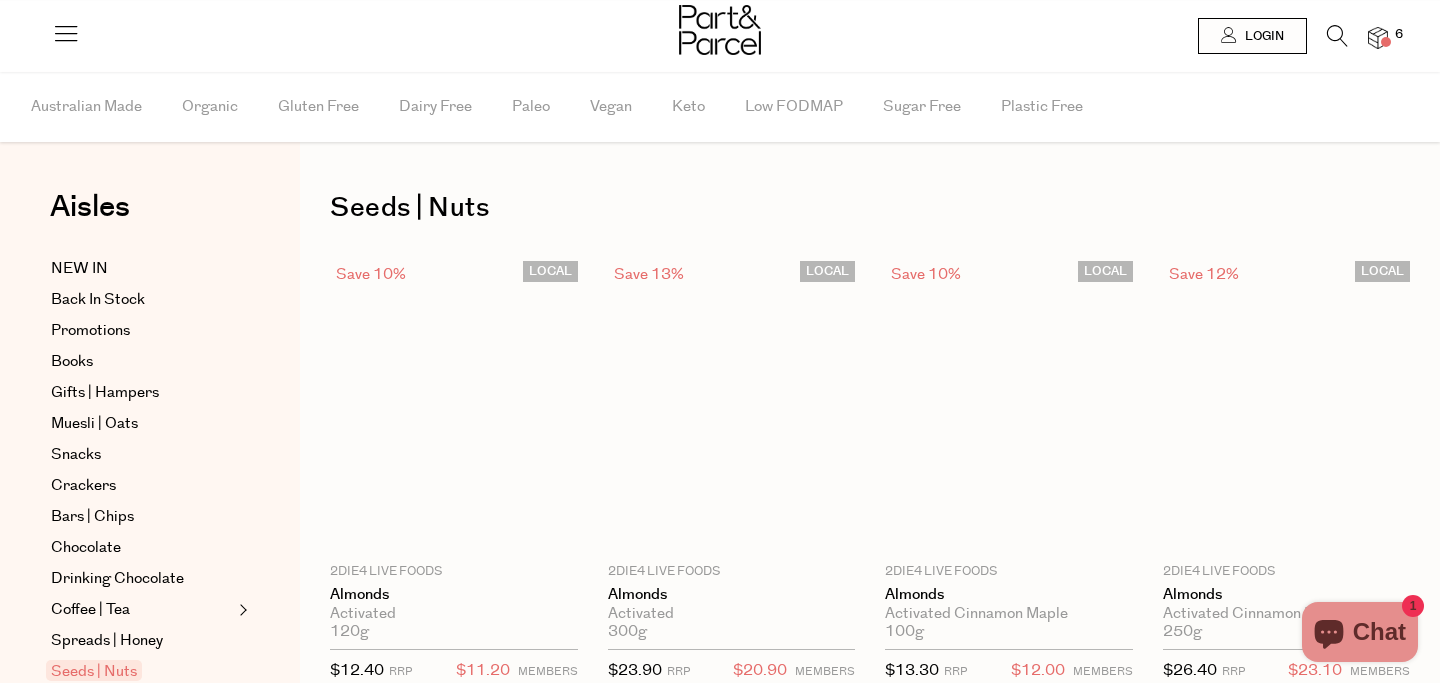 scroll, scrollTop: 1869, scrollLeft: 0, axis: vertical 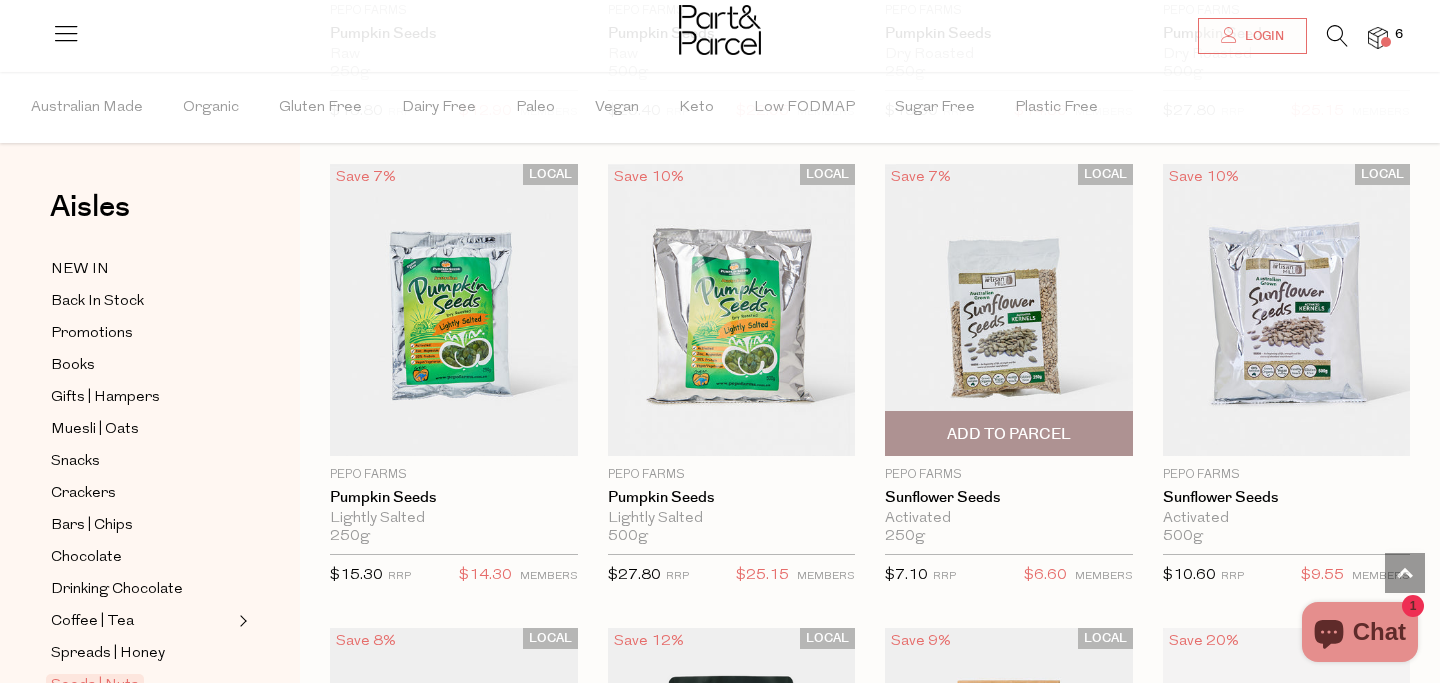 click at bounding box center (1009, 310) 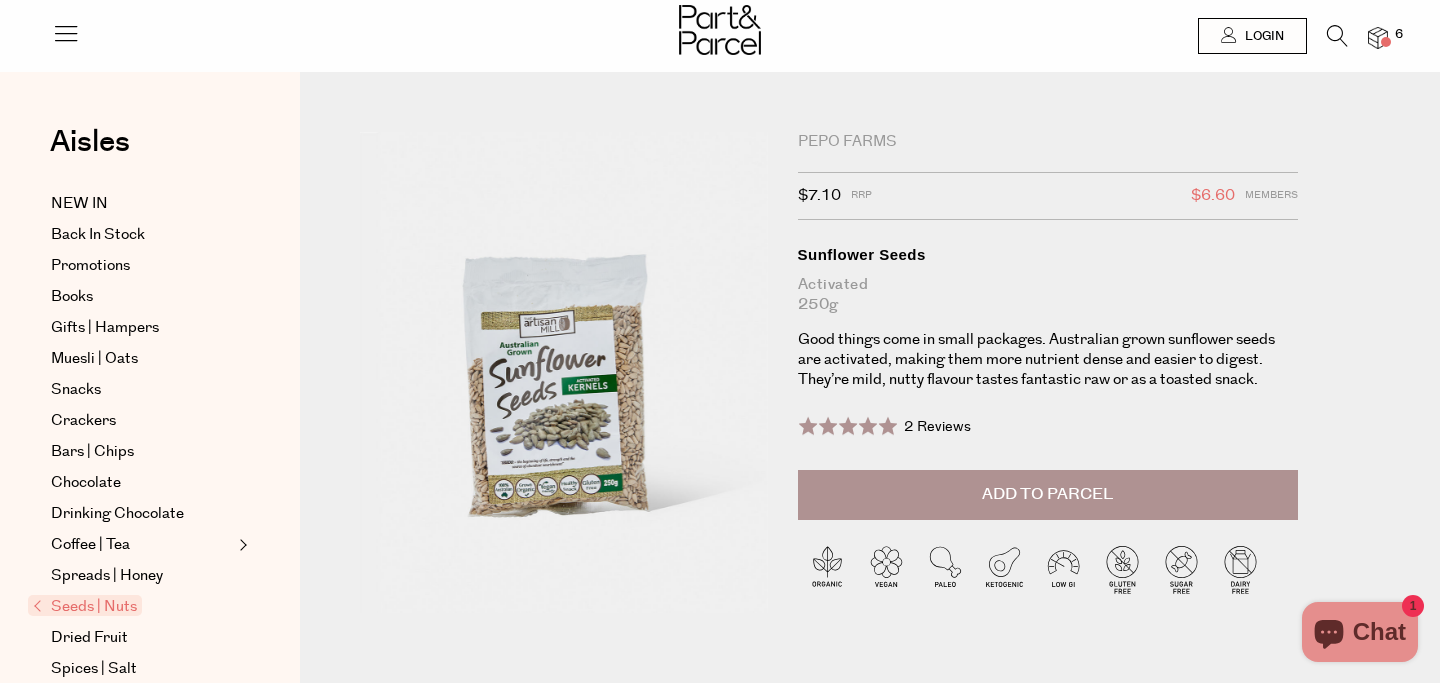 scroll, scrollTop: 0, scrollLeft: 0, axis: both 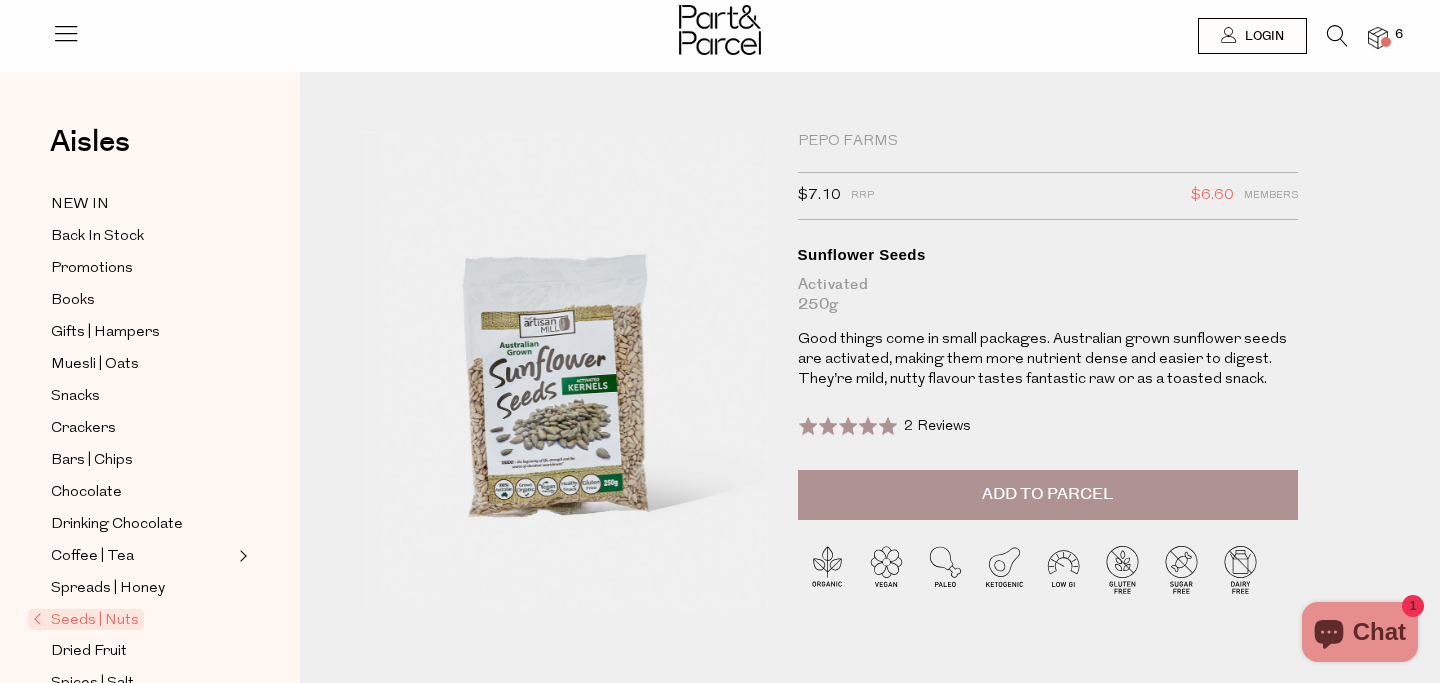 click on "Add to Parcel" at bounding box center (1047, 494) 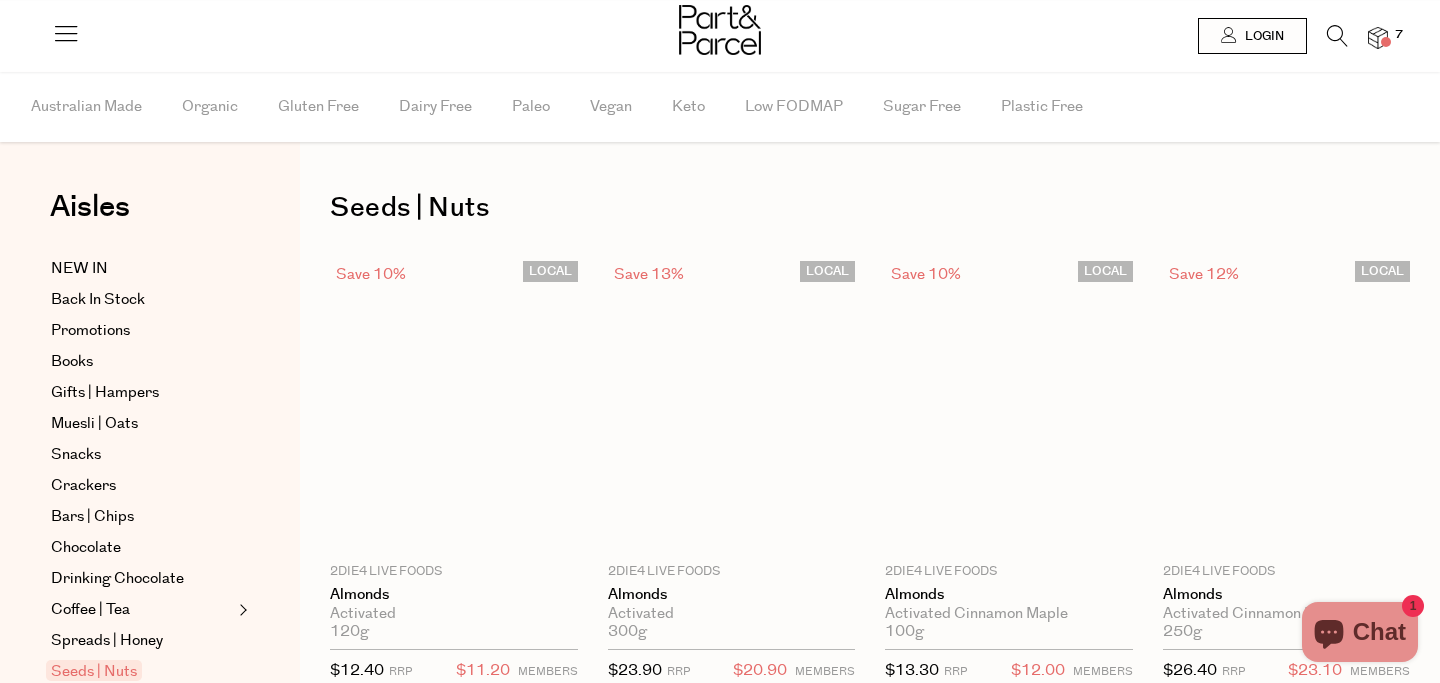scroll, scrollTop: 1869, scrollLeft: 0, axis: vertical 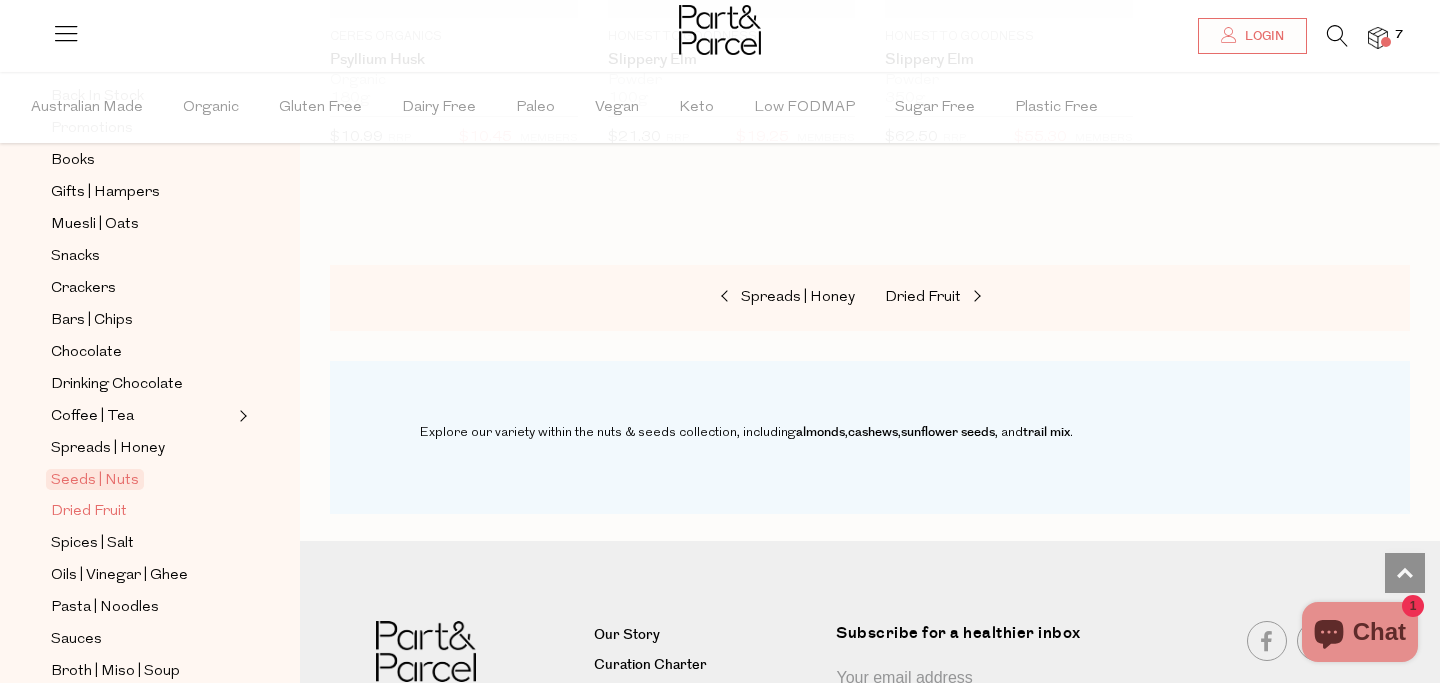 click on "Dried Fruit" at bounding box center [89, 512] 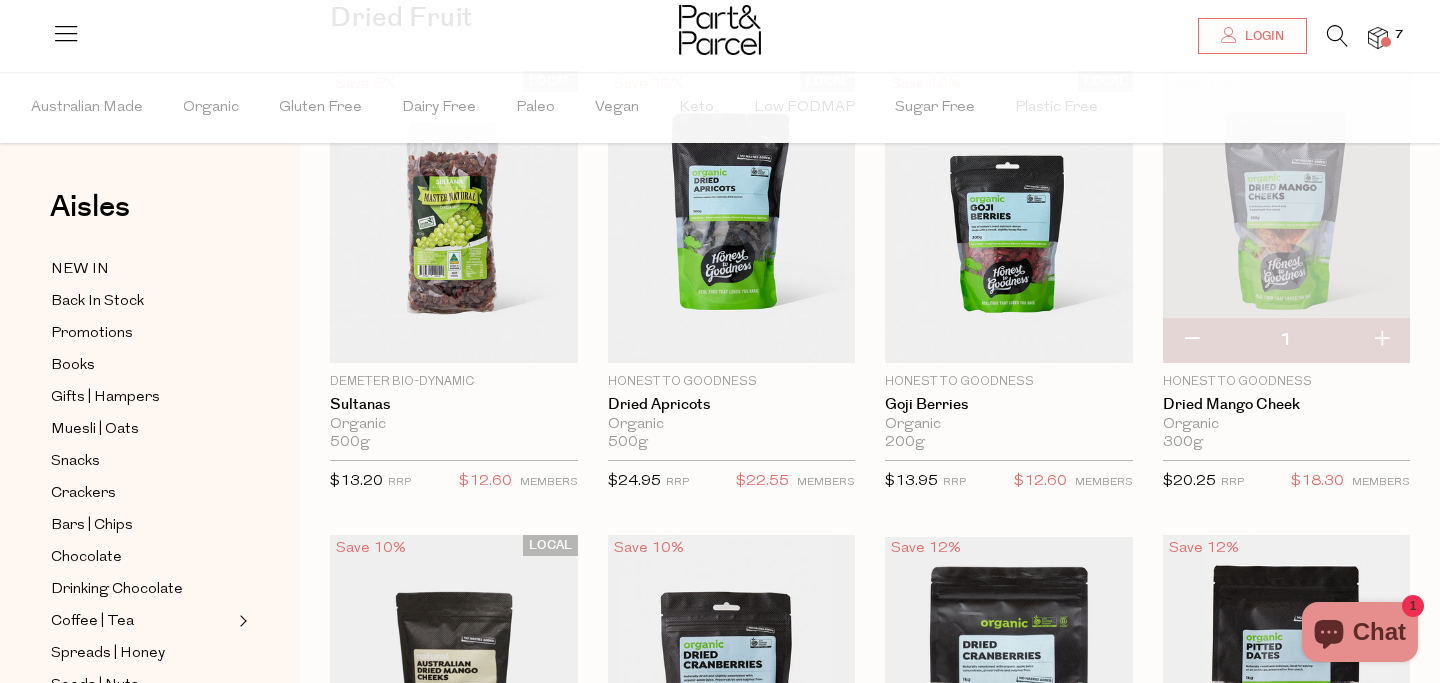 scroll, scrollTop: 191, scrollLeft: 0, axis: vertical 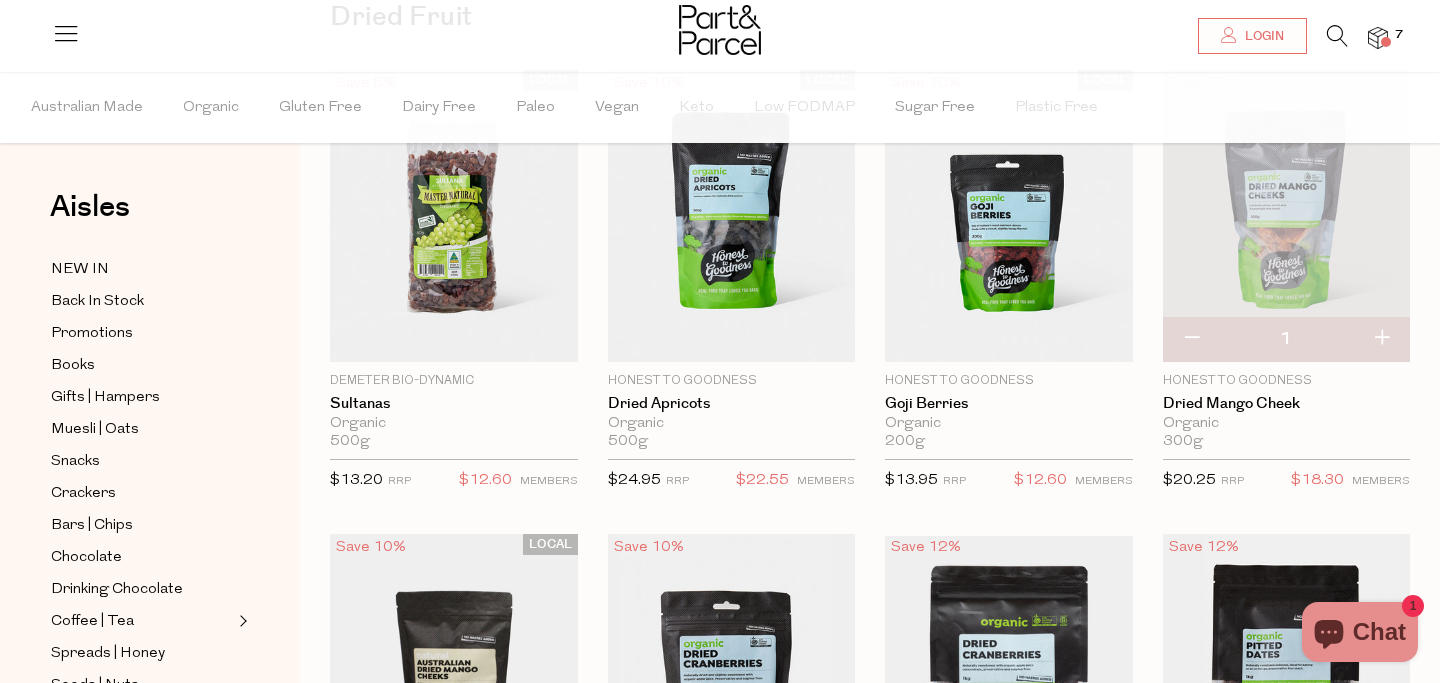 click at bounding box center (1378, 38) 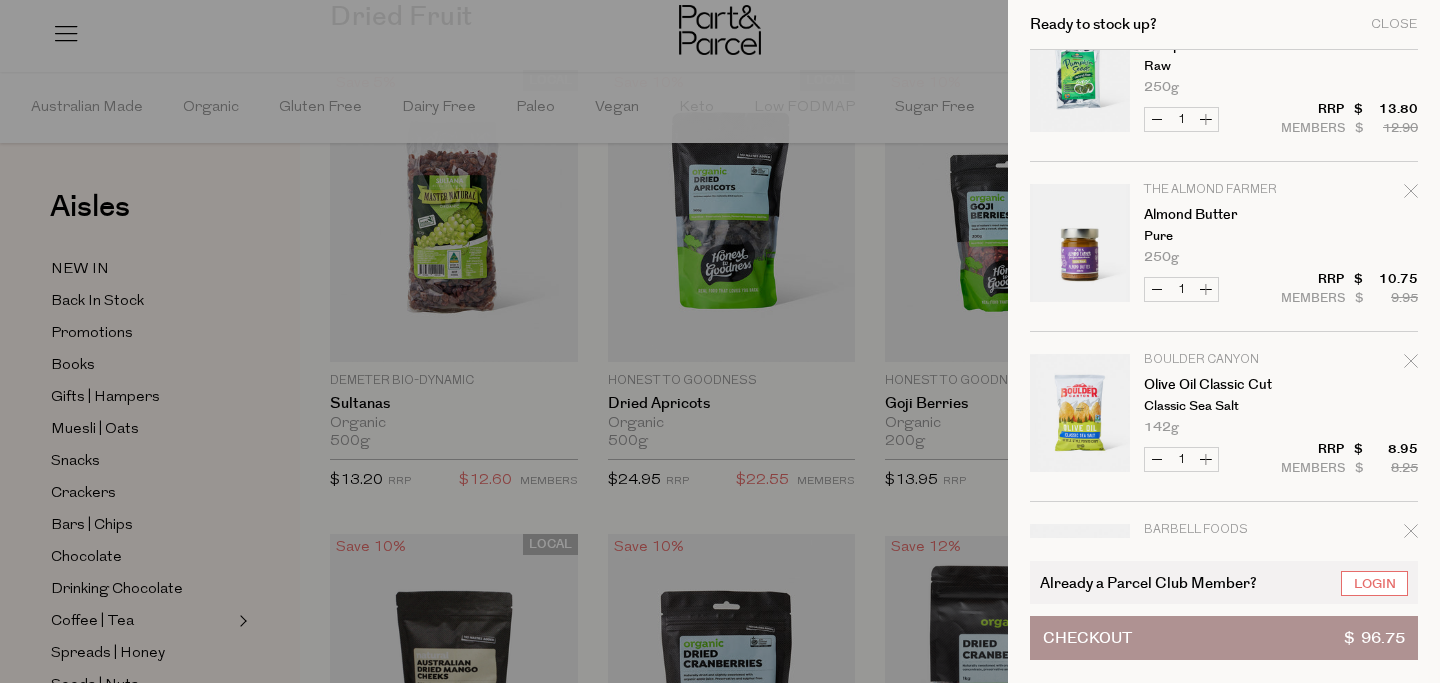 scroll, scrollTop: 229, scrollLeft: 0, axis: vertical 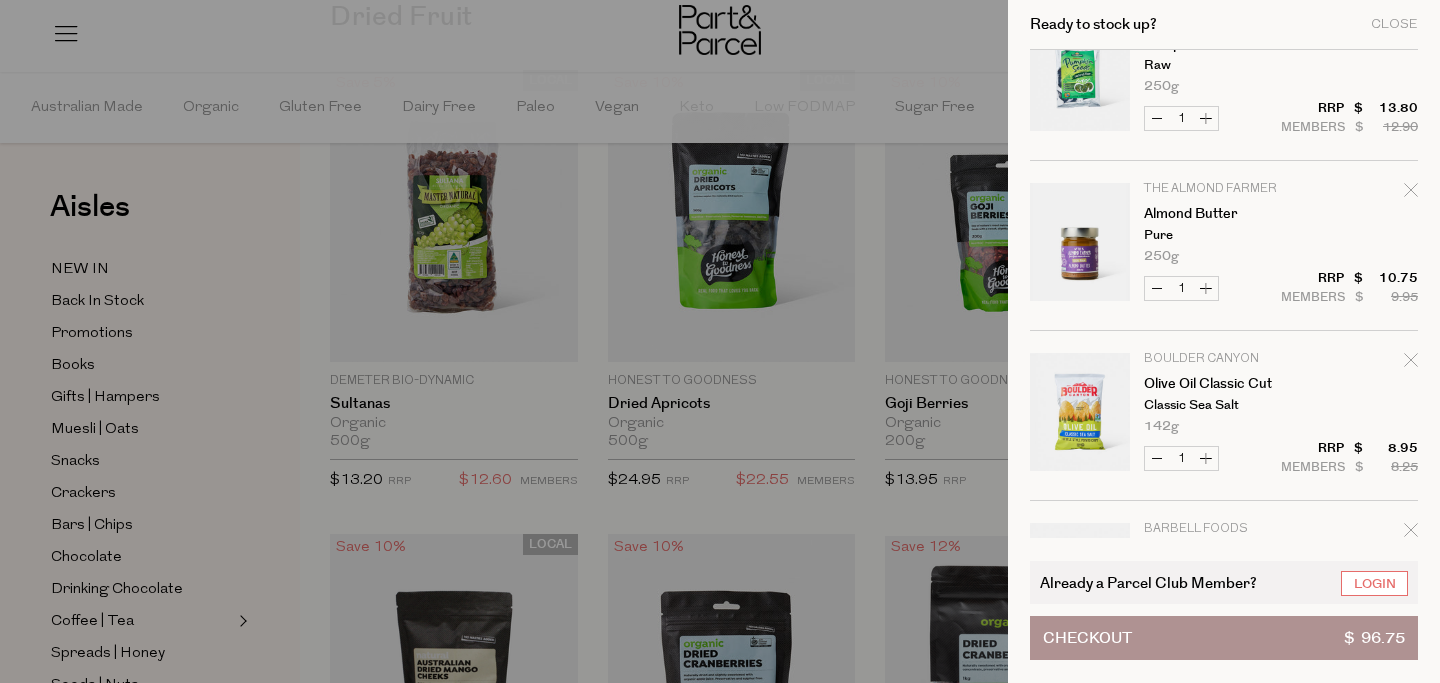click 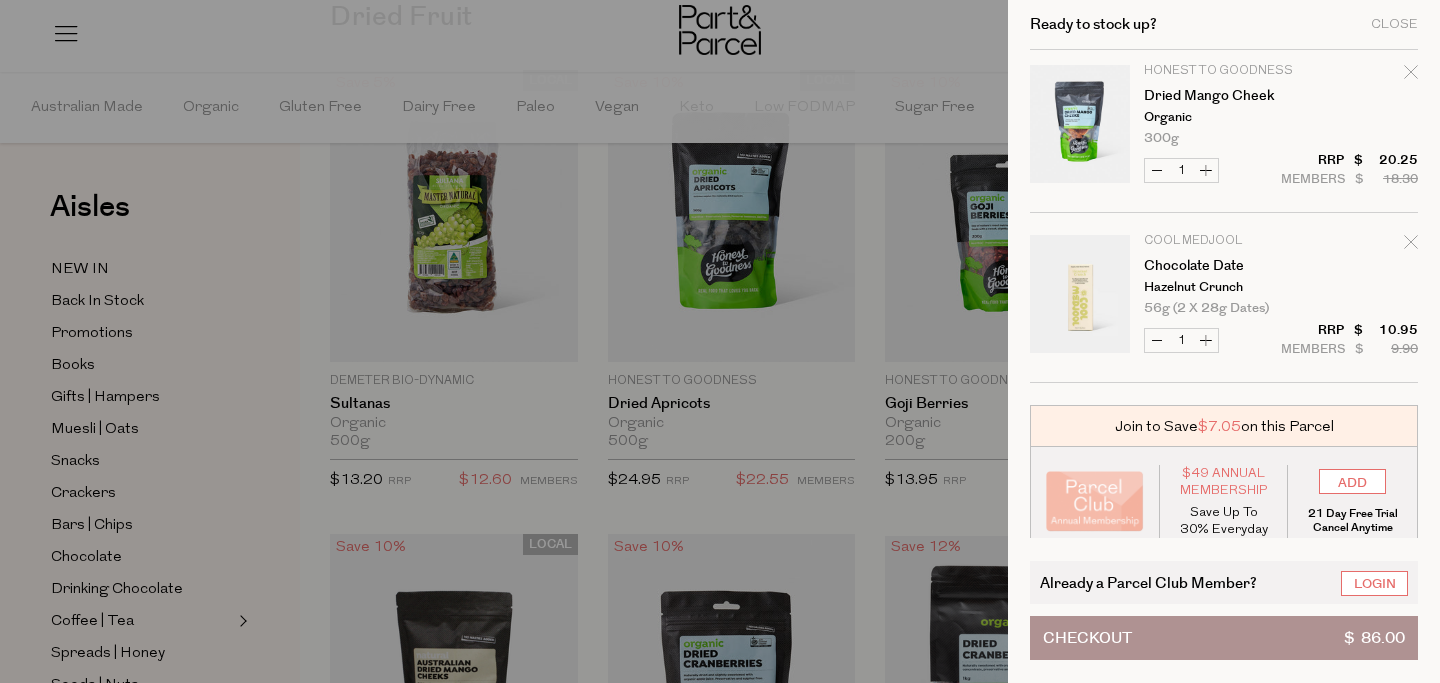 scroll, scrollTop: 706, scrollLeft: 0, axis: vertical 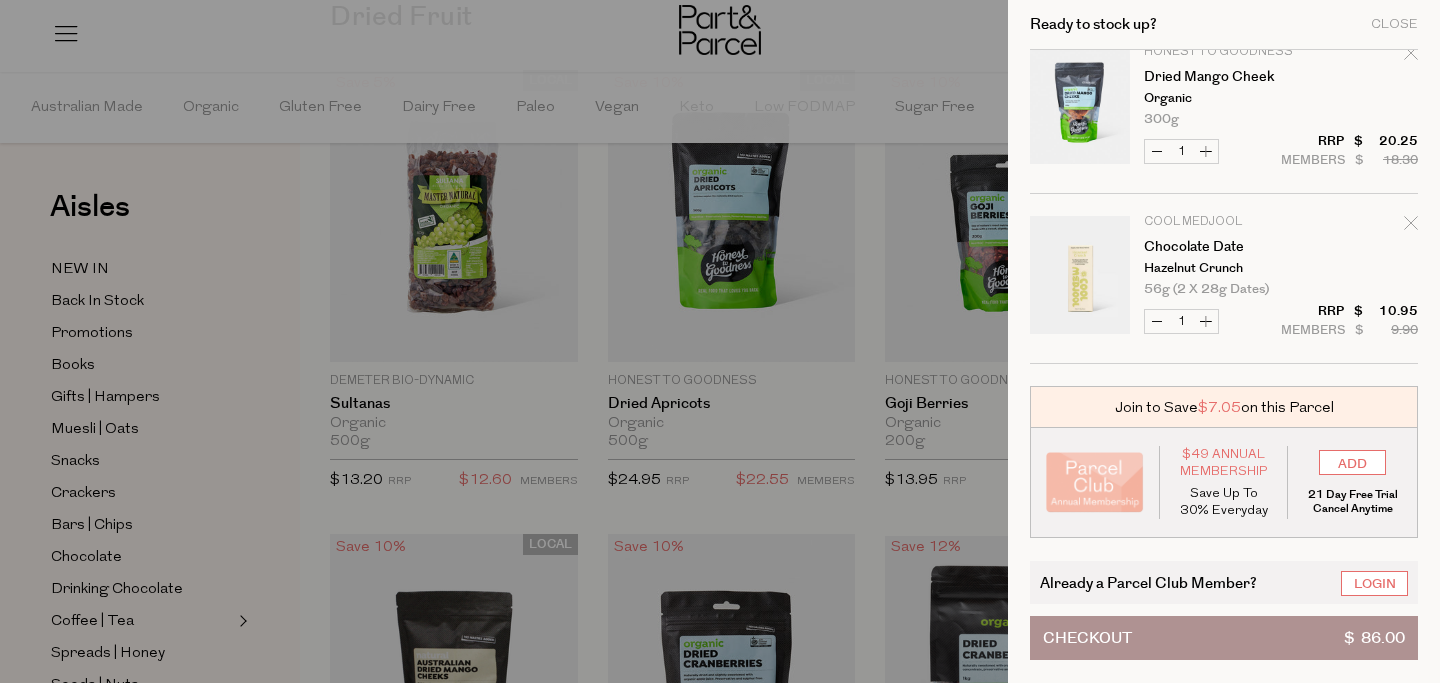 click on "Ready to stock up?
Close" at bounding box center (1224, 25) 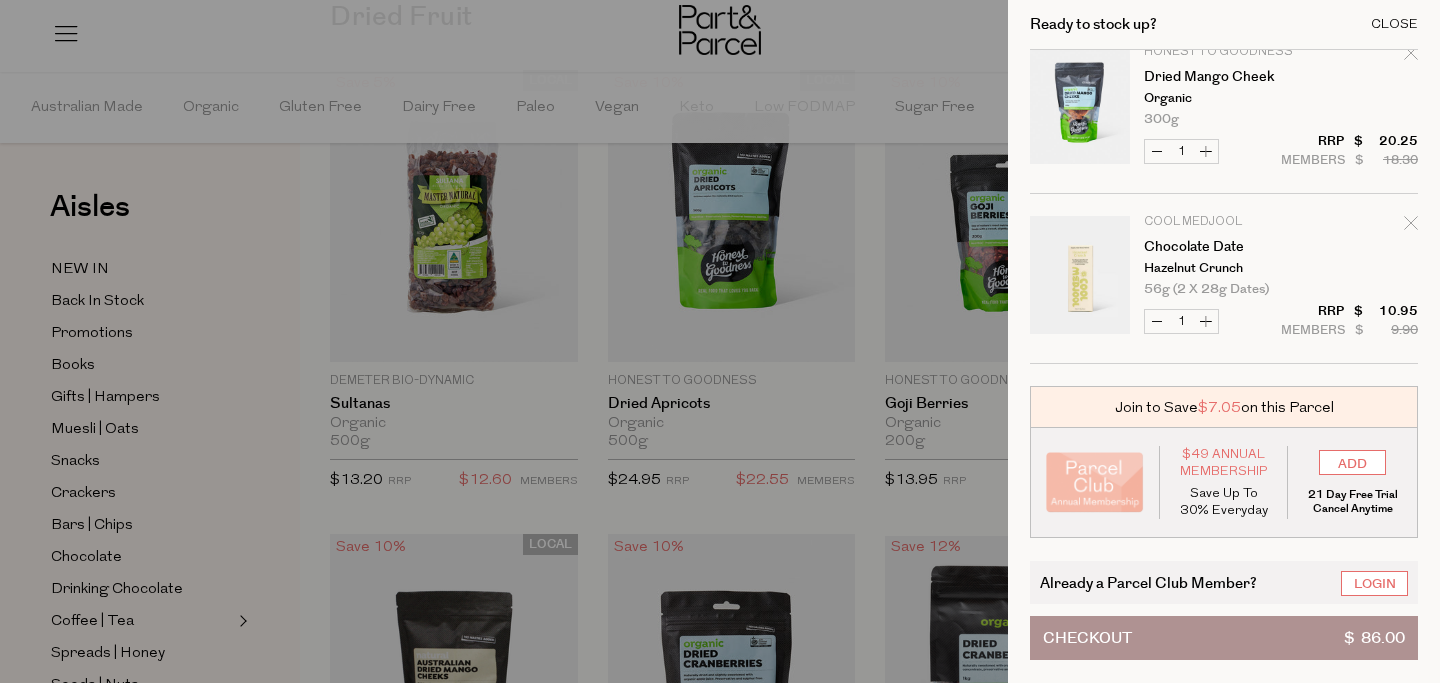 click on "Close" at bounding box center [1394, 24] 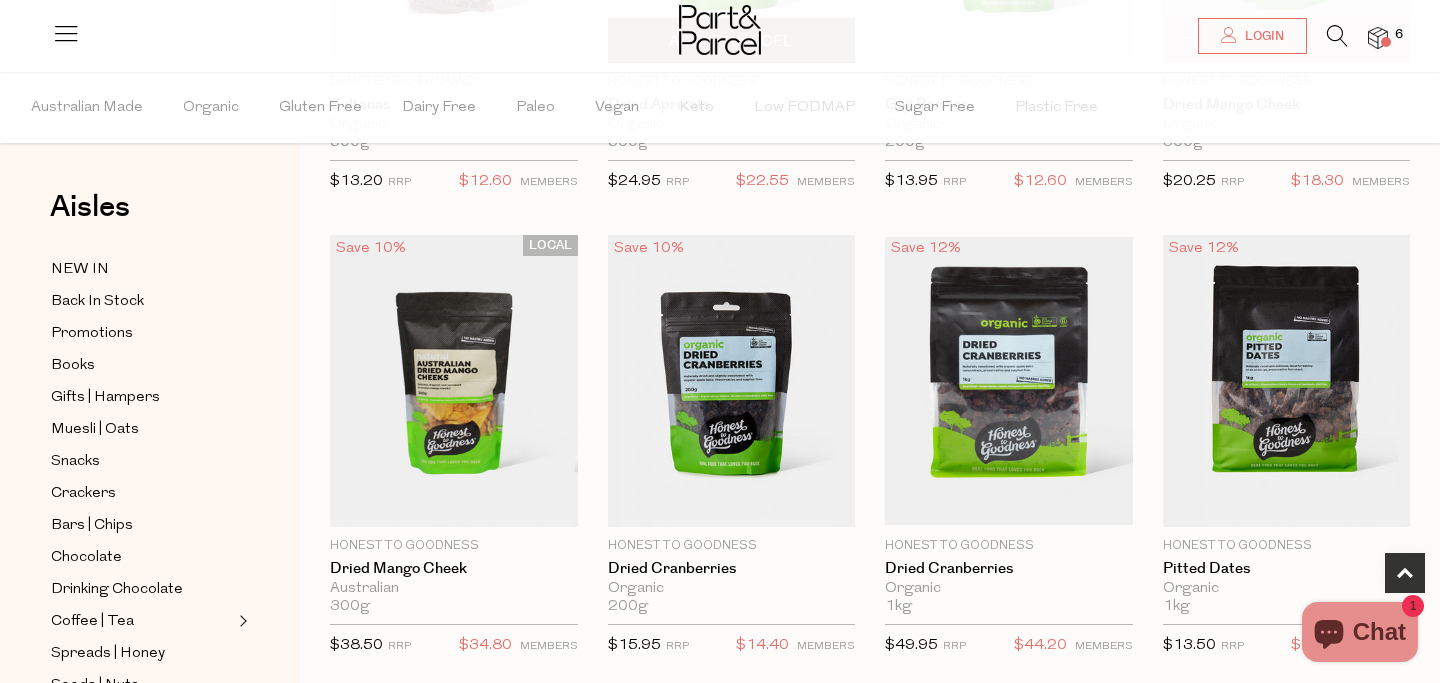 scroll, scrollTop: 523, scrollLeft: 0, axis: vertical 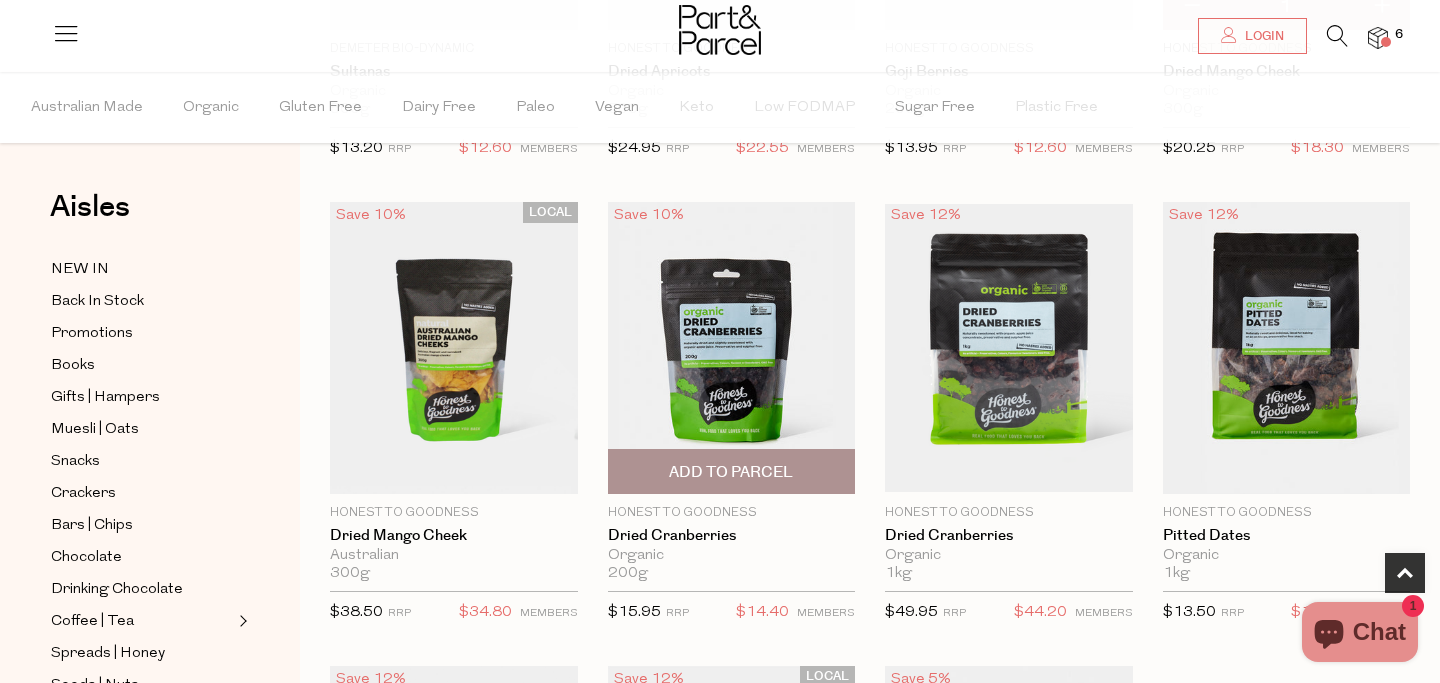click at bounding box center [732, 348] 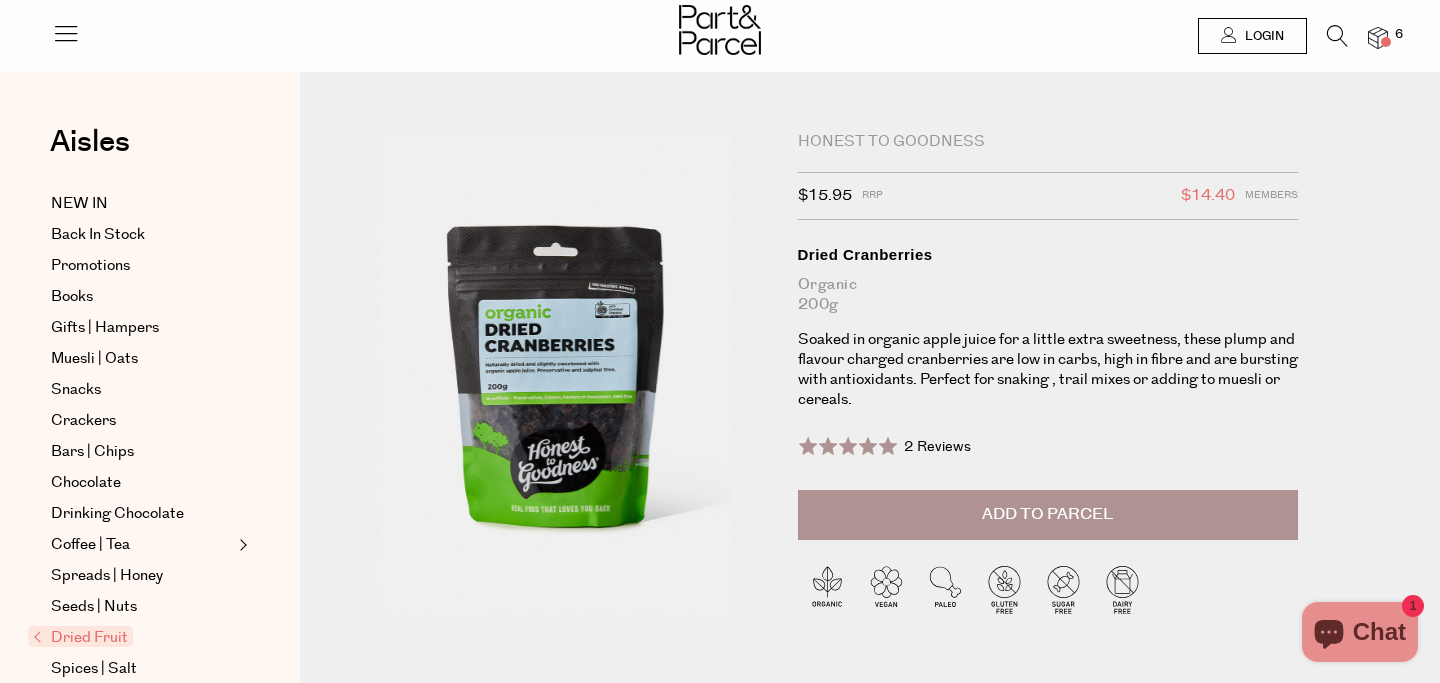 scroll, scrollTop: 0, scrollLeft: 0, axis: both 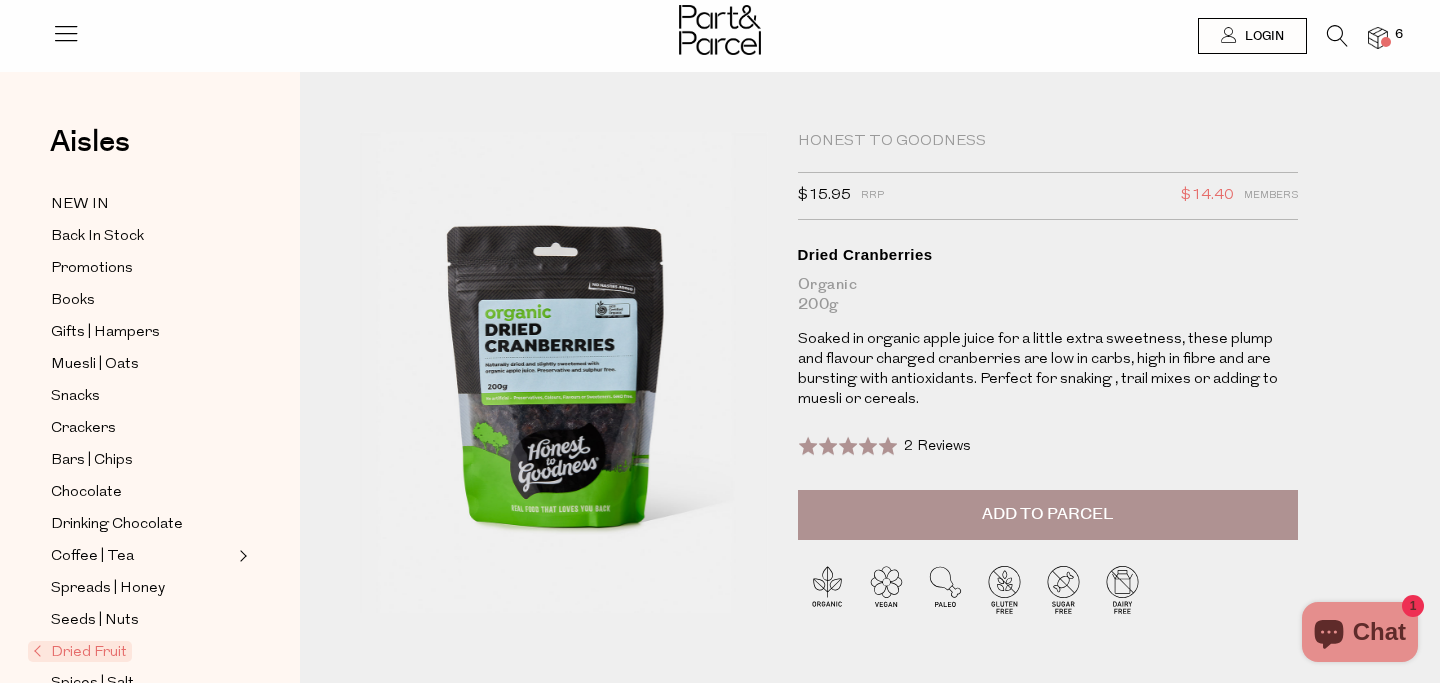 click on "Add to Parcel" at bounding box center [1047, 514] 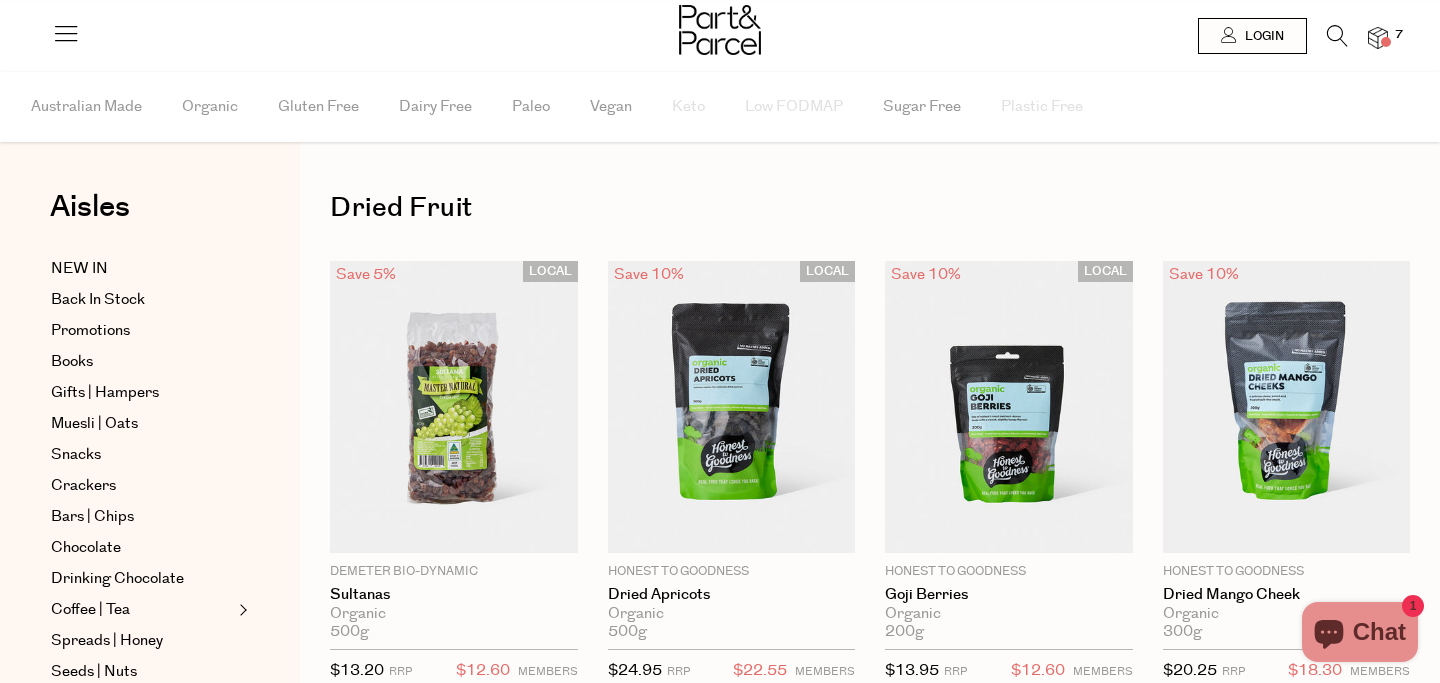 scroll, scrollTop: 0, scrollLeft: 0, axis: both 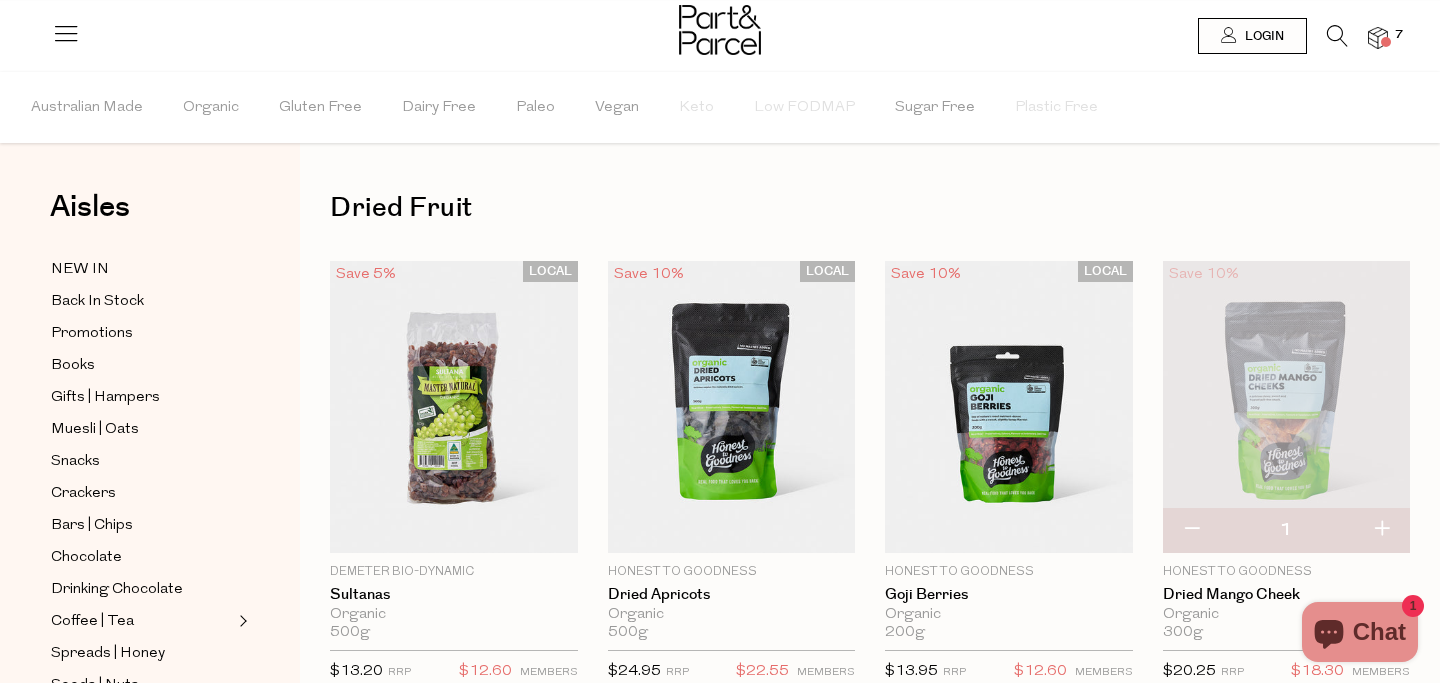 click at bounding box center [1378, 38] 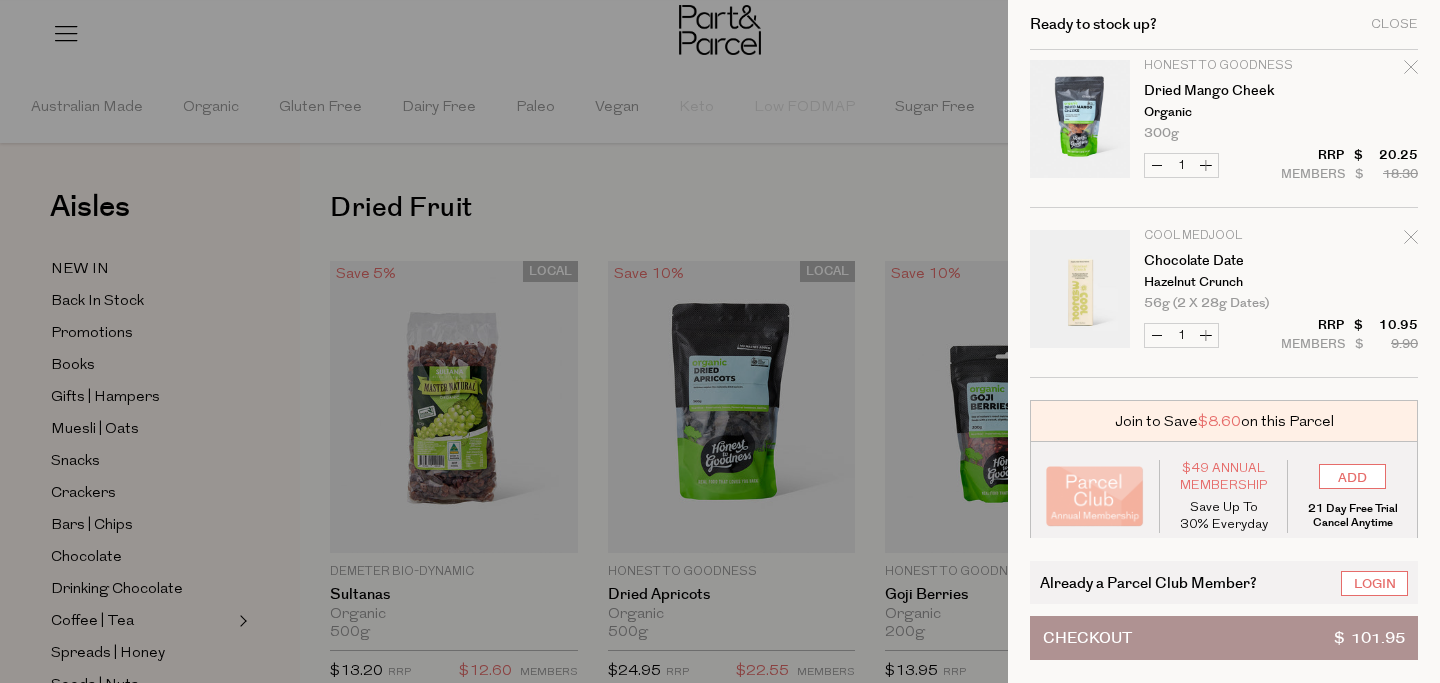 scroll, scrollTop: 865, scrollLeft: 0, axis: vertical 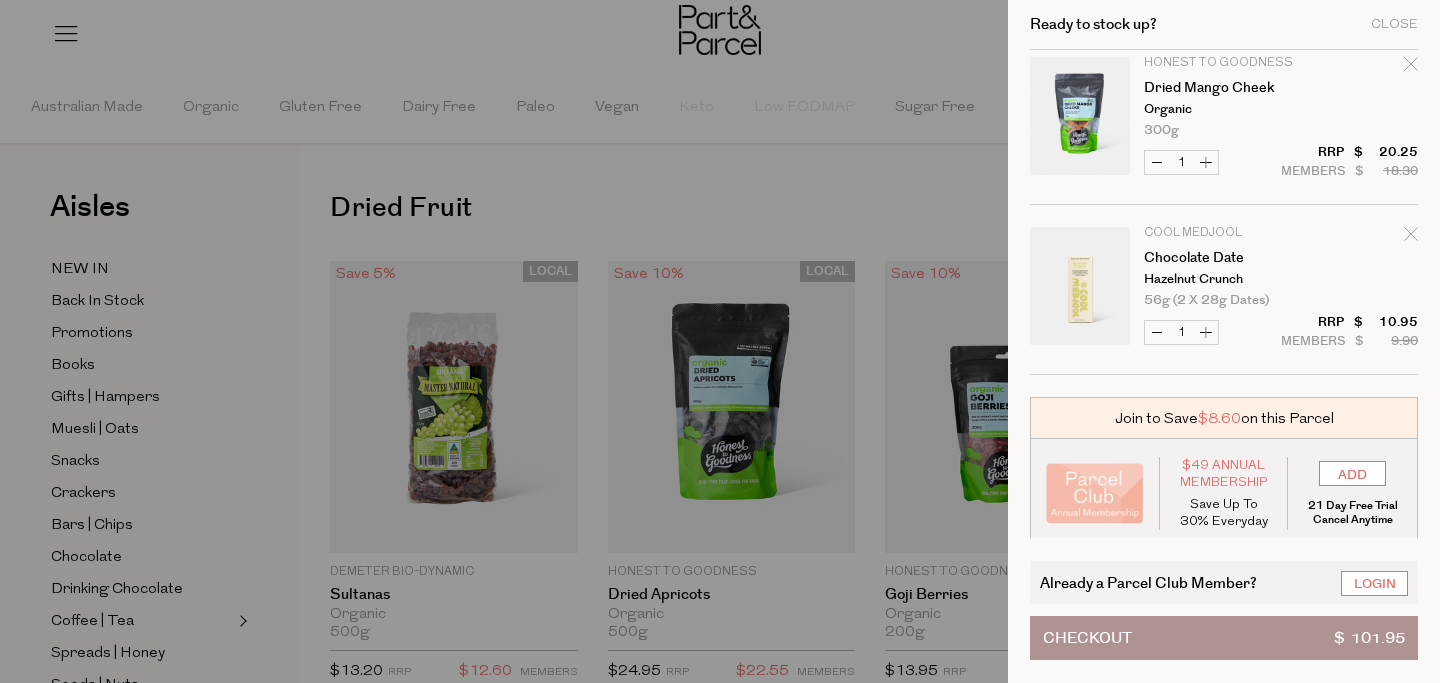 click 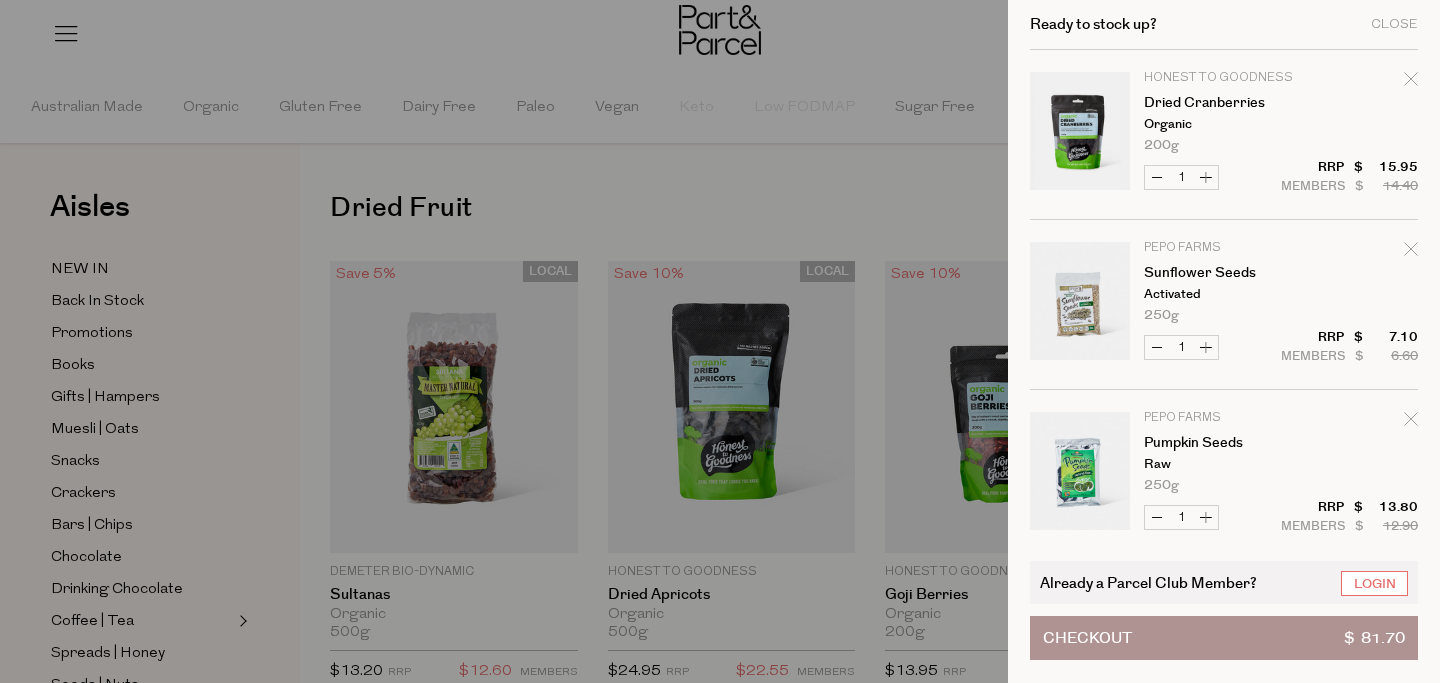 click on "Ready to stock up?
Close" at bounding box center [1224, 25] 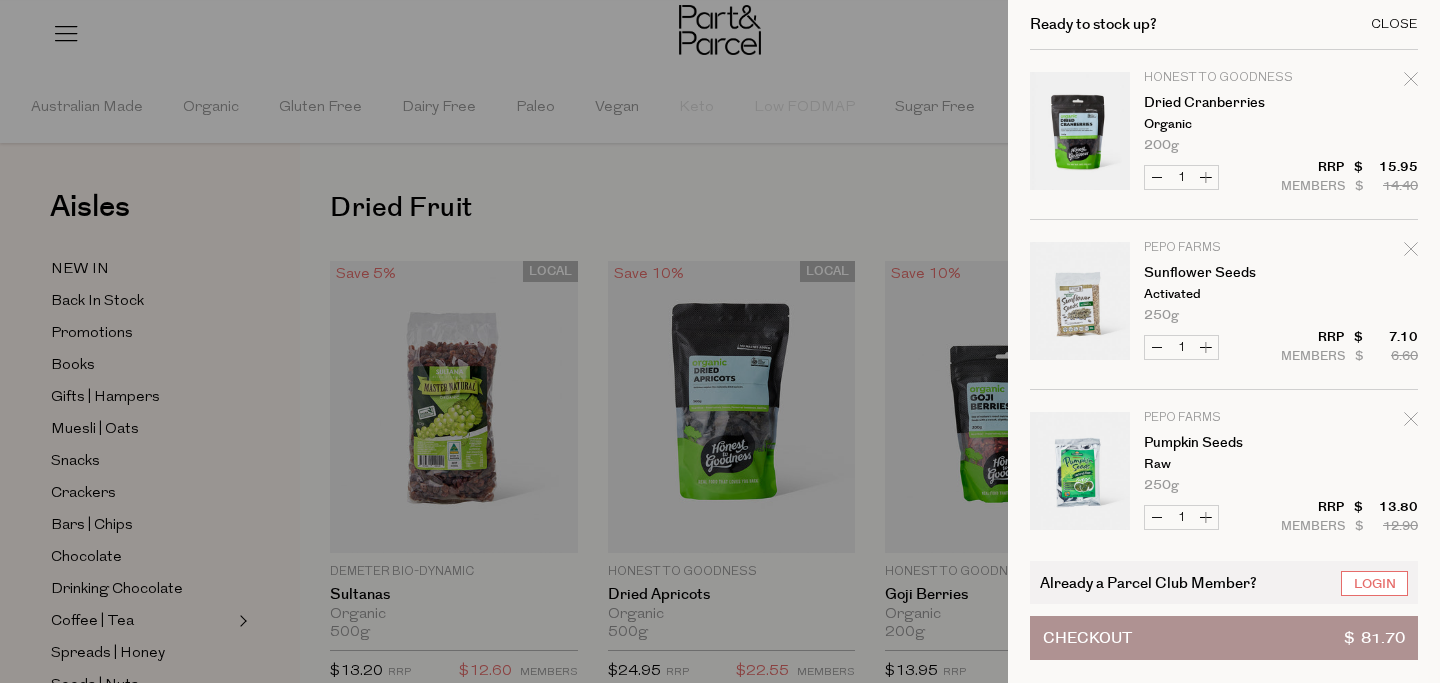 click on "Close" at bounding box center (1394, 24) 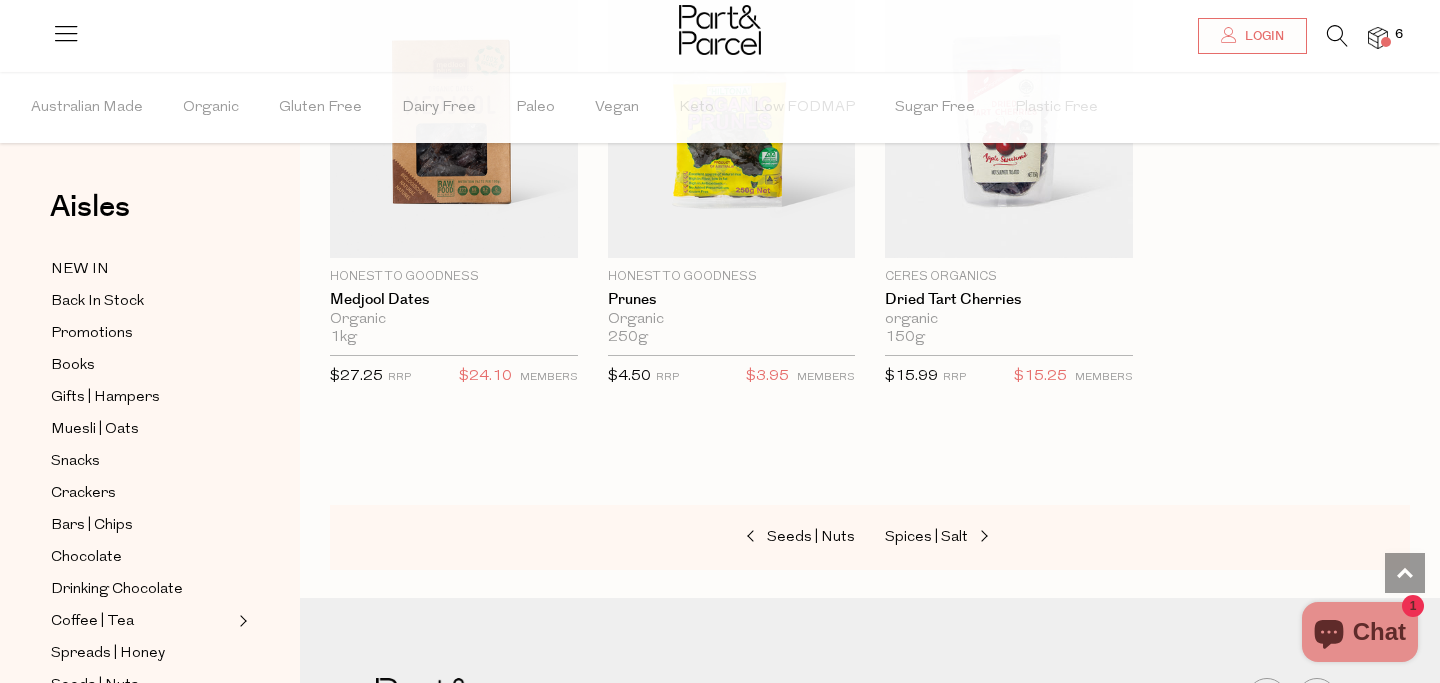 scroll, scrollTop: 1217, scrollLeft: 0, axis: vertical 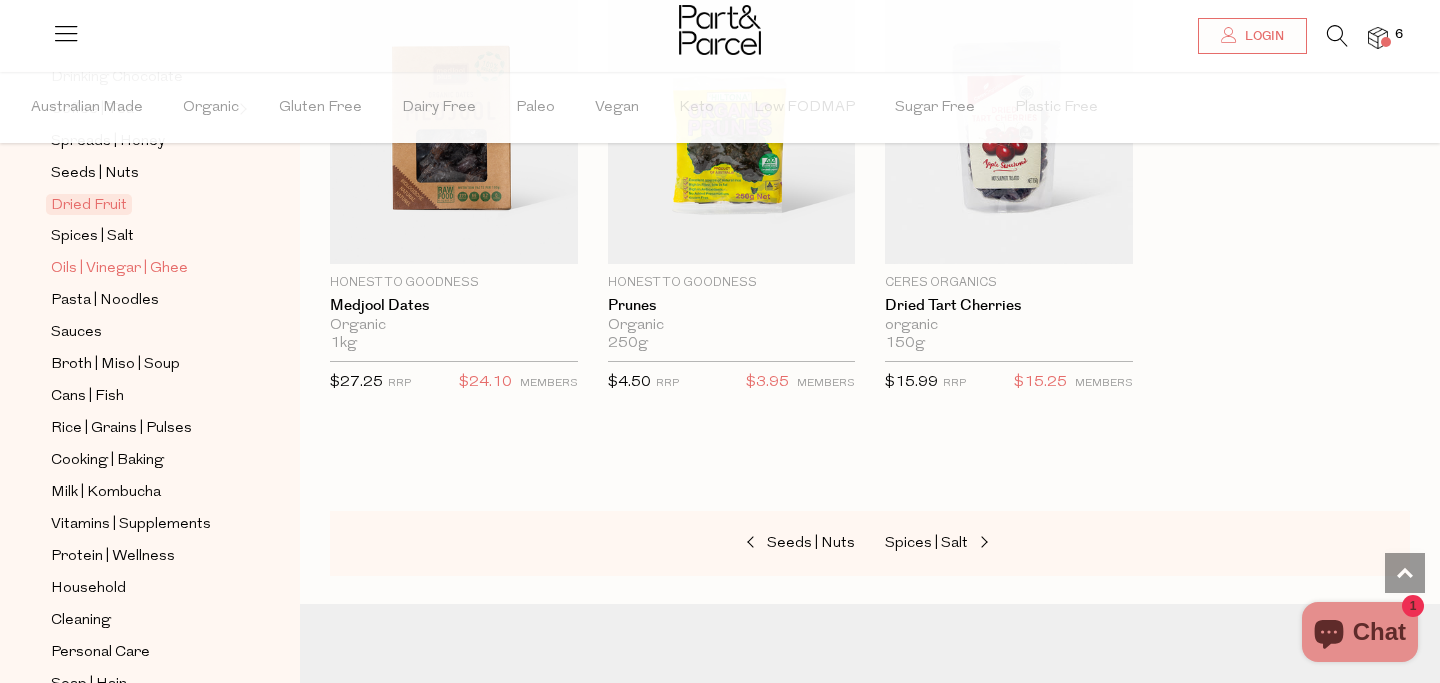 click on "Oils | Vinegar | Ghee" at bounding box center (119, 269) 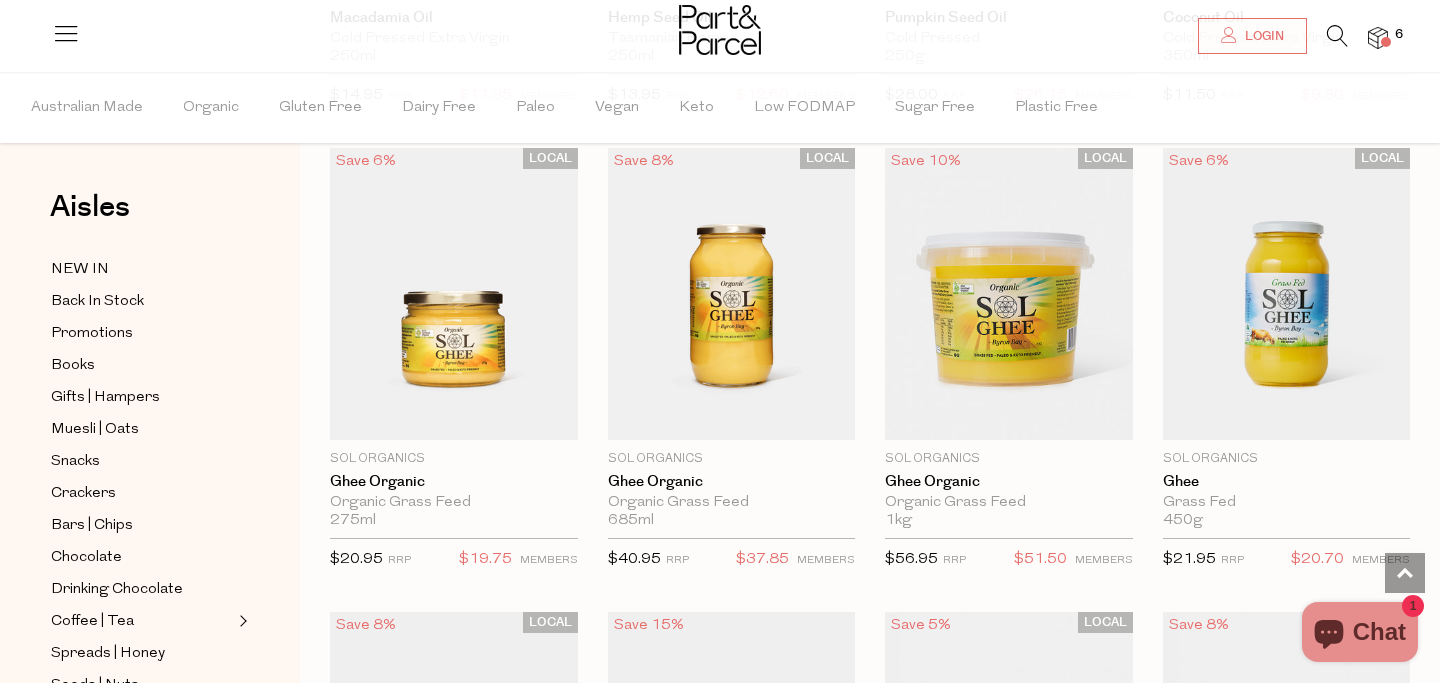 scroll, scrollTop: 1972, scrollLeft: 0, axis: vertical 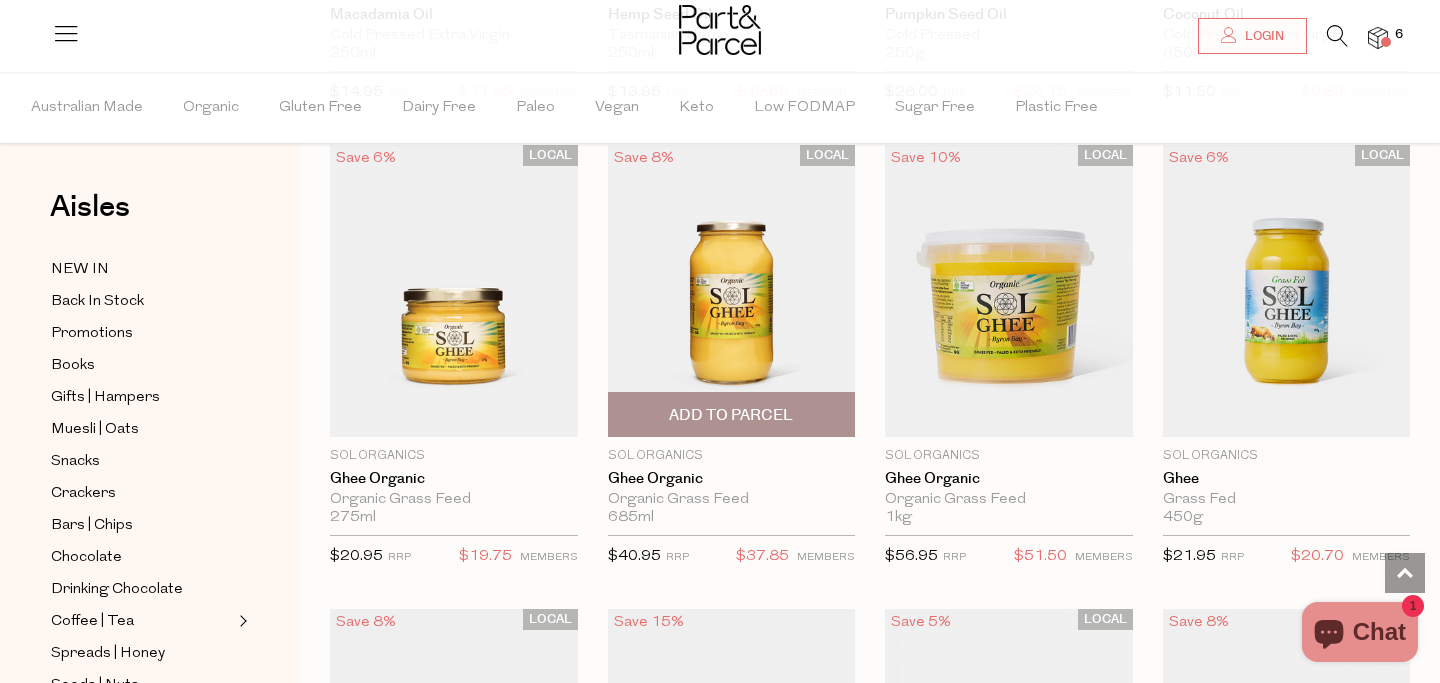 click at bounding box center [732, 291] 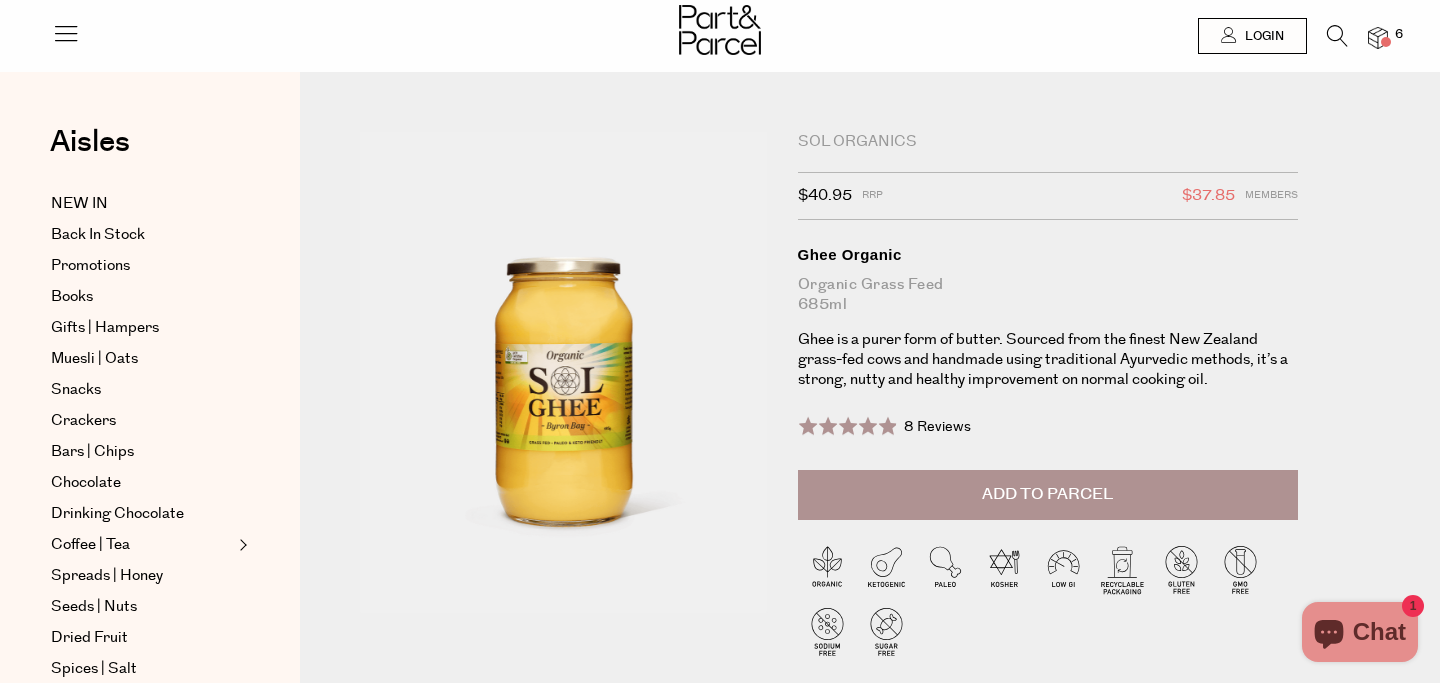 scroll, scrollTop: 0, scrollLeft: 0, axis: both 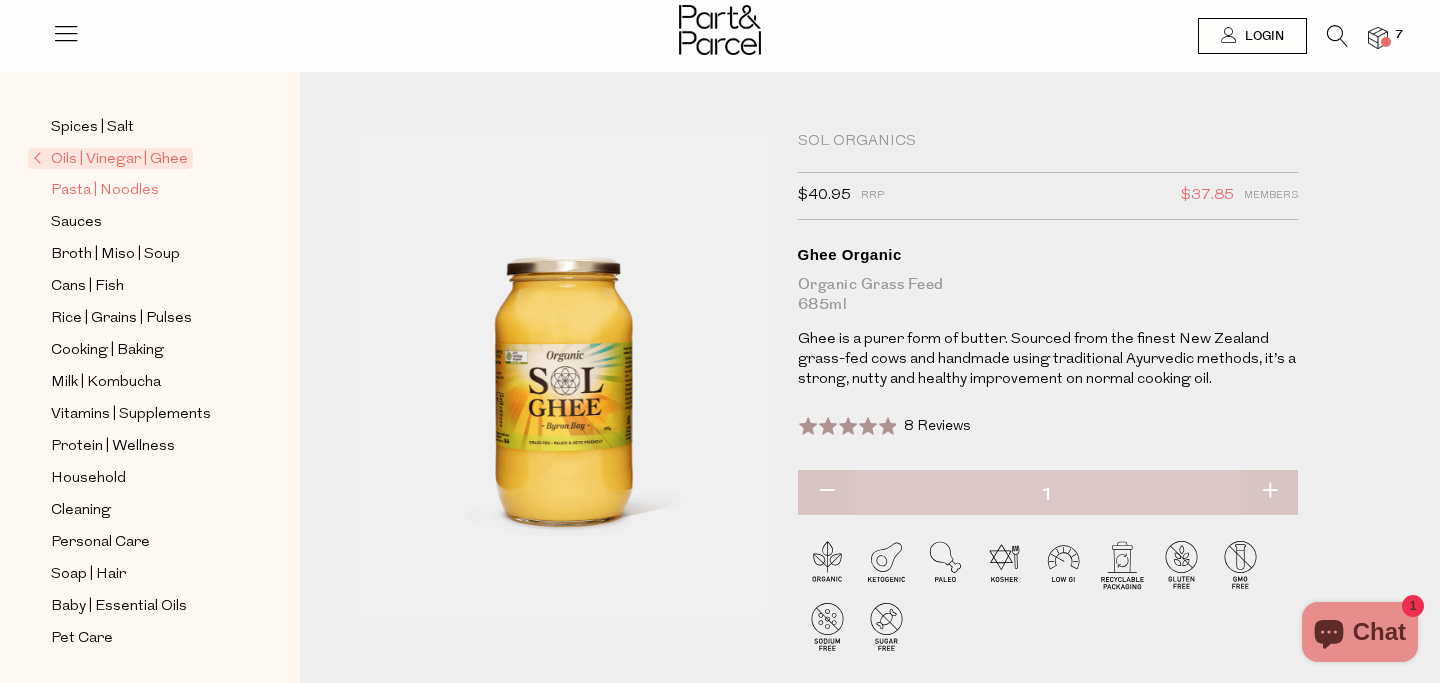 click on "Pasta | Noodles" at bounding box center [105, 191] 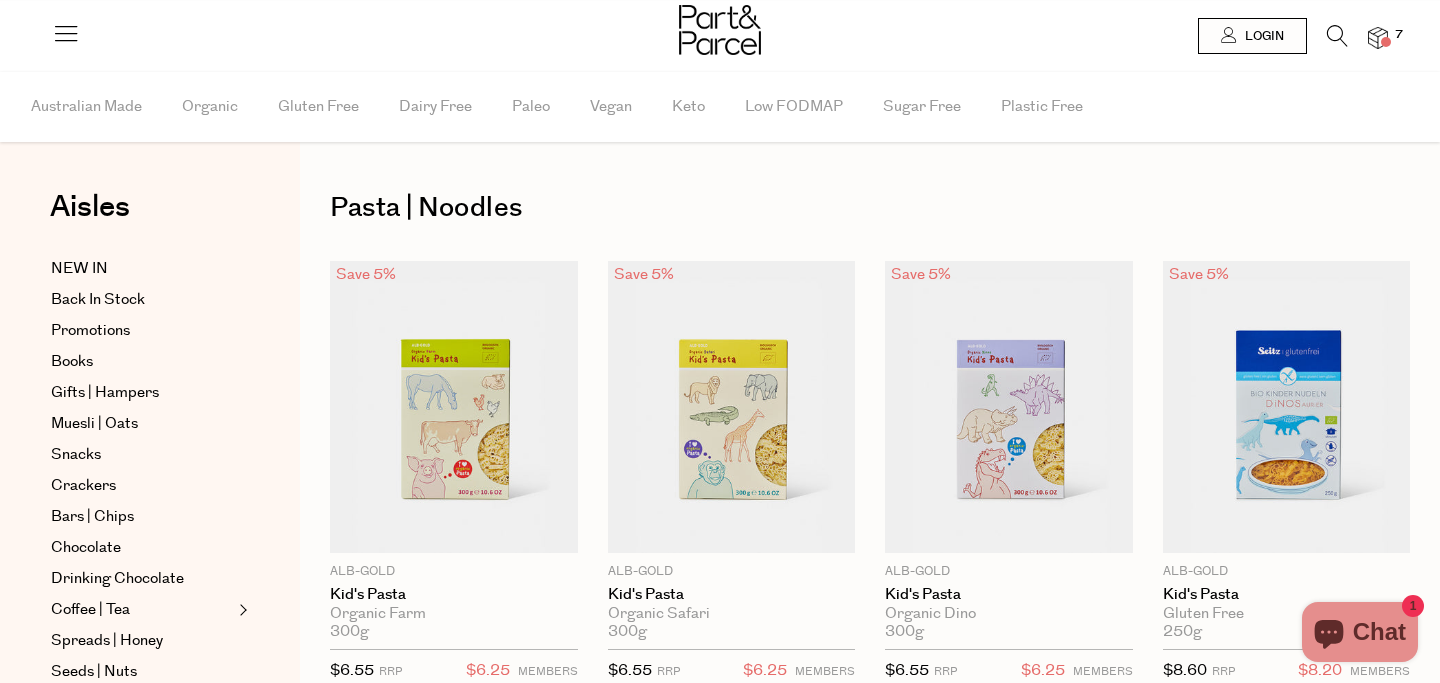scroll, scrollTop: 0, scrollLeft: 0, axis: both 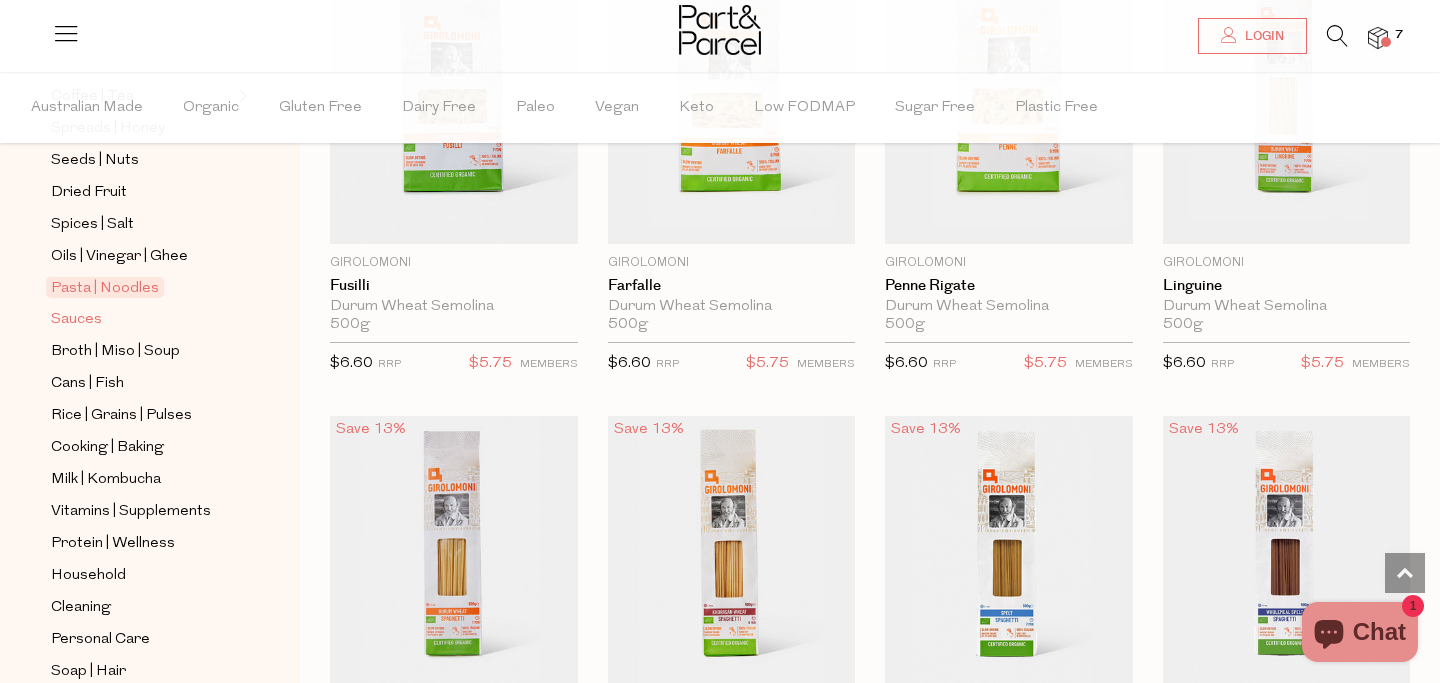 click on "Sauces" at bounding box center [76, 320] 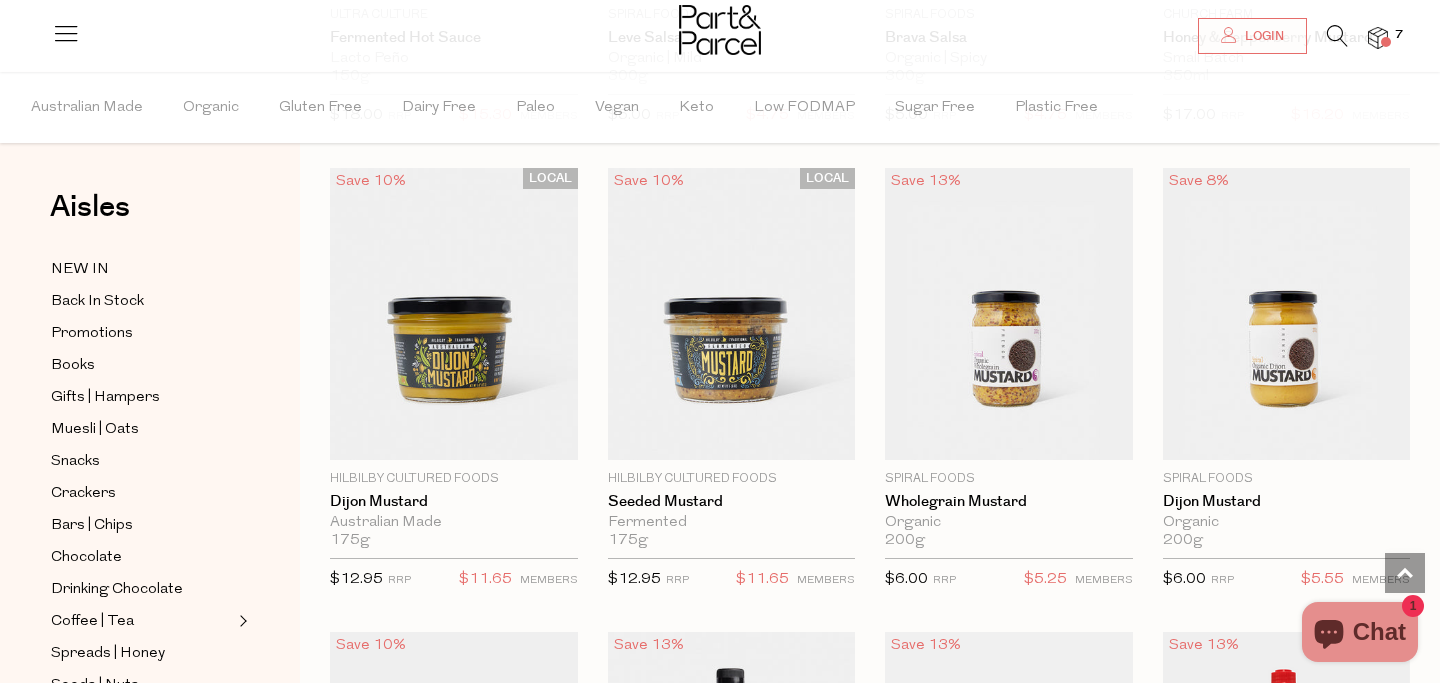 scroll, scrollTop: 4742, scrollLeft: 0, axis: vertical 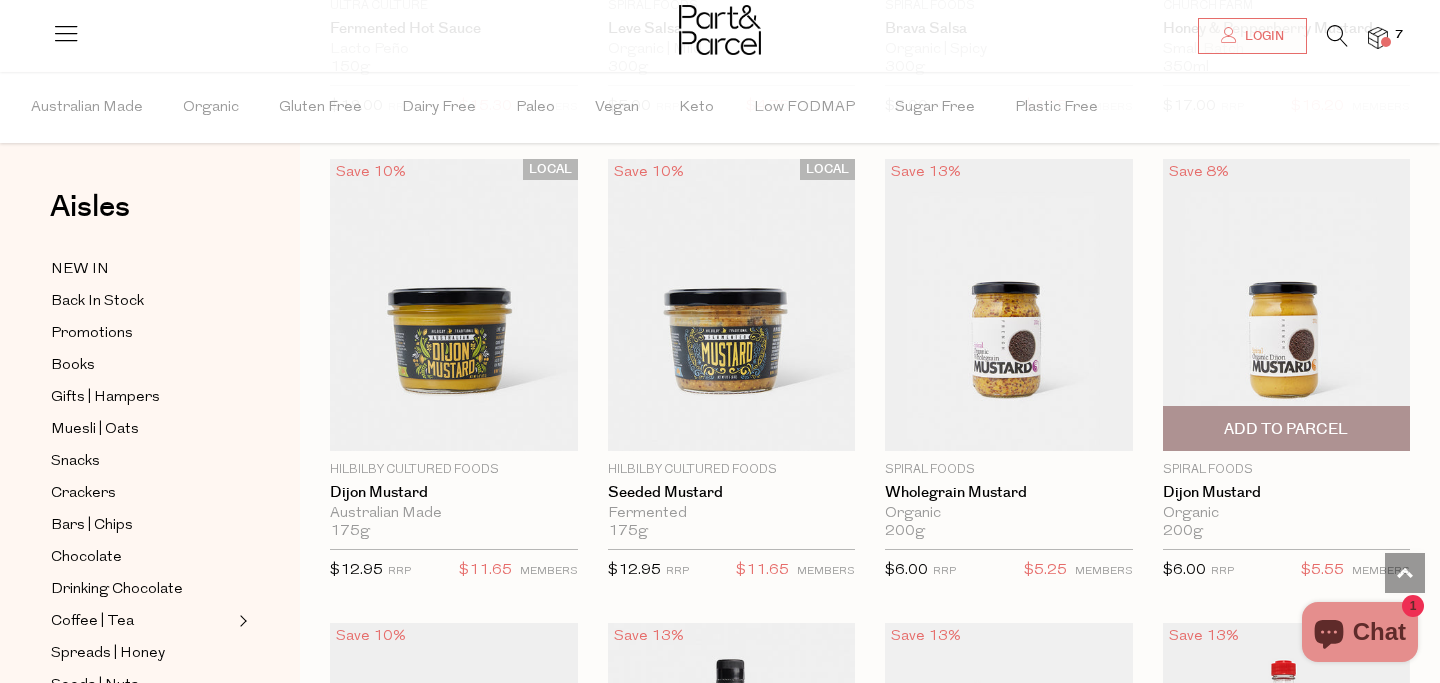 click at bounding box center [1287, 305] 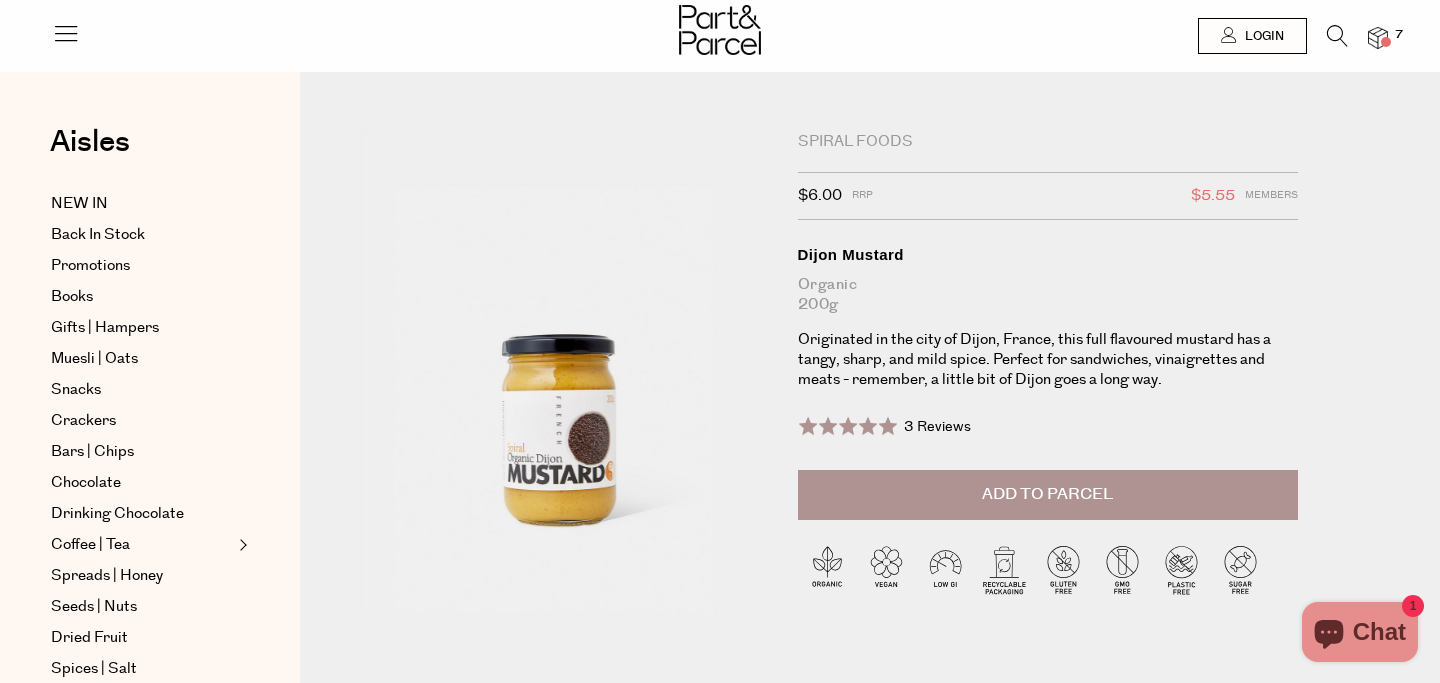 scroll, scrollTop: 0, scrollLeft: 0, axis: both 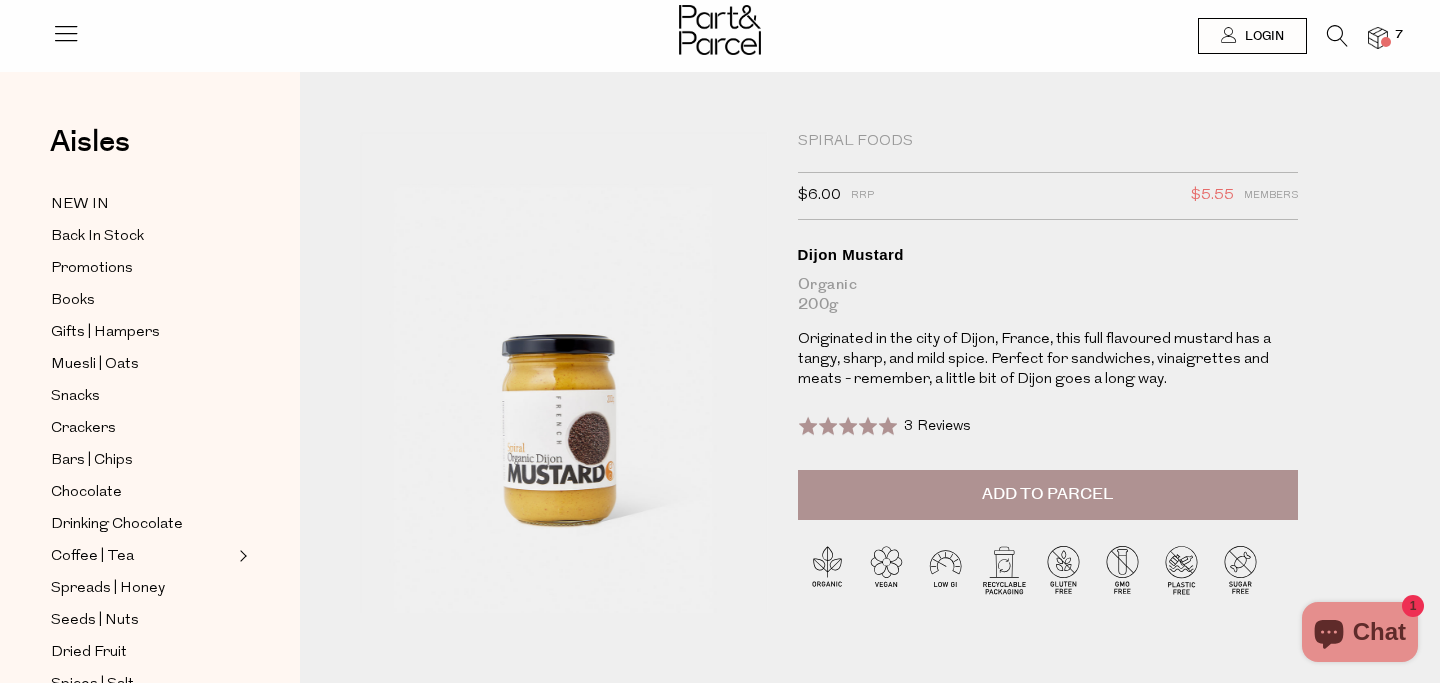 click on "Add to Parcel" at bounding box center [1047, 494] 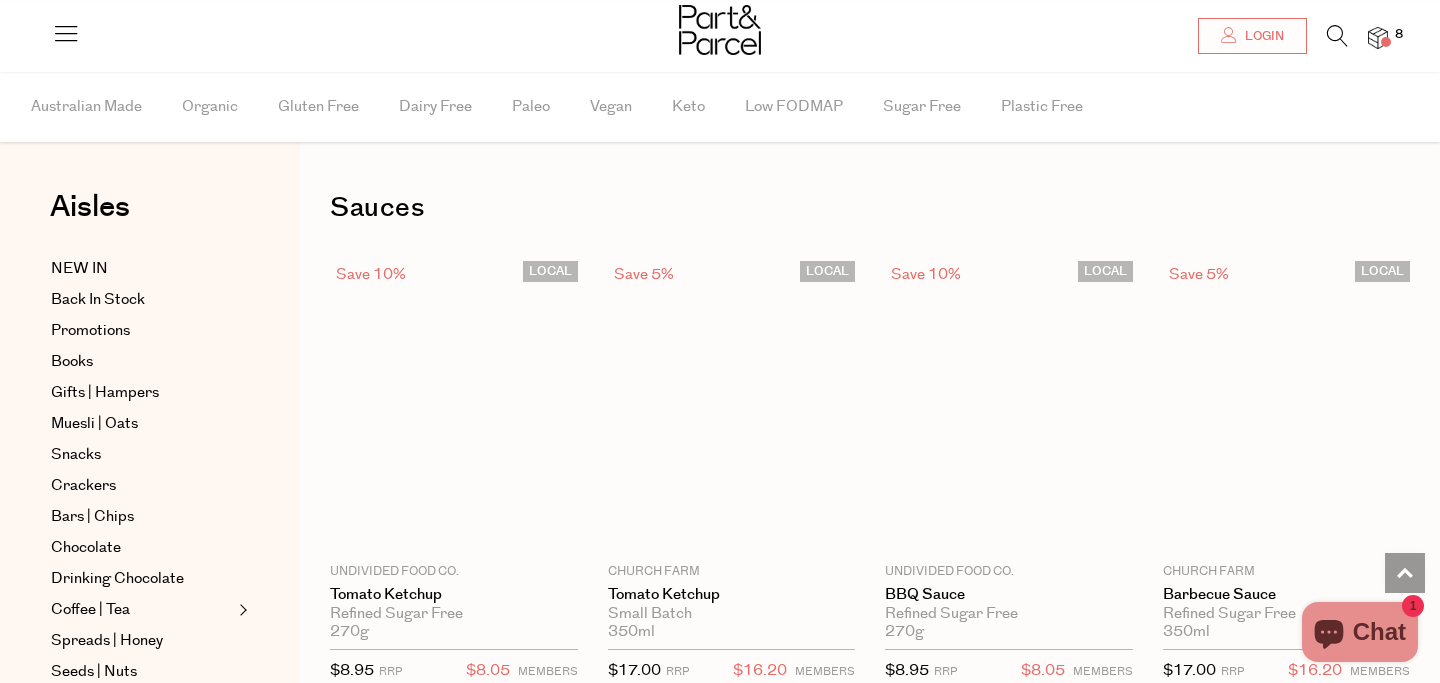 scroll, scrollTop: 1687, scrollLeft: 0, axis: vertical 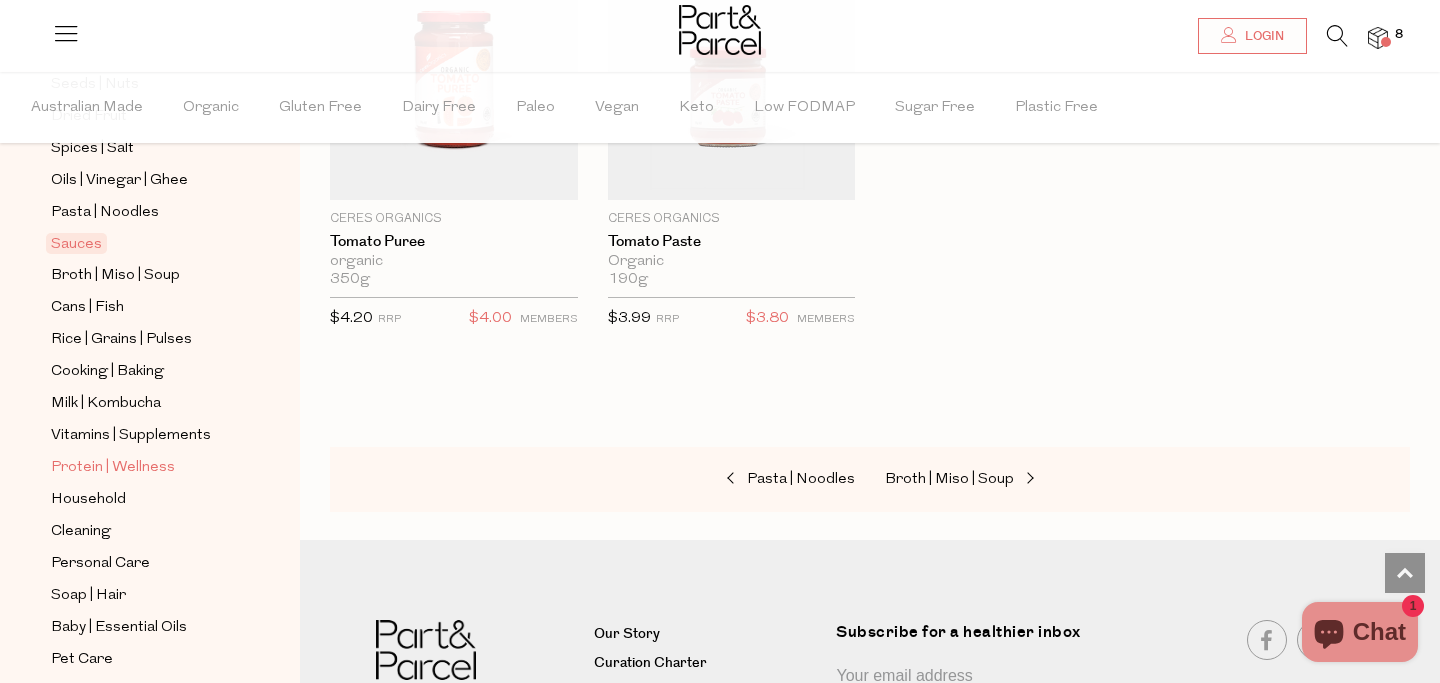 click on "Protein | Wellness" at bounding box center [113, 468] 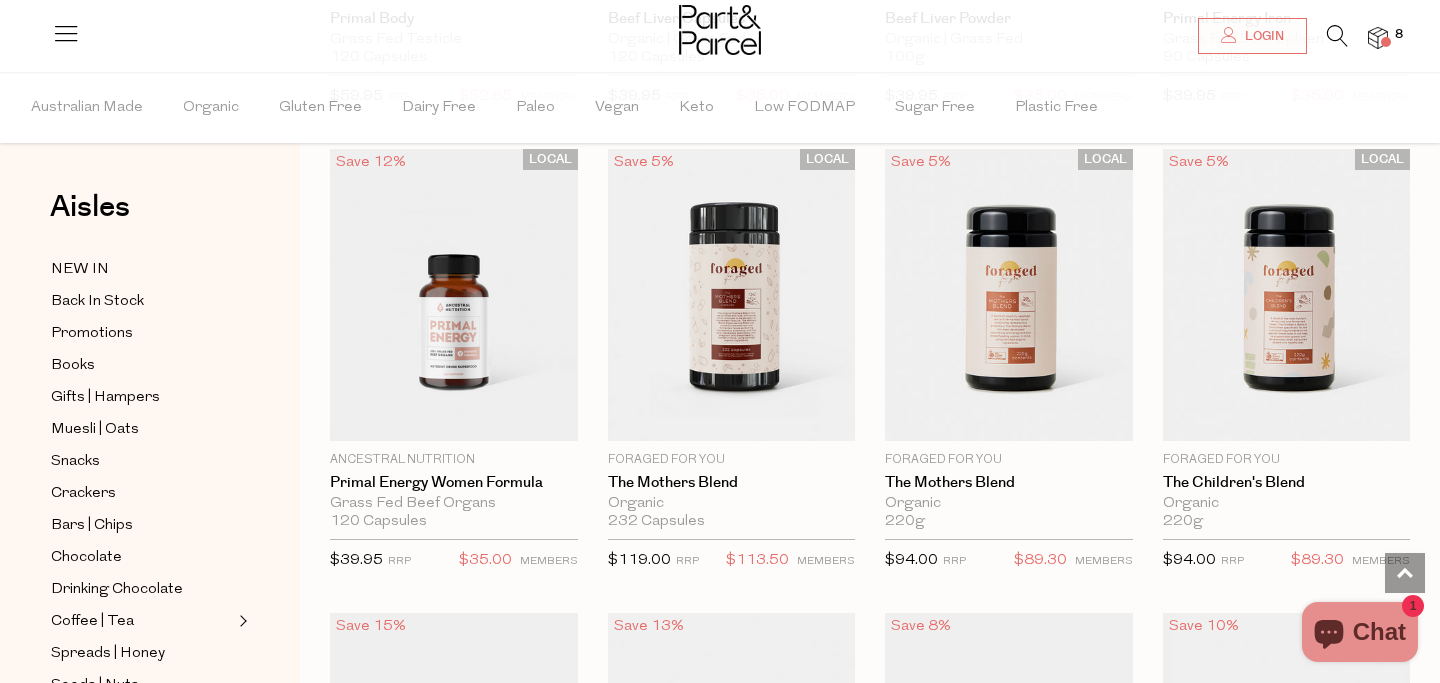scroll, scrollTop: 3362, scrollLeft: 0, axis: vertical 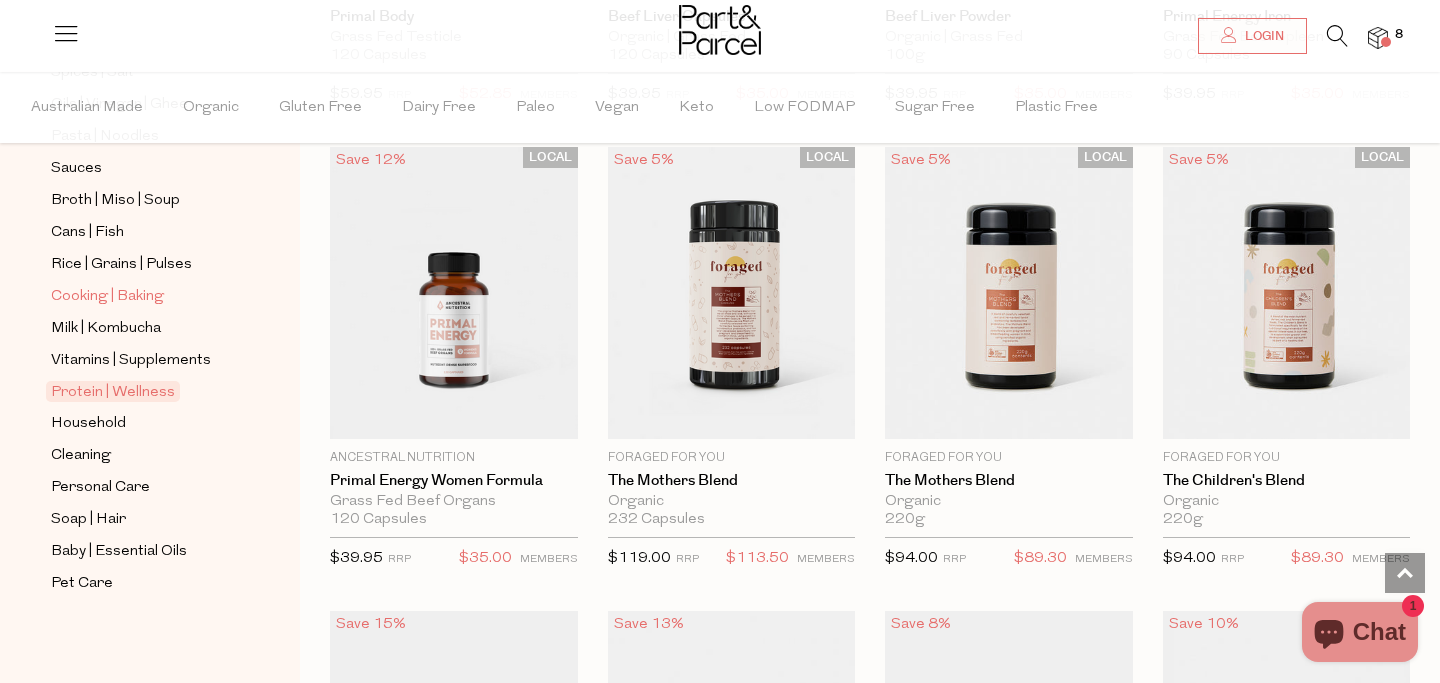 click on "Cooking | Baking" at bounding box center (107, 297) 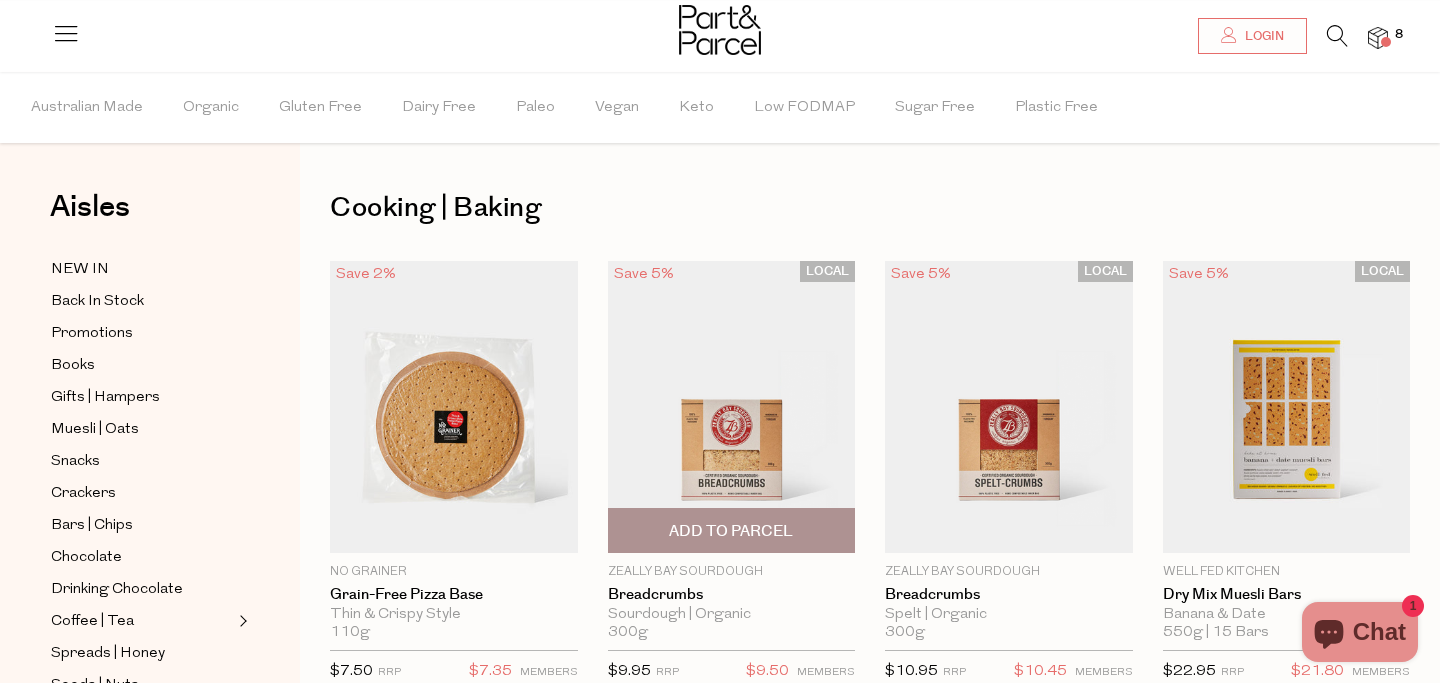 scroll, scrollTop: 0, scrollLeft: 0, axis: both 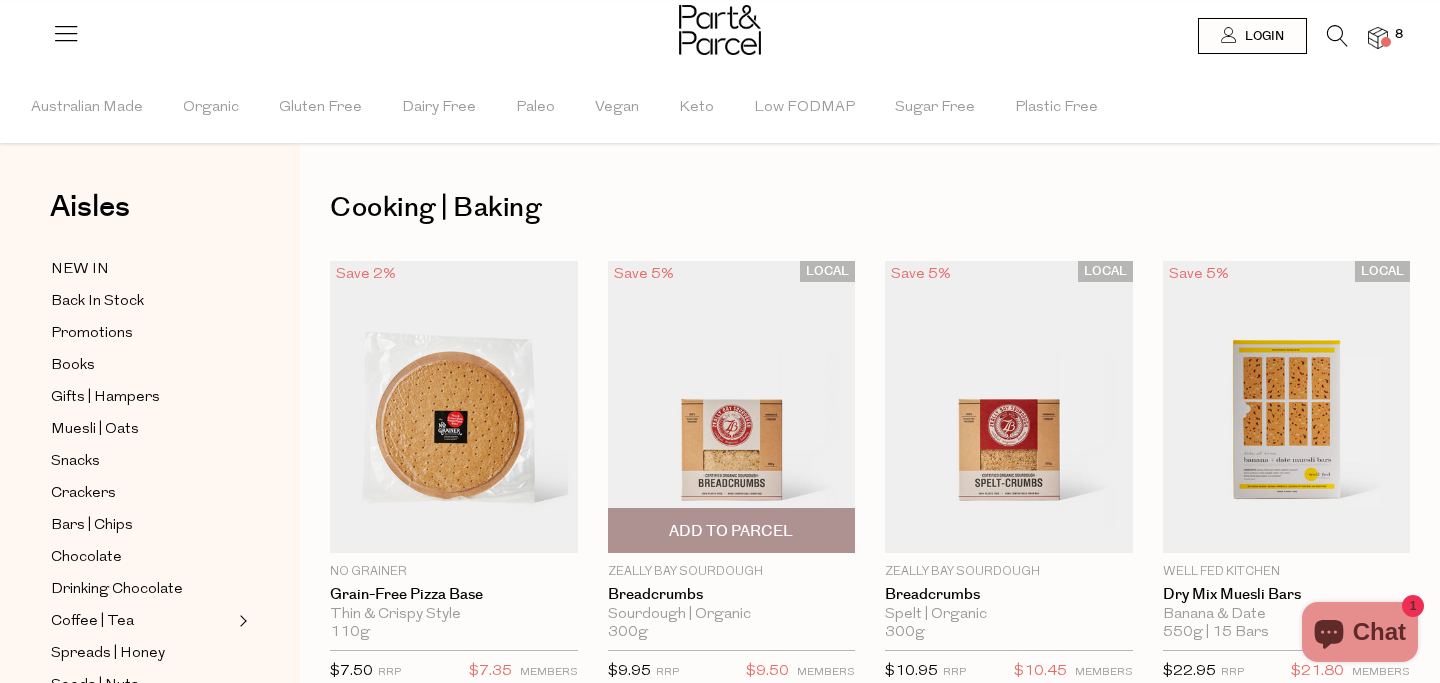 click at bounding box center [732, 407] 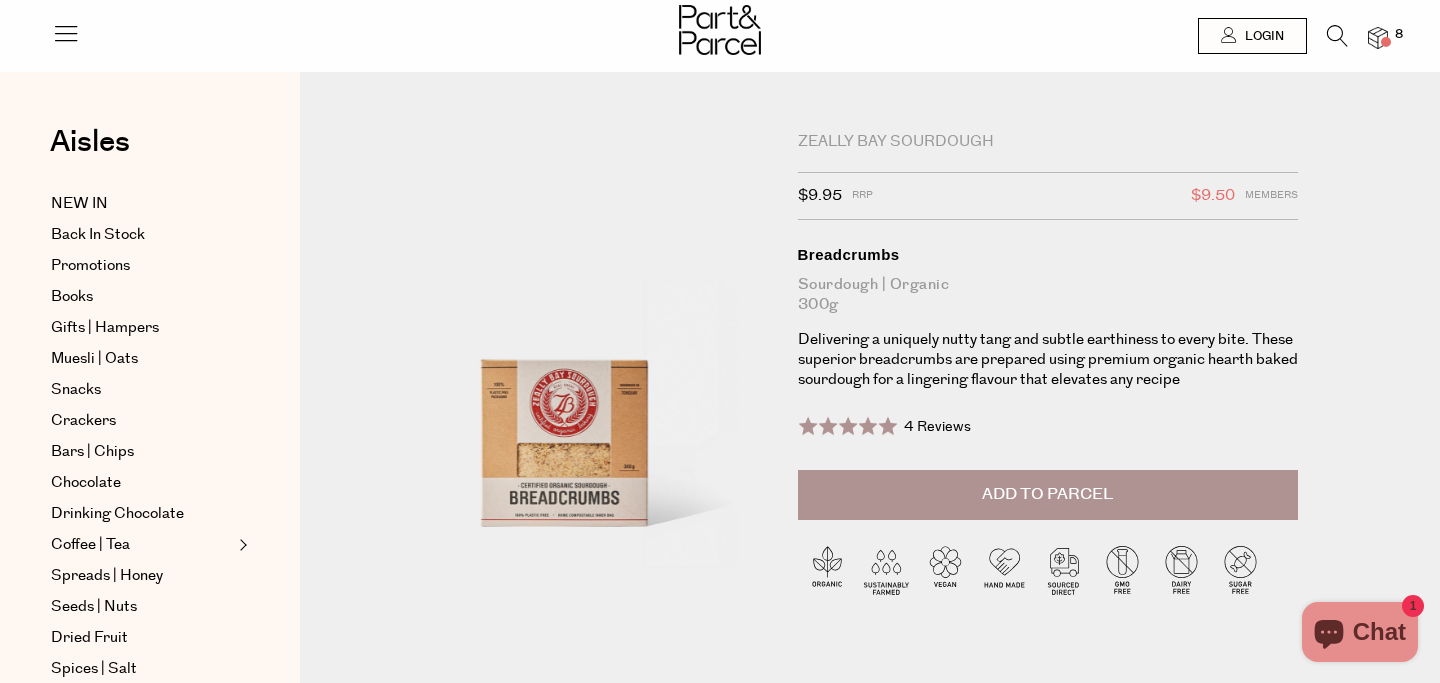 scroll, scrollTop: 0, scrollLeft: 0, axis: both 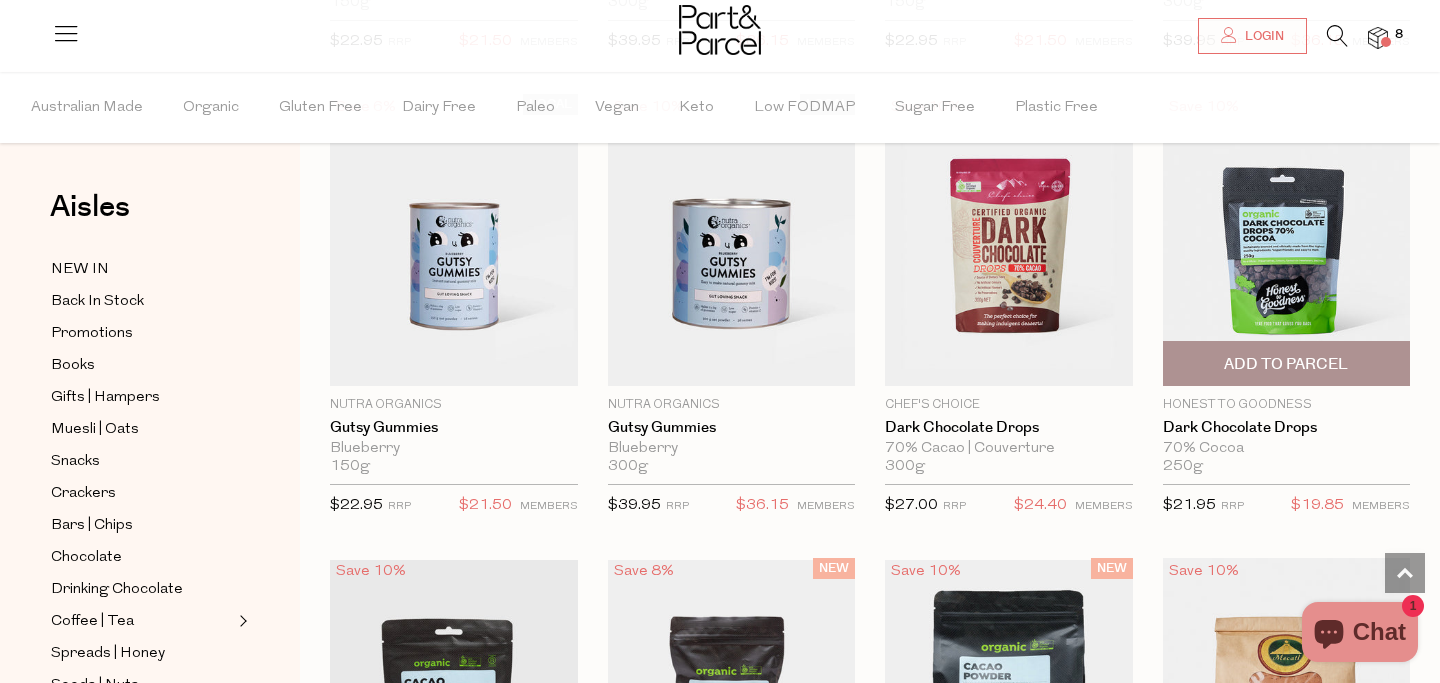 click at bounding box center (1287, 240) 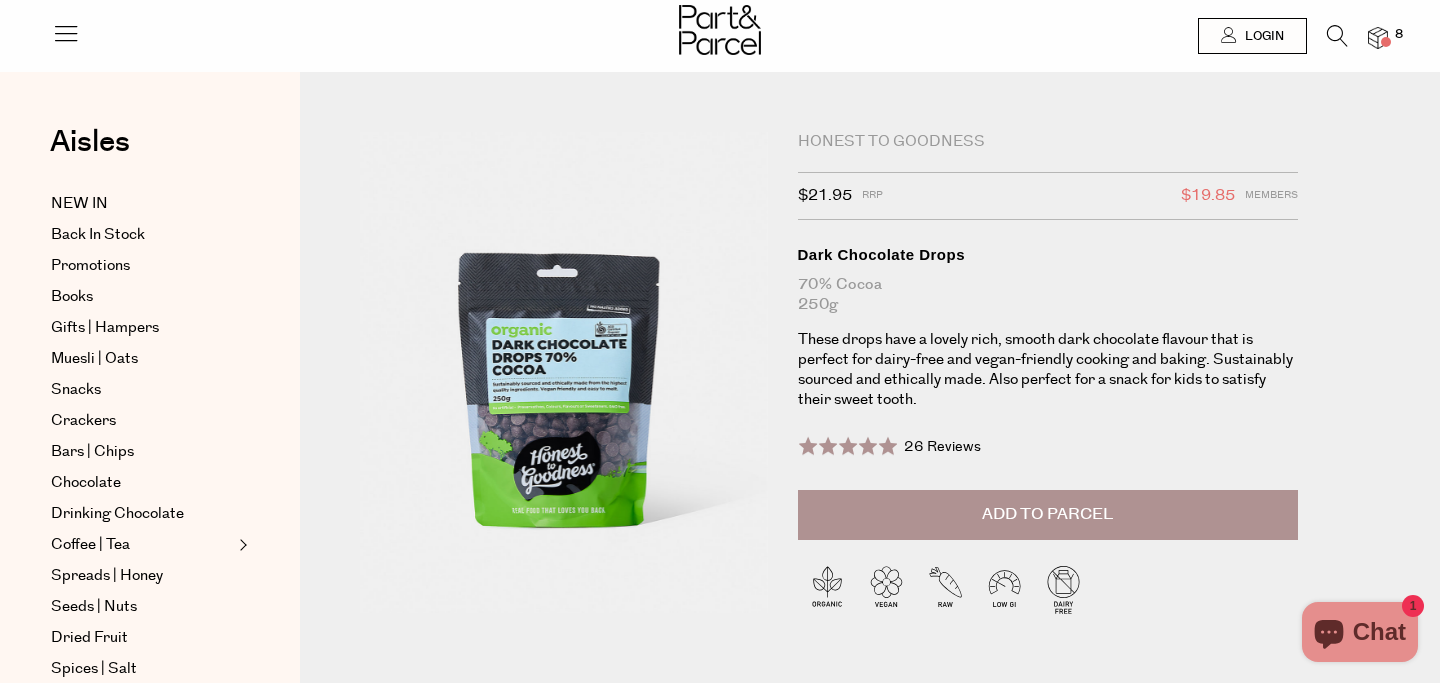 scroll, scrollTop: 0, scrollLeft: 0, axis: both 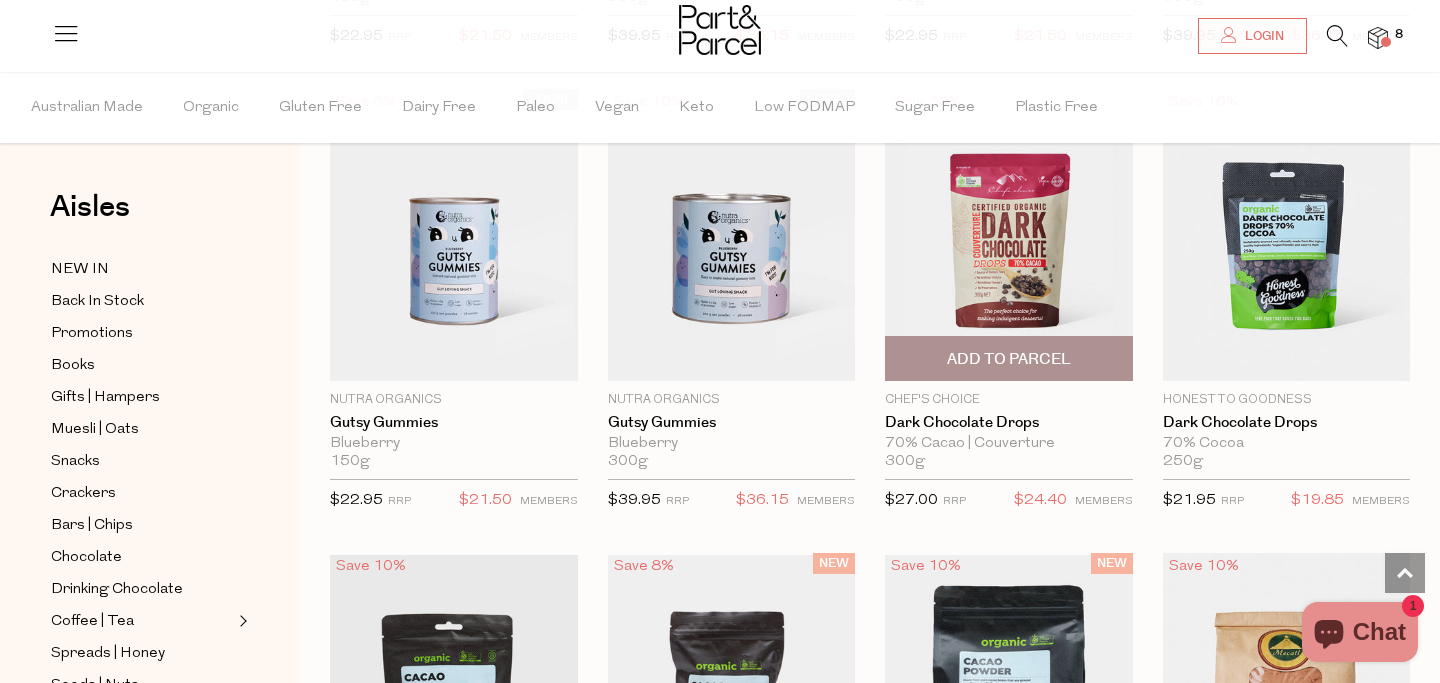 click at bounding box center [1009, 235] 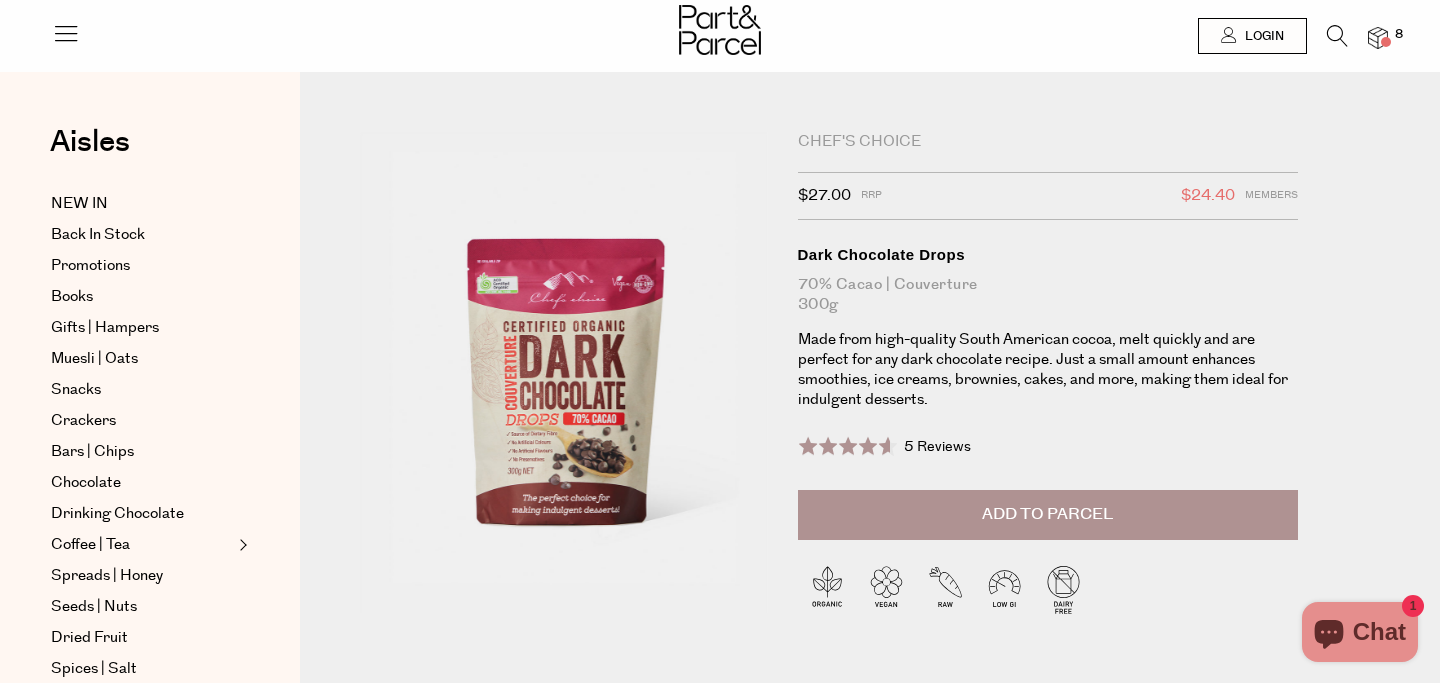 scroll, scrollTop: 0, scrollLeft: 0, axis: both 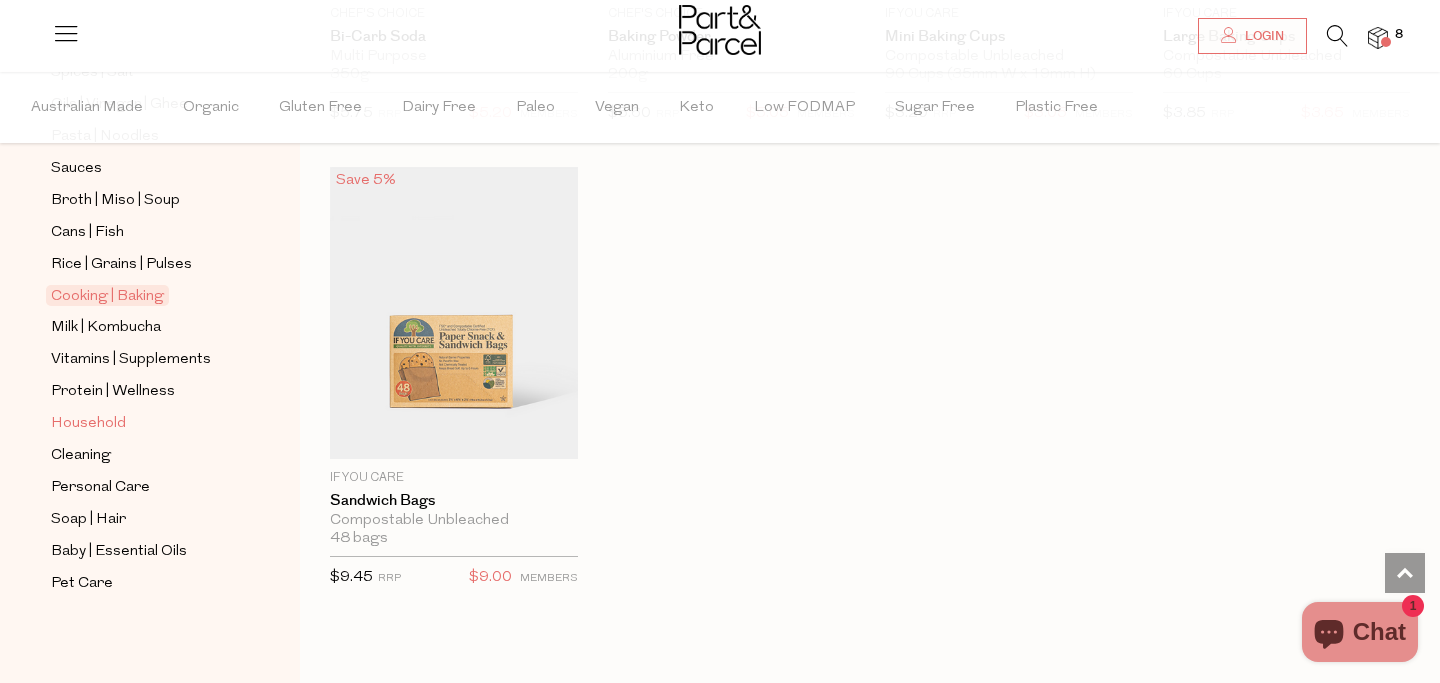 click on "Household" at bounding box center [88, 424] 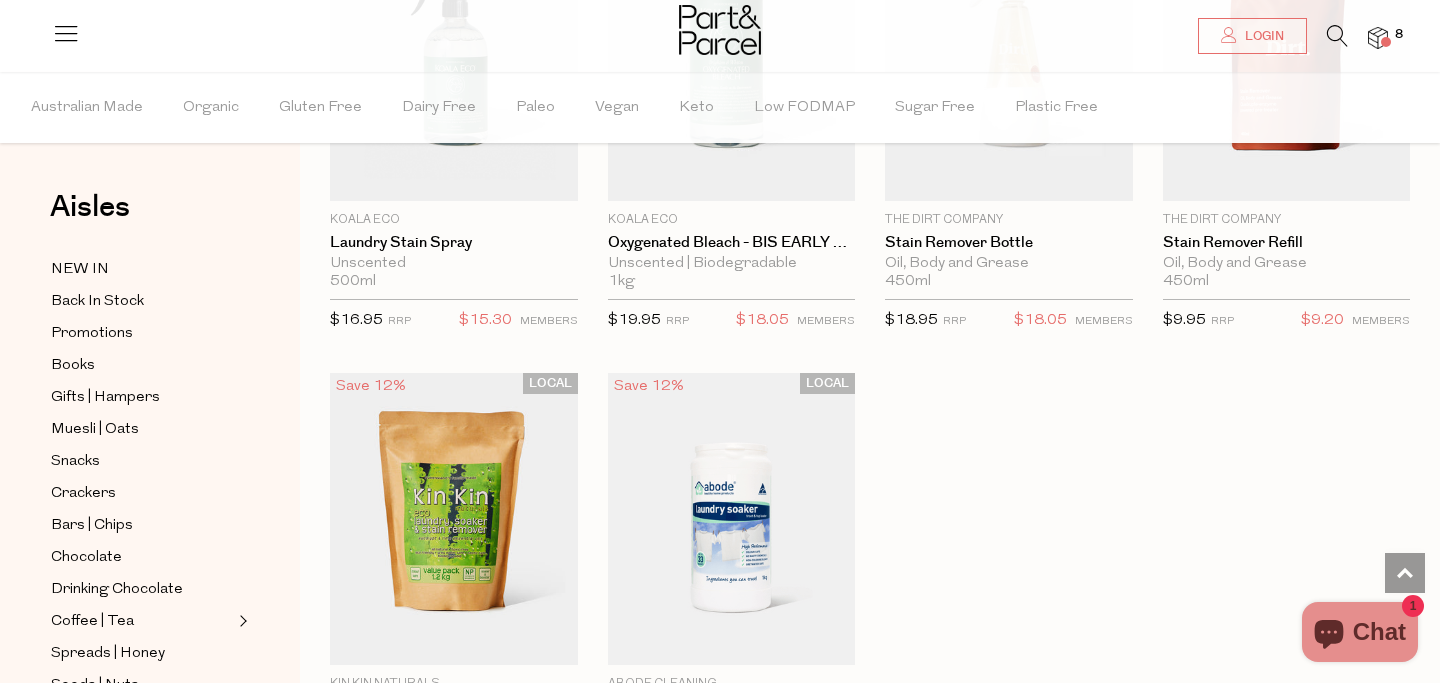 scroll, scrollTop: 5458, scrollLeft: 0, axis: vertical 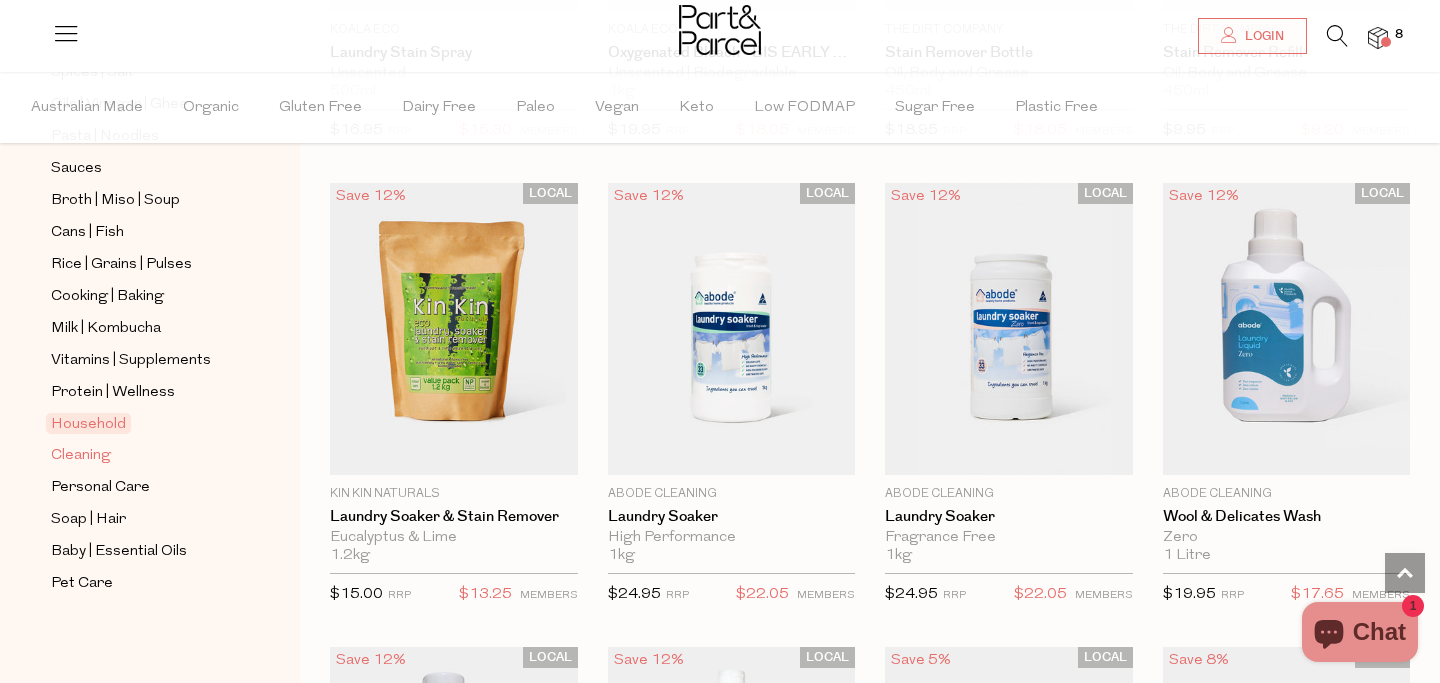 click on "Cleaning" at bounding box center (81, 456) 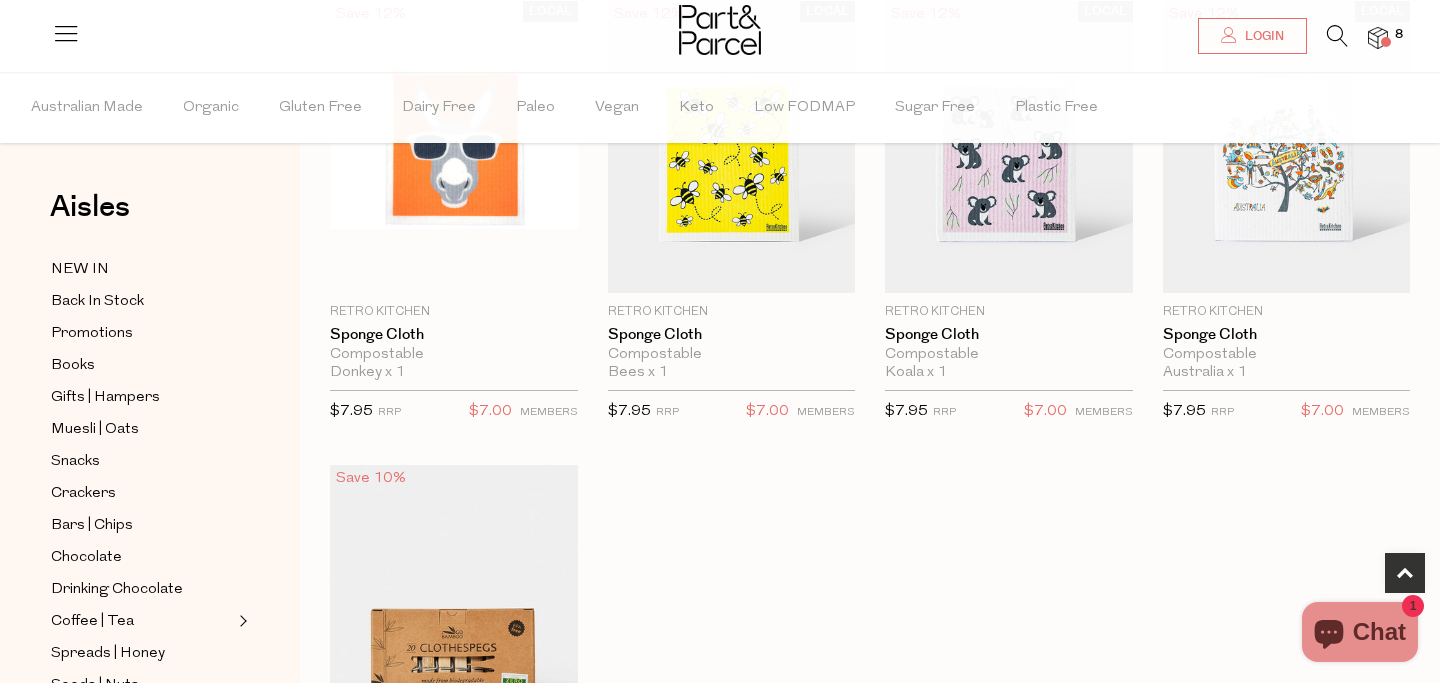 scroll, scrollTop: 1195, scrollLeft: 0, axis: vertical 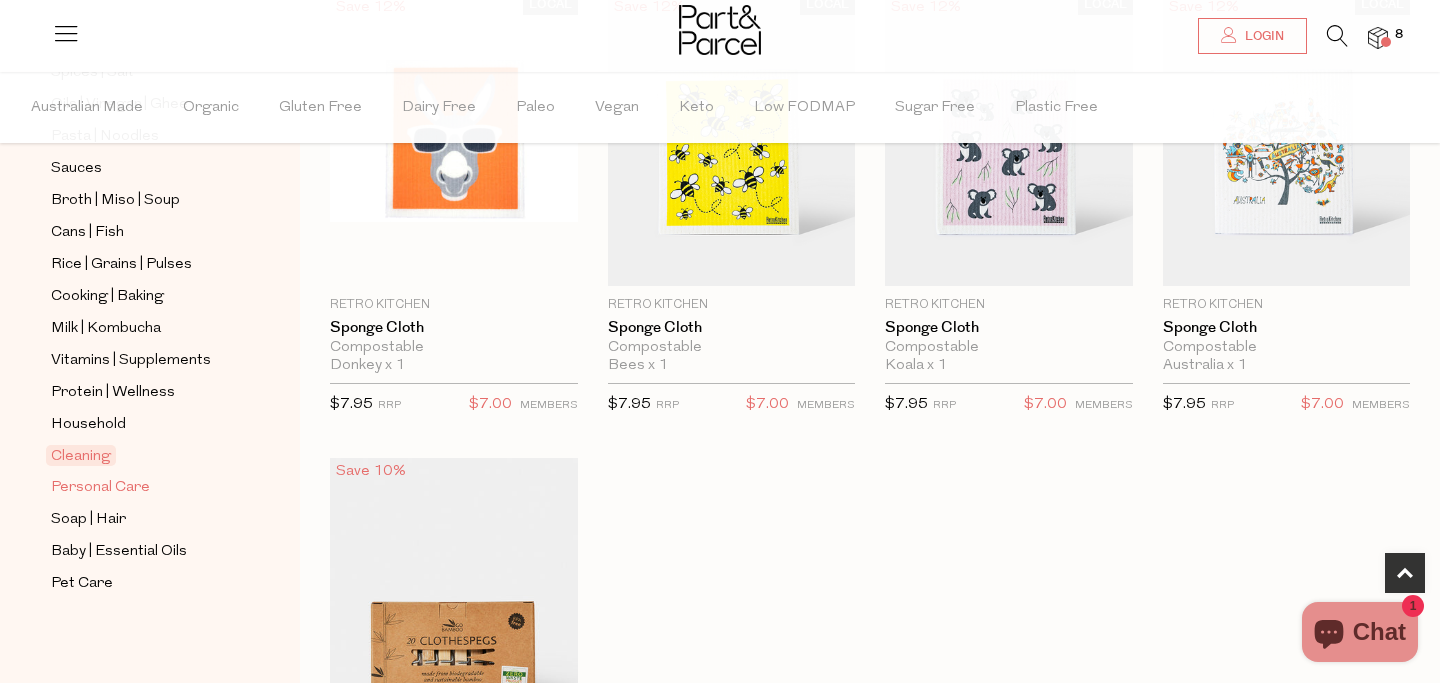 click on "Personal Care" at bounding box center (100, 488) 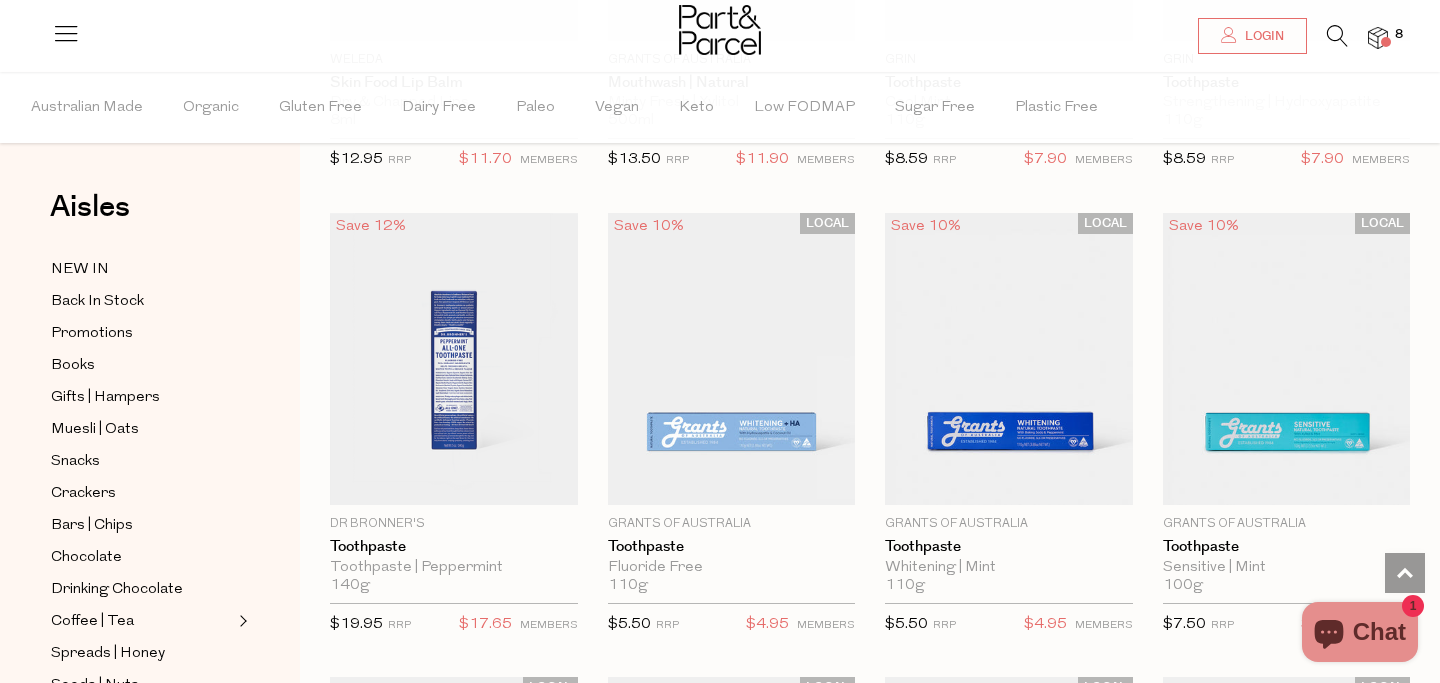 scroll, scrollTop: 1452, scrollLeft: 0, axis: vertical 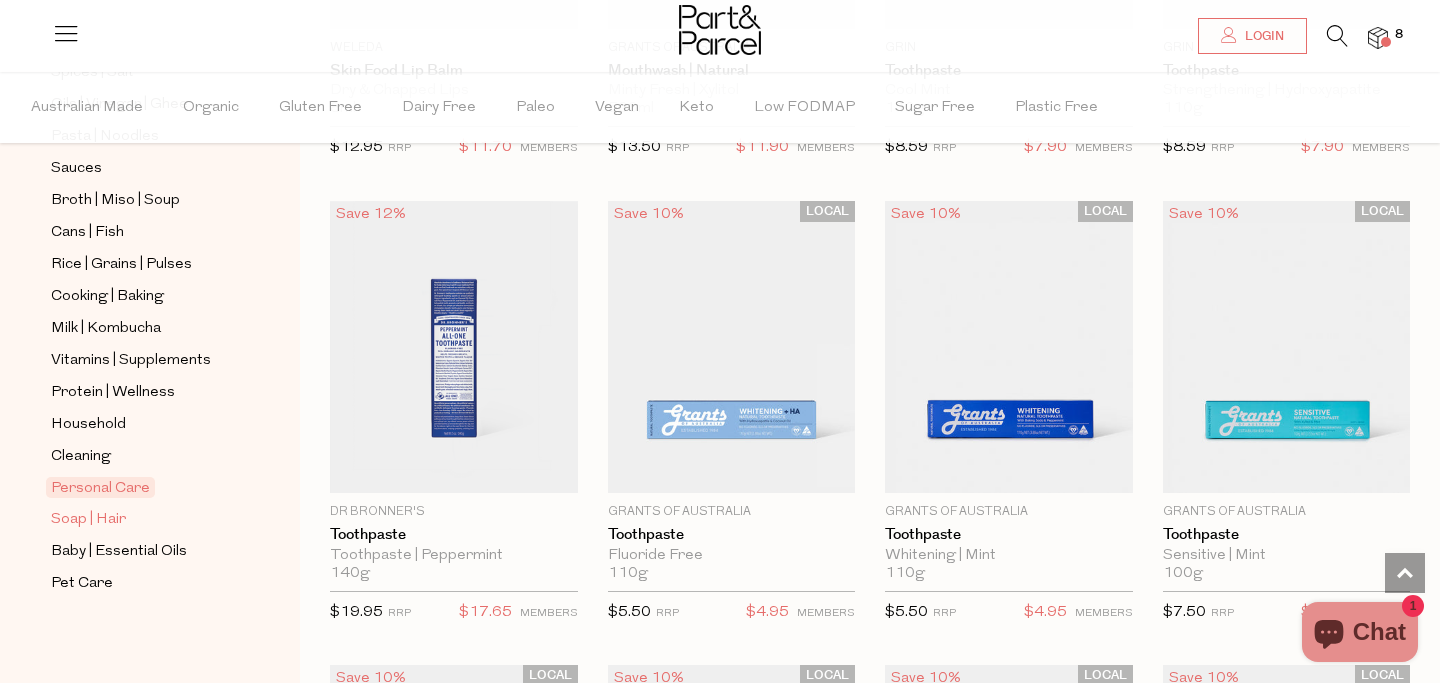 click on "Soap | Hair" at bounding box center (88, 520) 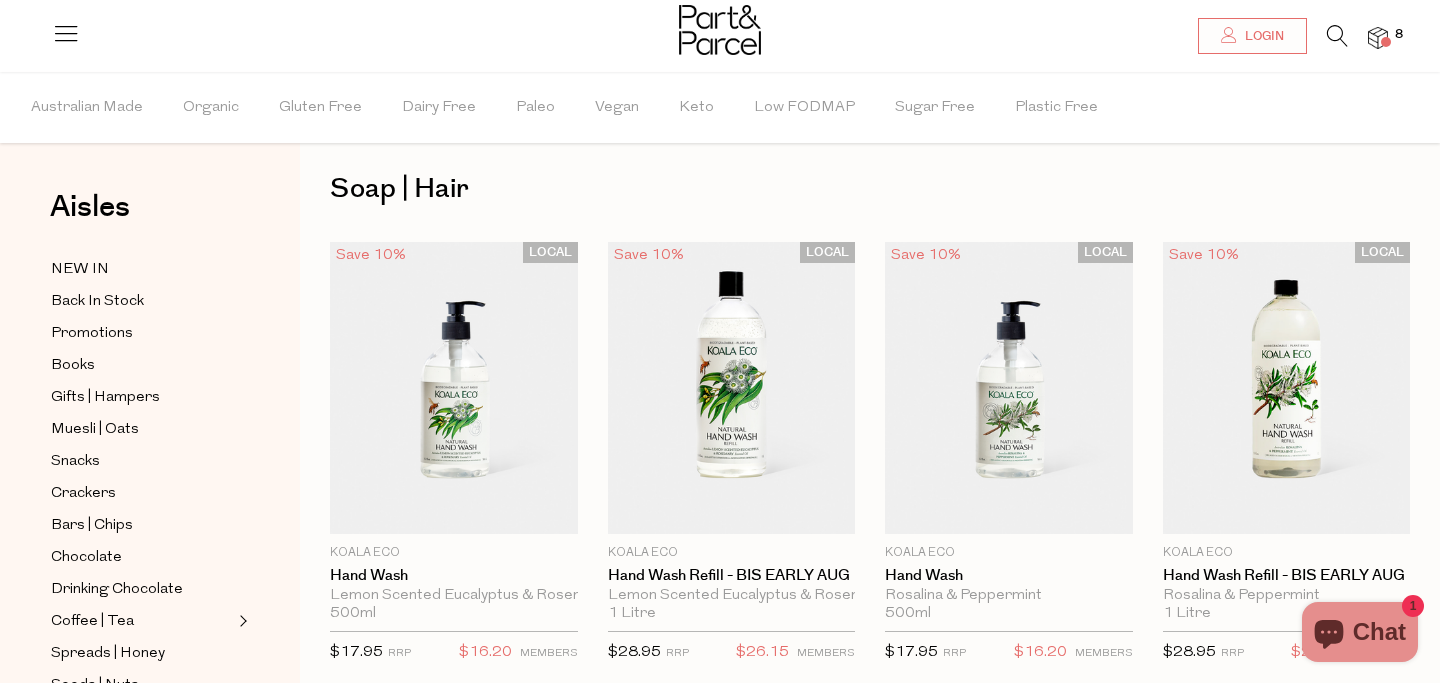 scroll, scrollTop: 0, scrollLeft: 0, axis: both 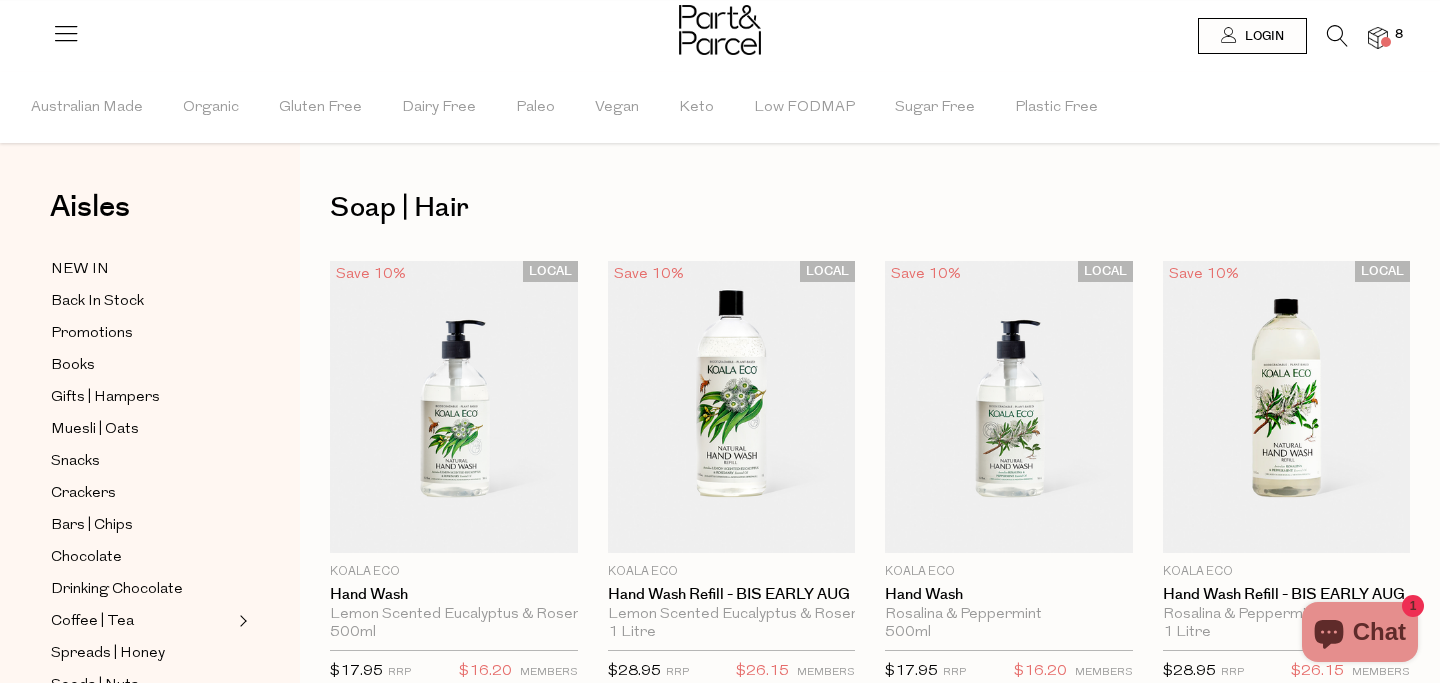 click at bounding box center (1378, 38) 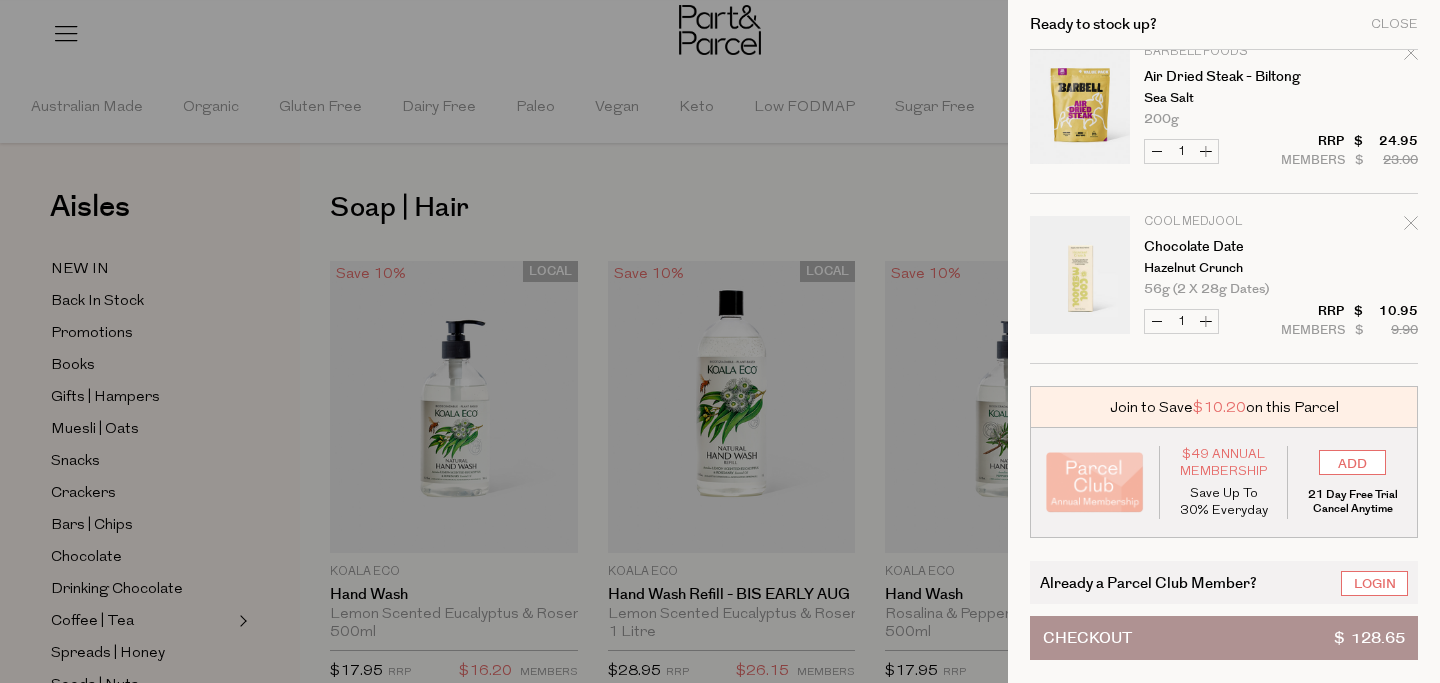 scroll, scrollTop: 0, scrollLeft: 0, axis: both 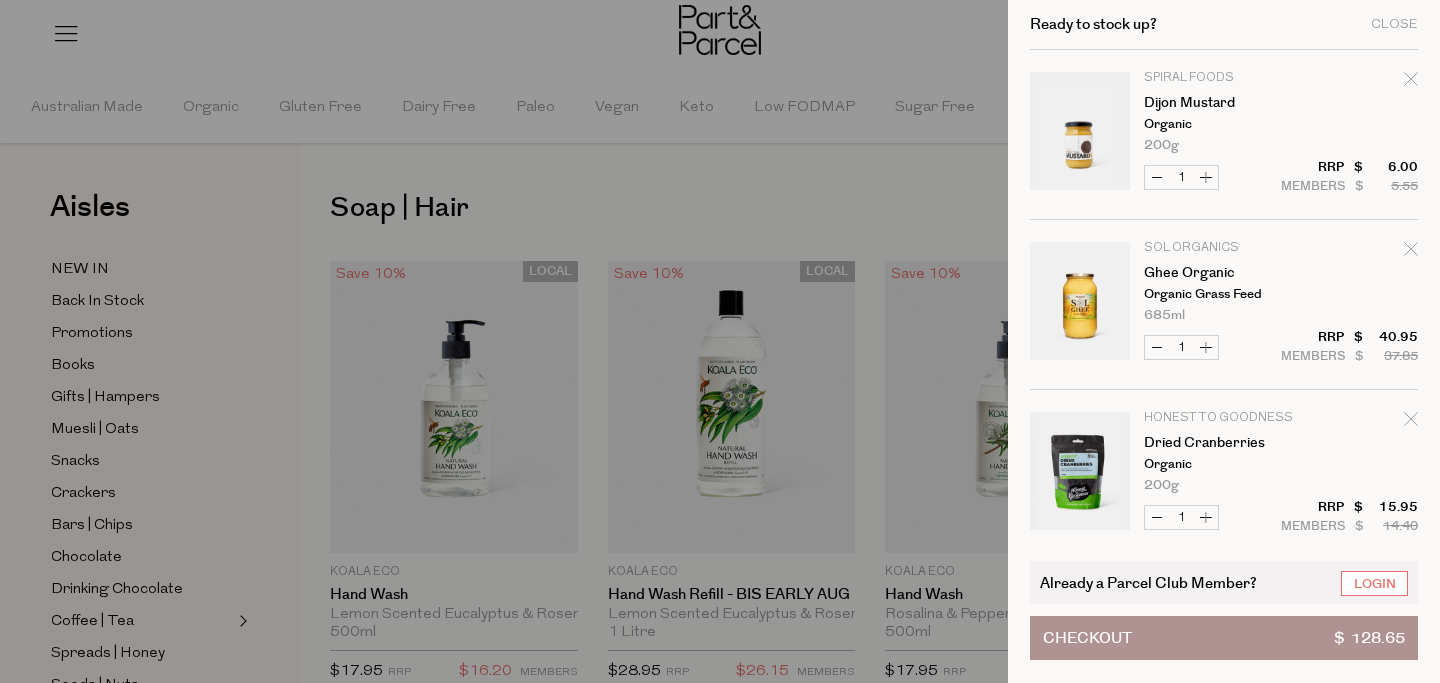 click on "Checkout $ 128.65" at bounding box center (1224, 638) 